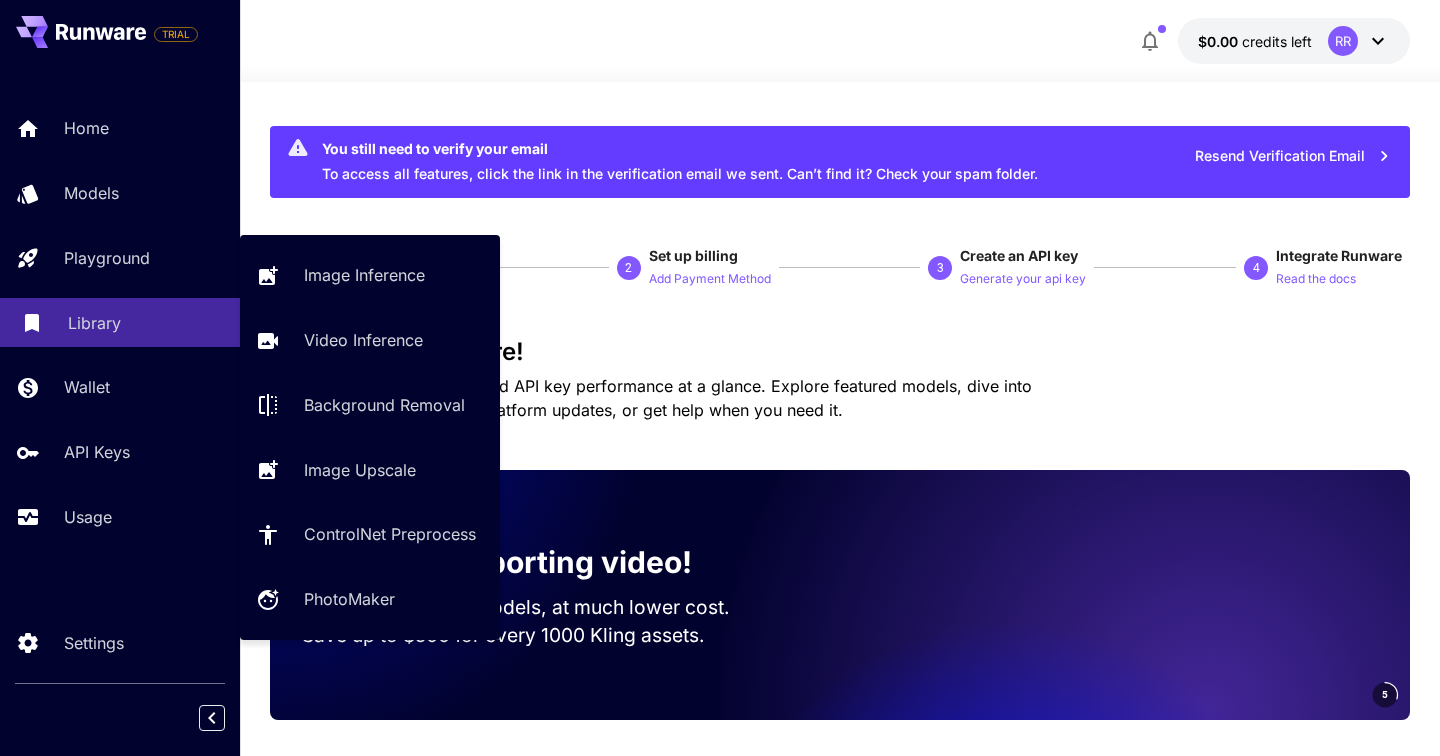 scroll, scrollTop: 0, scrollLeft: 0, axis: both 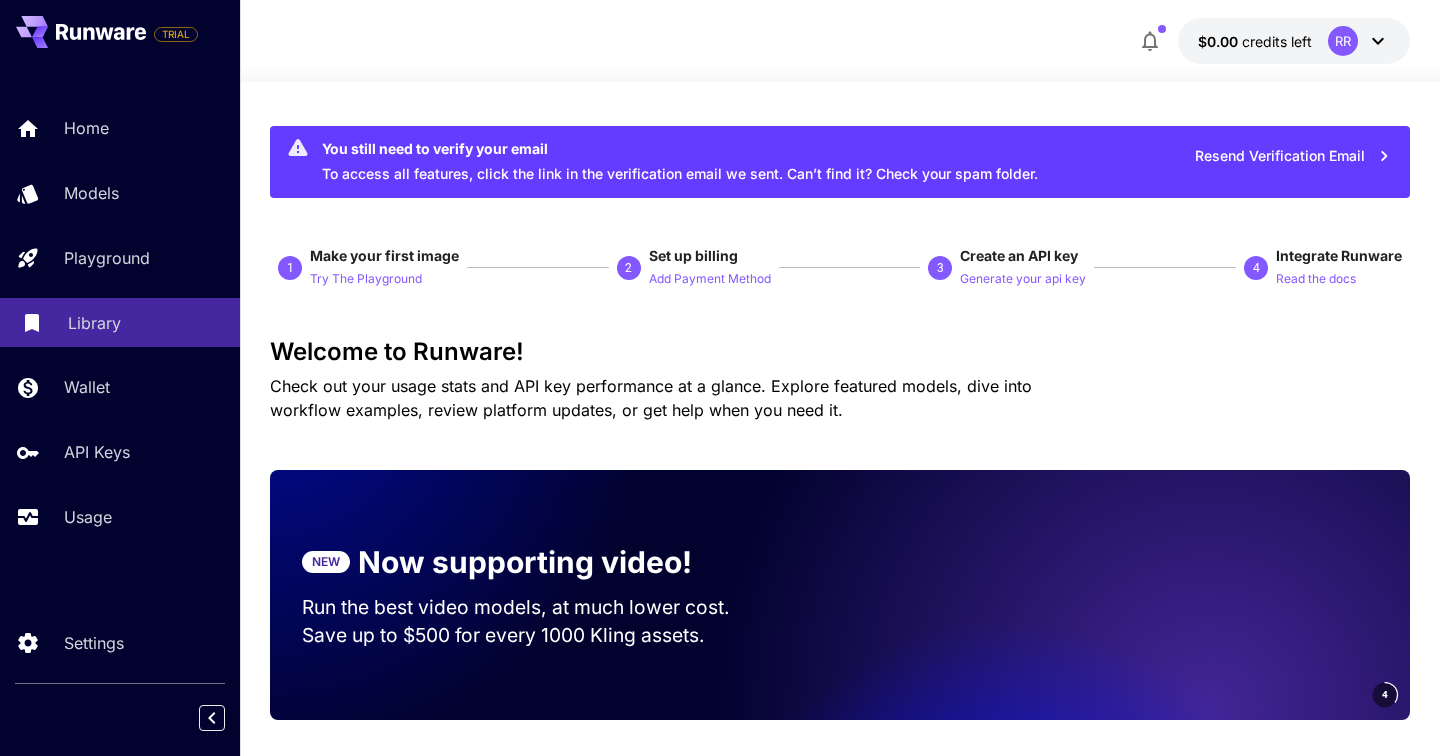 click on "Library" at bounding box center (94, 323) 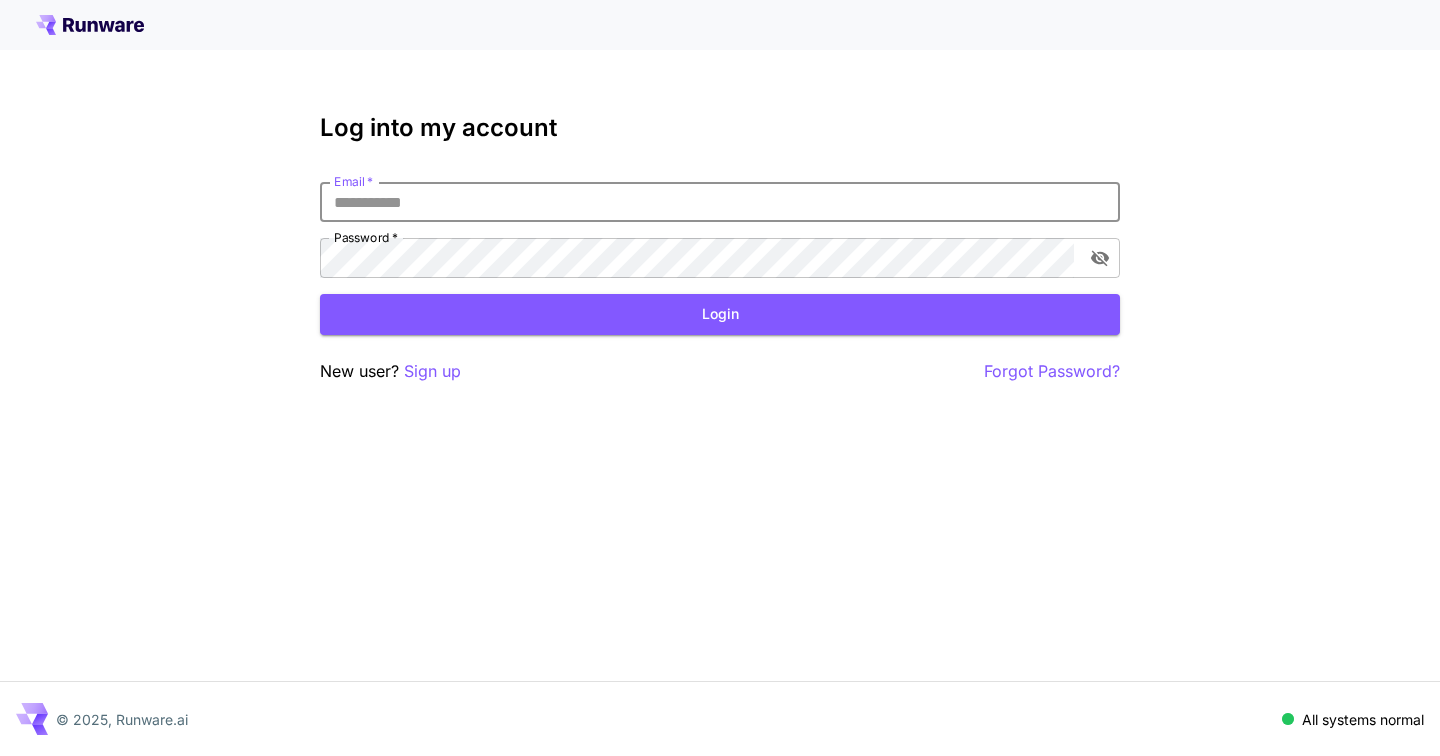click on "Email   *" at bounding box center [720, 202] 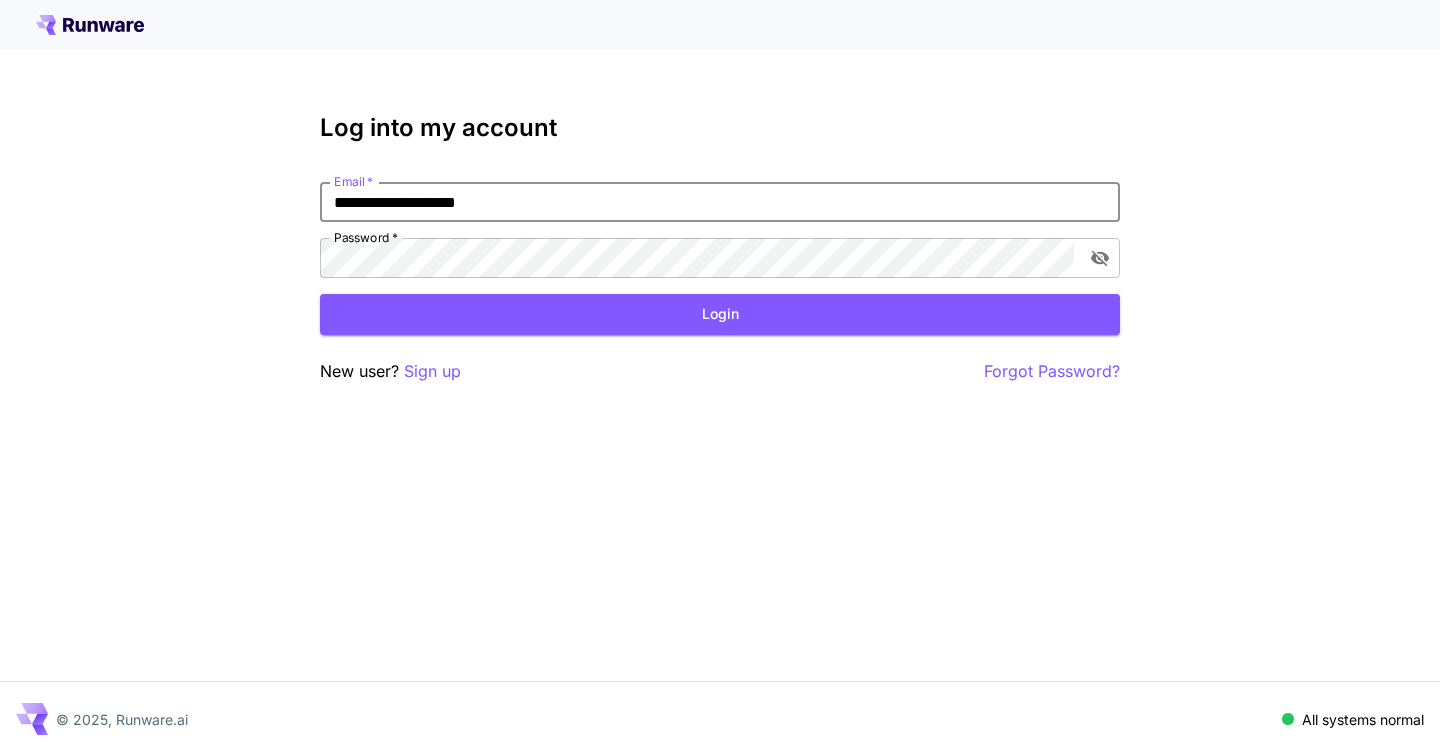 type on "**********" 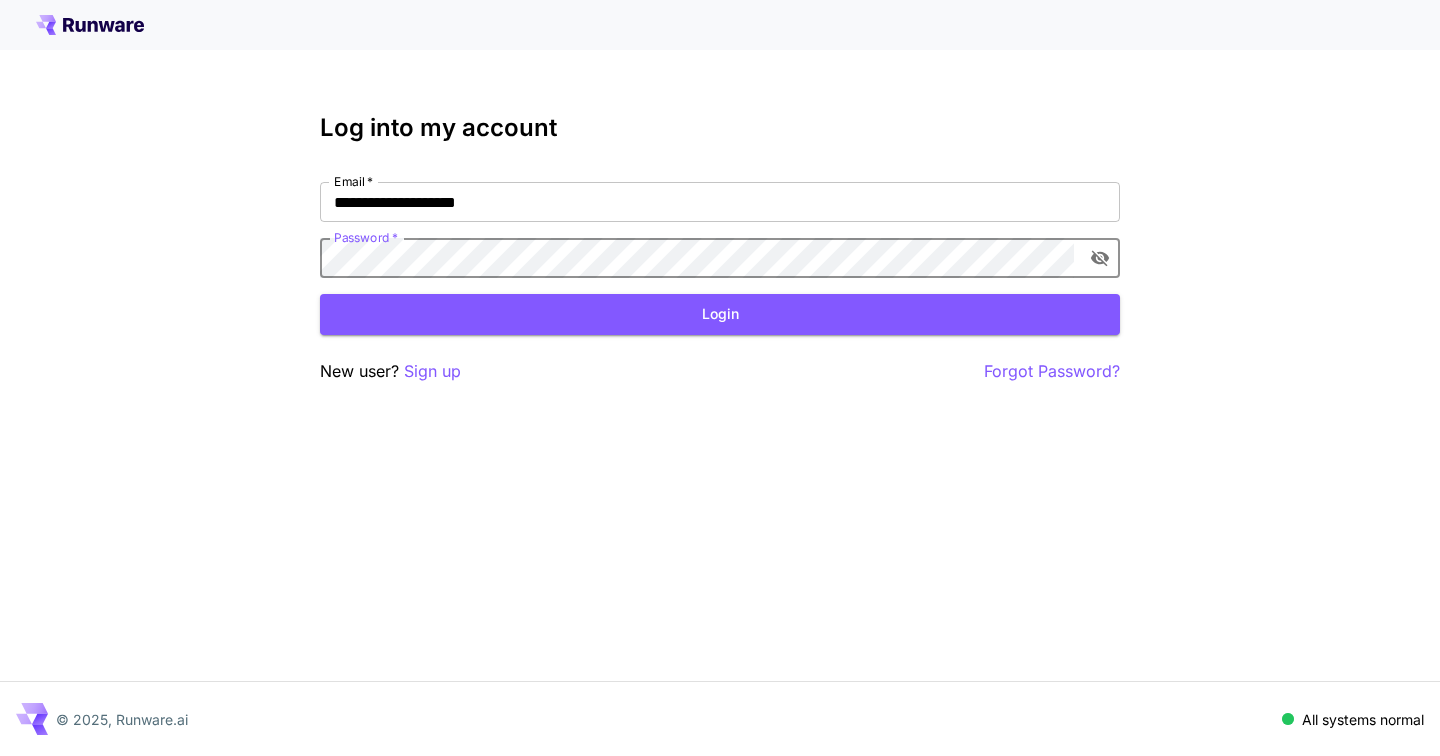 click on "Login" at bounding box center [720, 314] 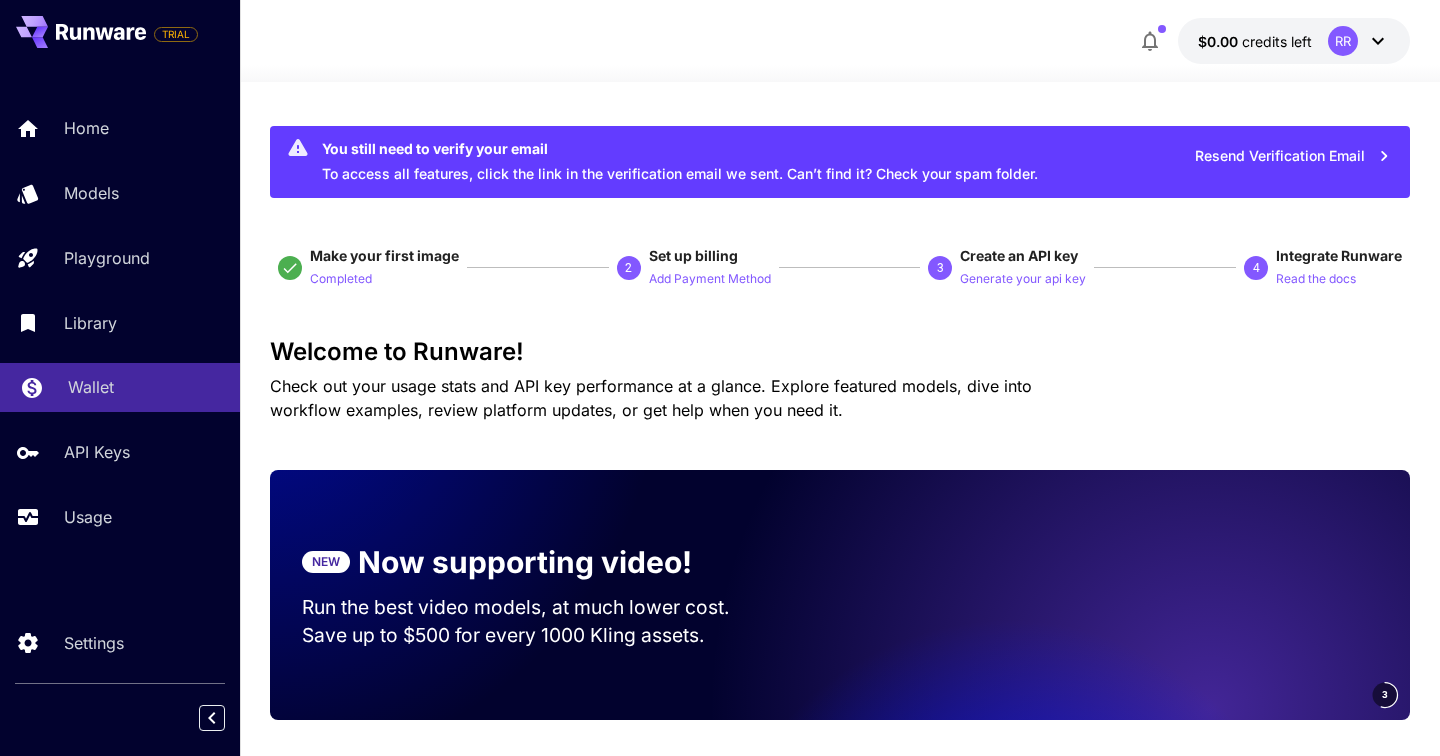 click on "Wallet" at bounding box center [146, 387] 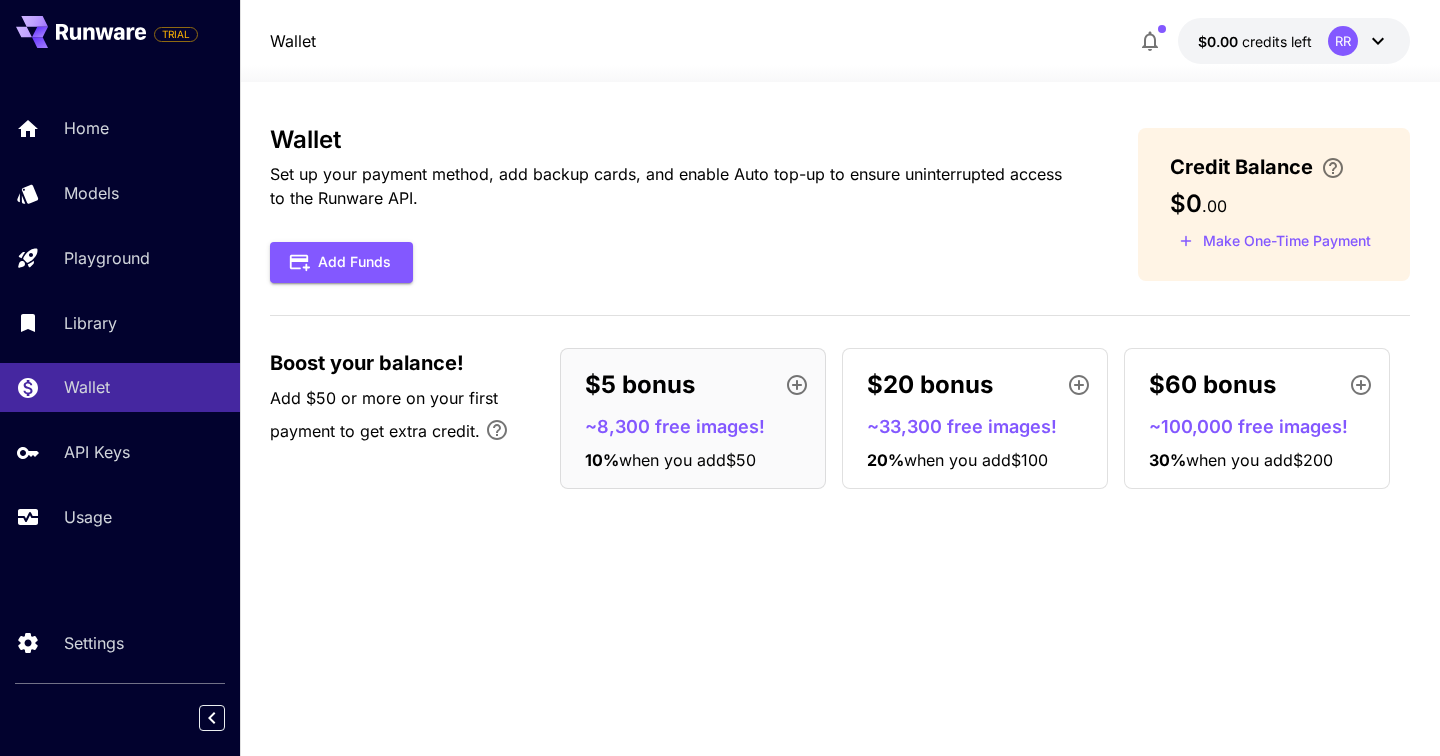 click on "credits left" at bounding box center (1277, 41) 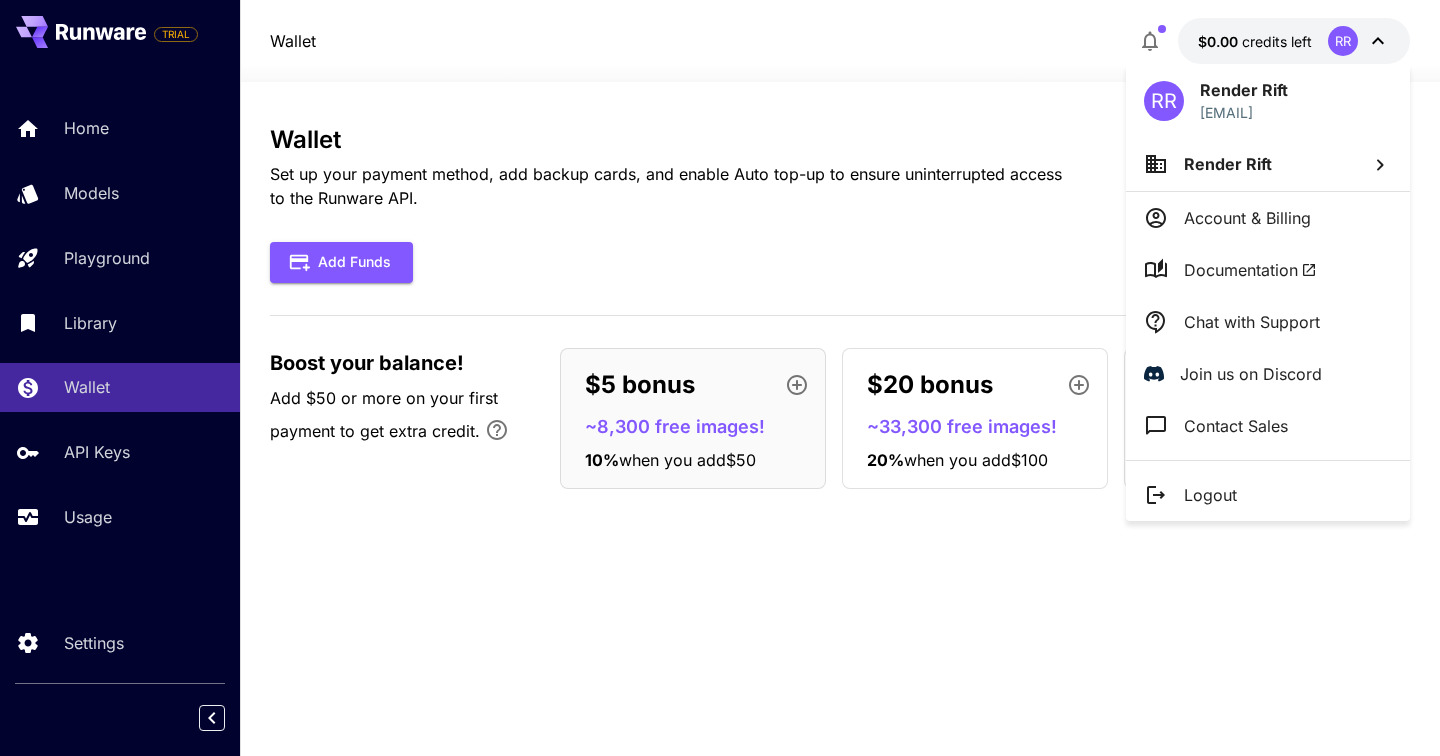 click at bounding box center (720, 378) 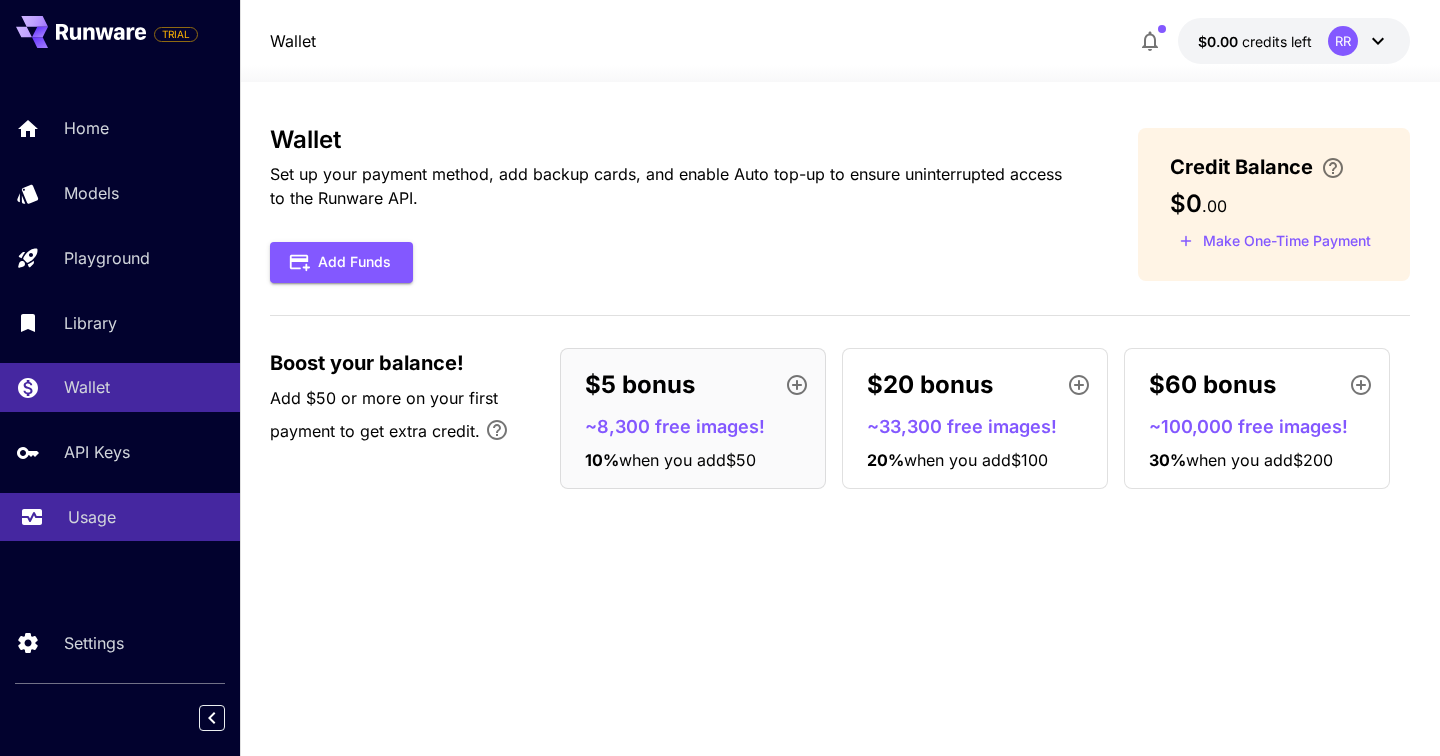 click on "Usage" at bounding box center [92, 517] 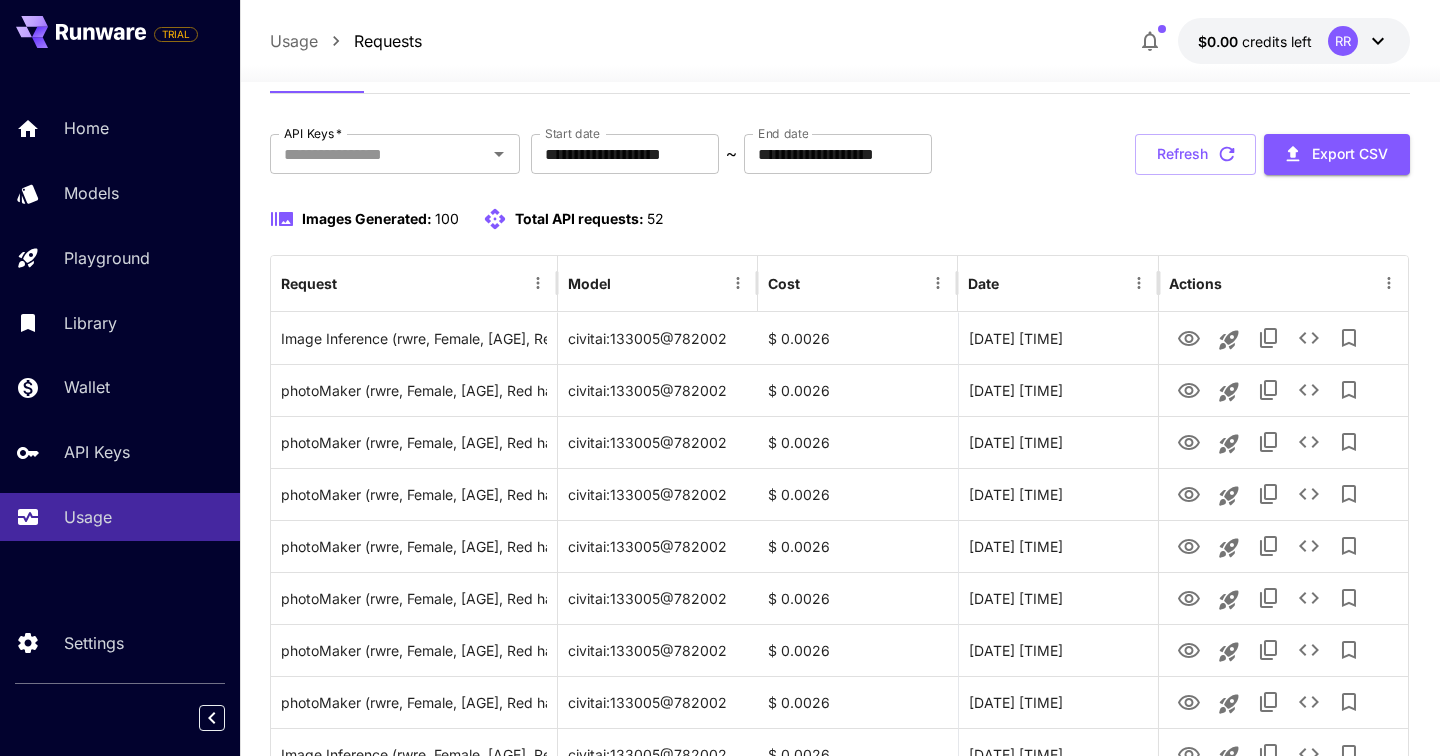 scroll, scrollTop: 0, scrollLeft: 0, axis: both 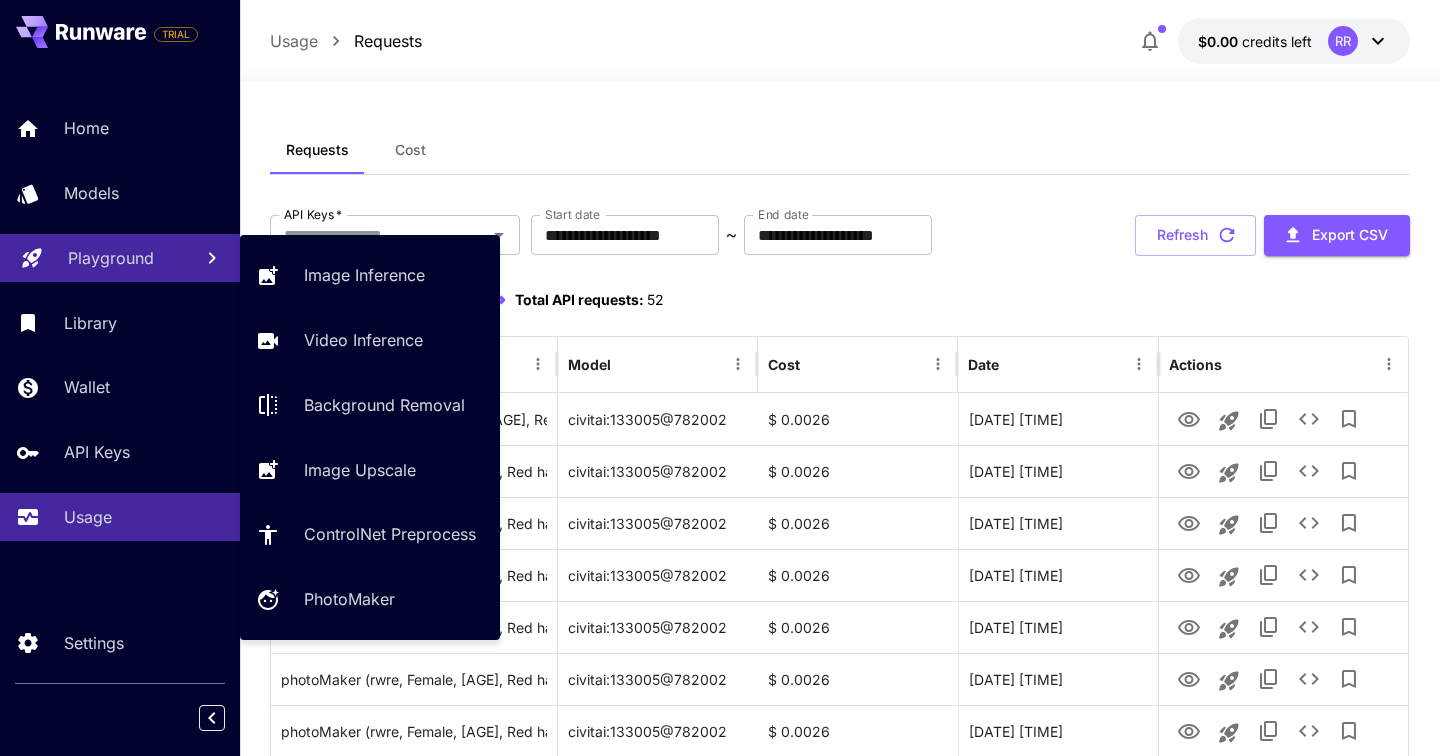 click on "Playground" at bounding box center [111, 258] 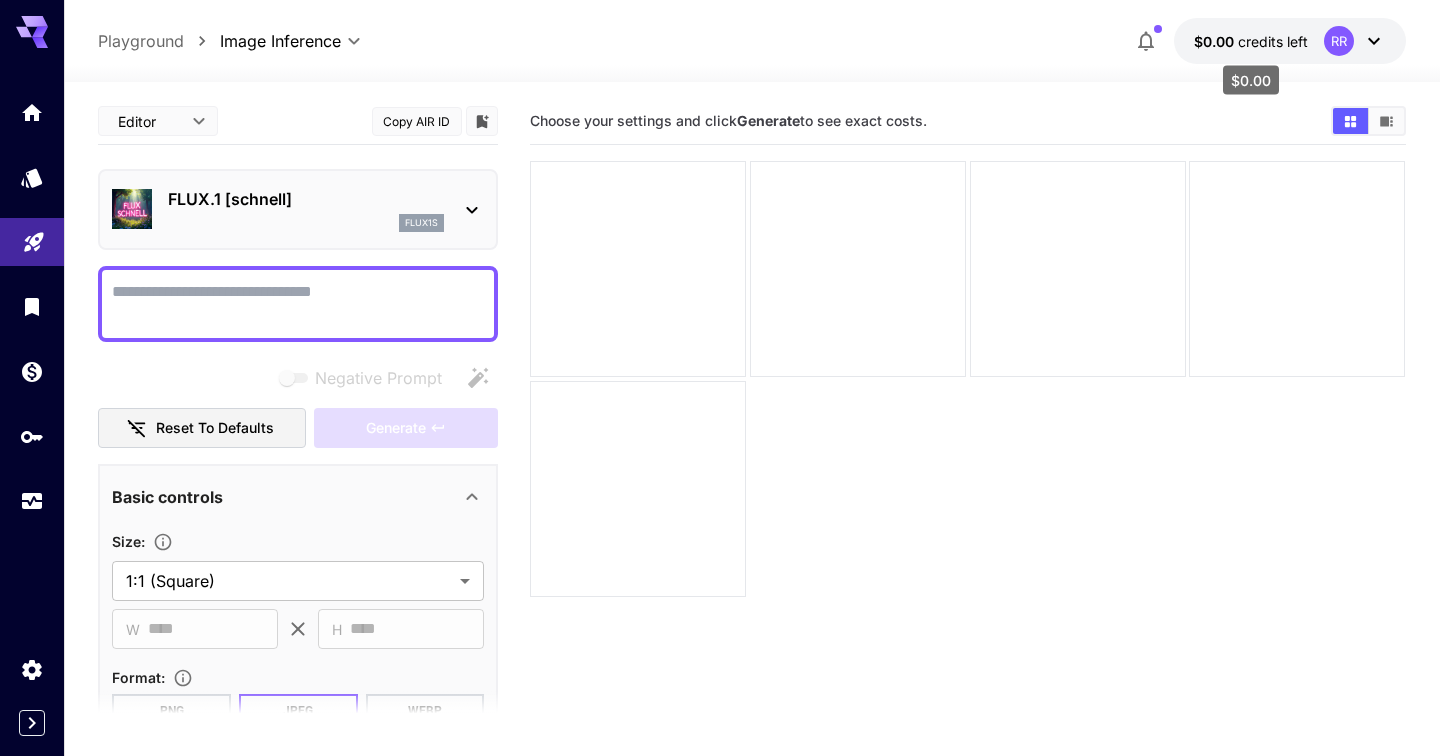 click on "$0.00" at bounding box center (1216, 41) 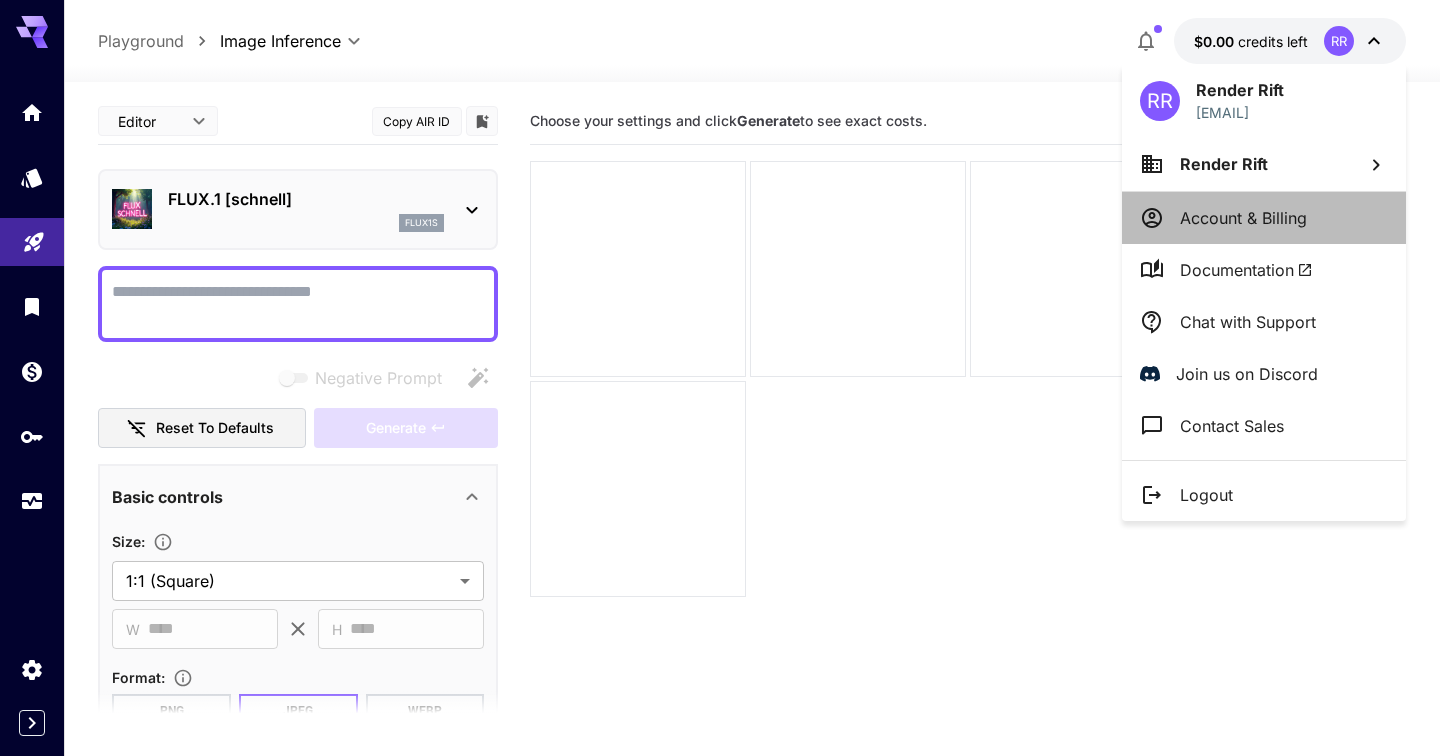 click on "Account & Billing" at bounding box center [1264, 218] 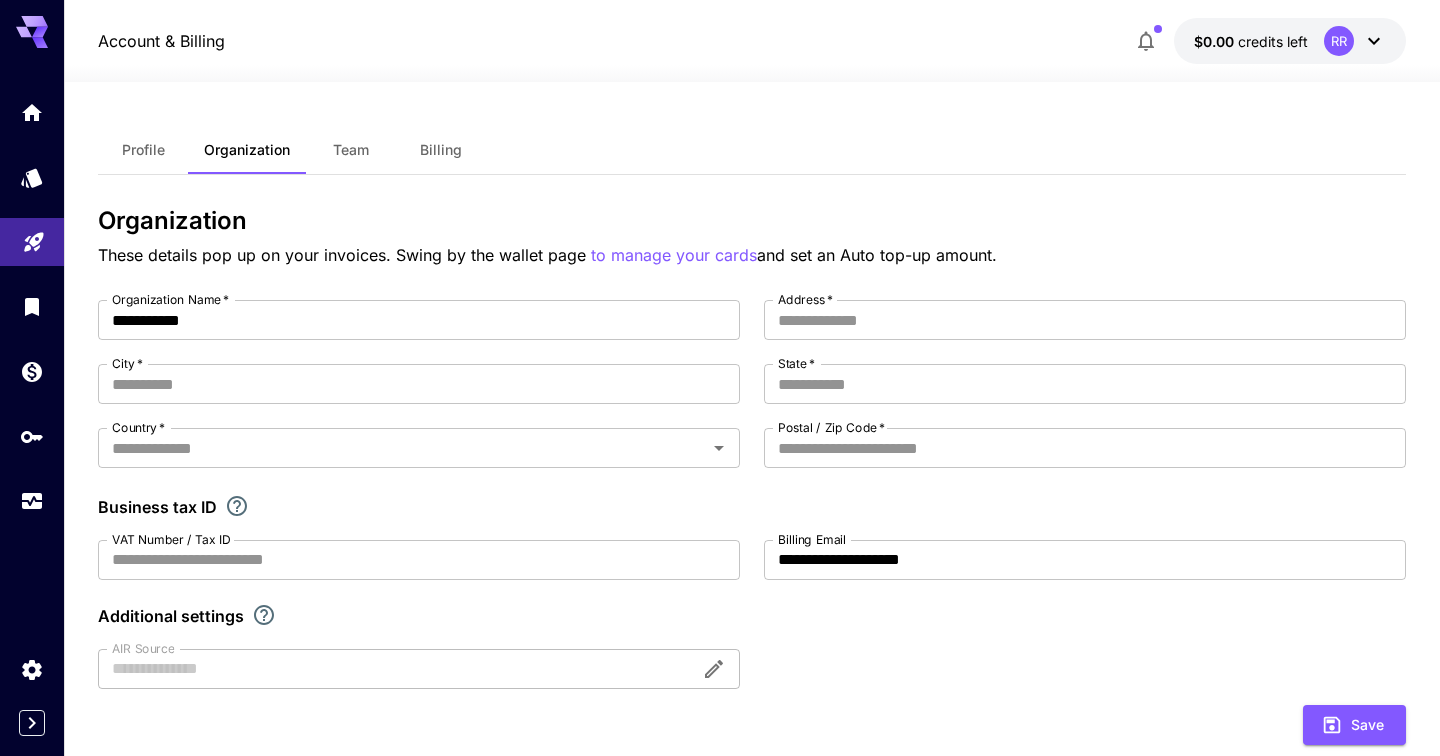 click on "Billing" at bounding box center [441, 150] 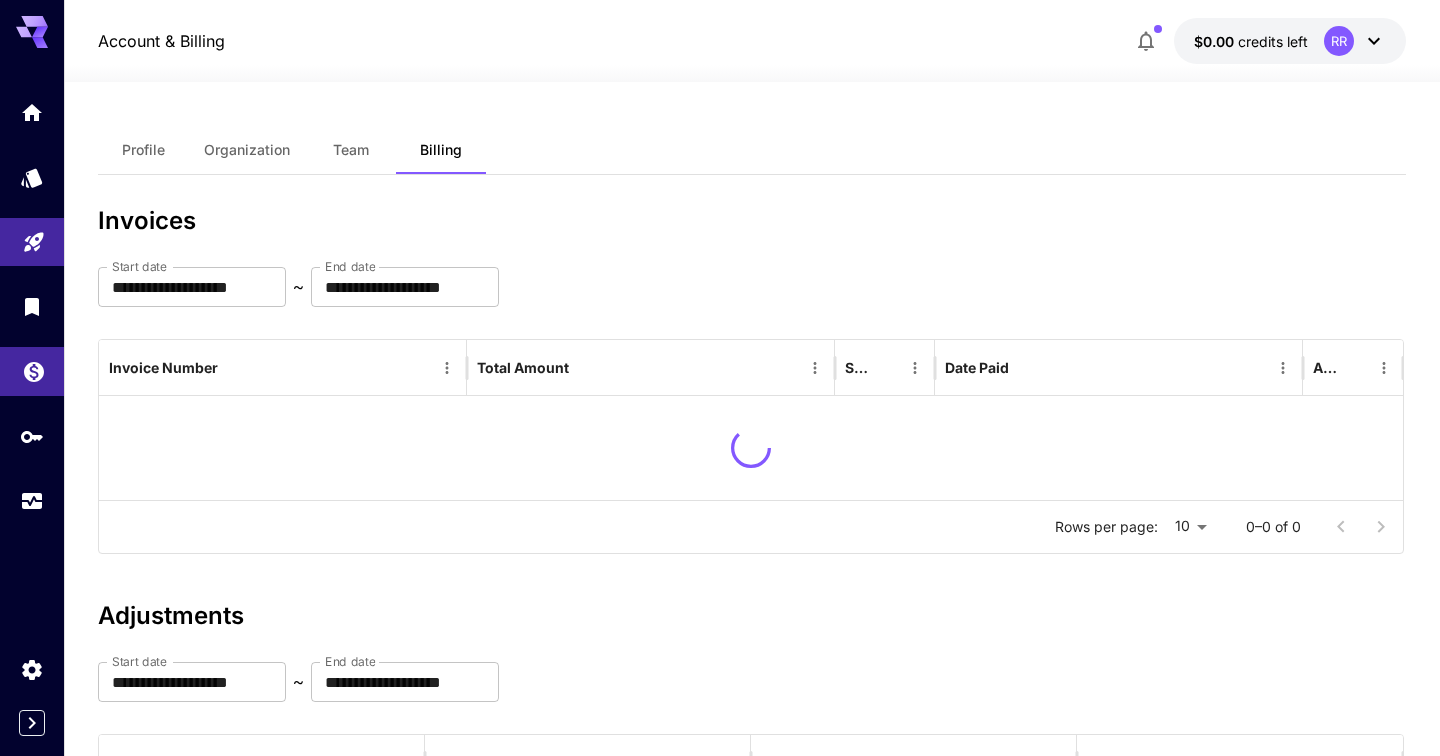 click at bounding box center (32, 371) 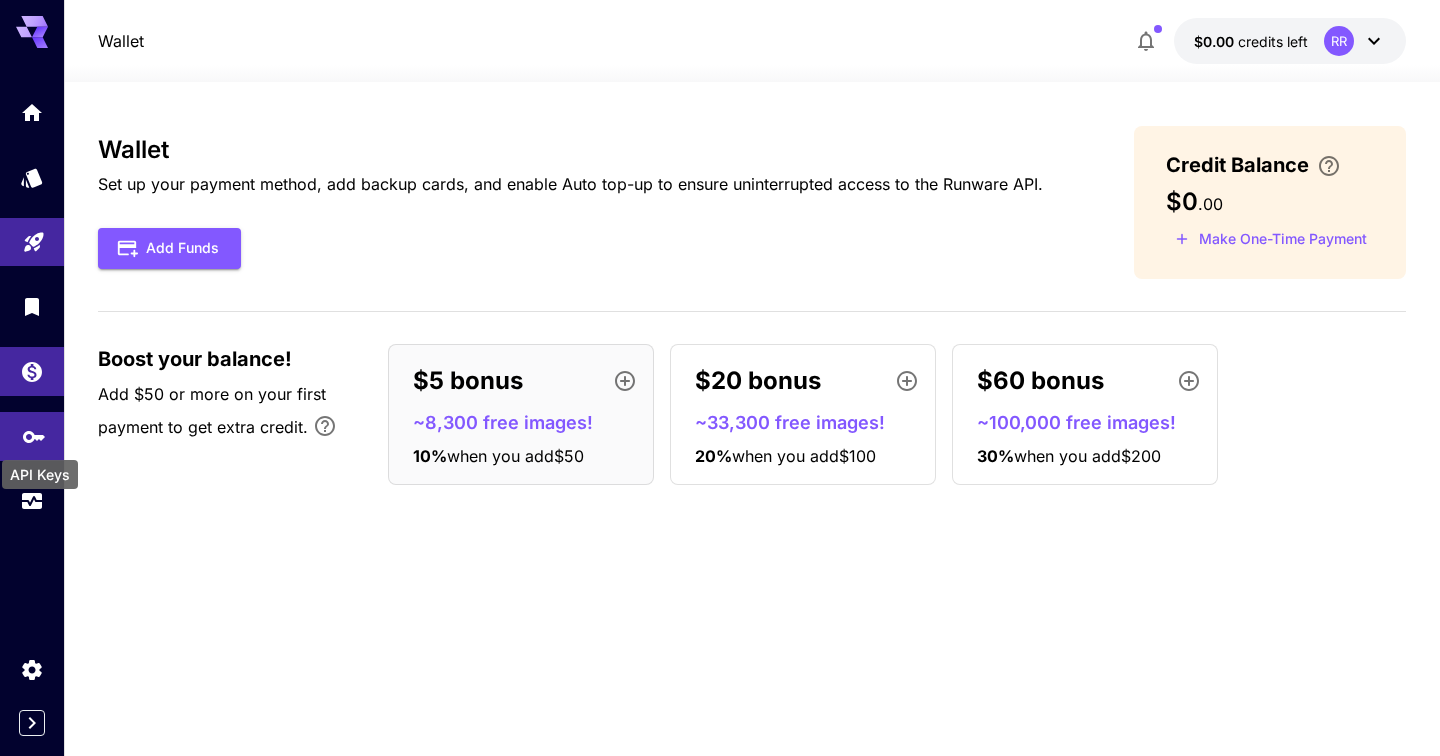 click 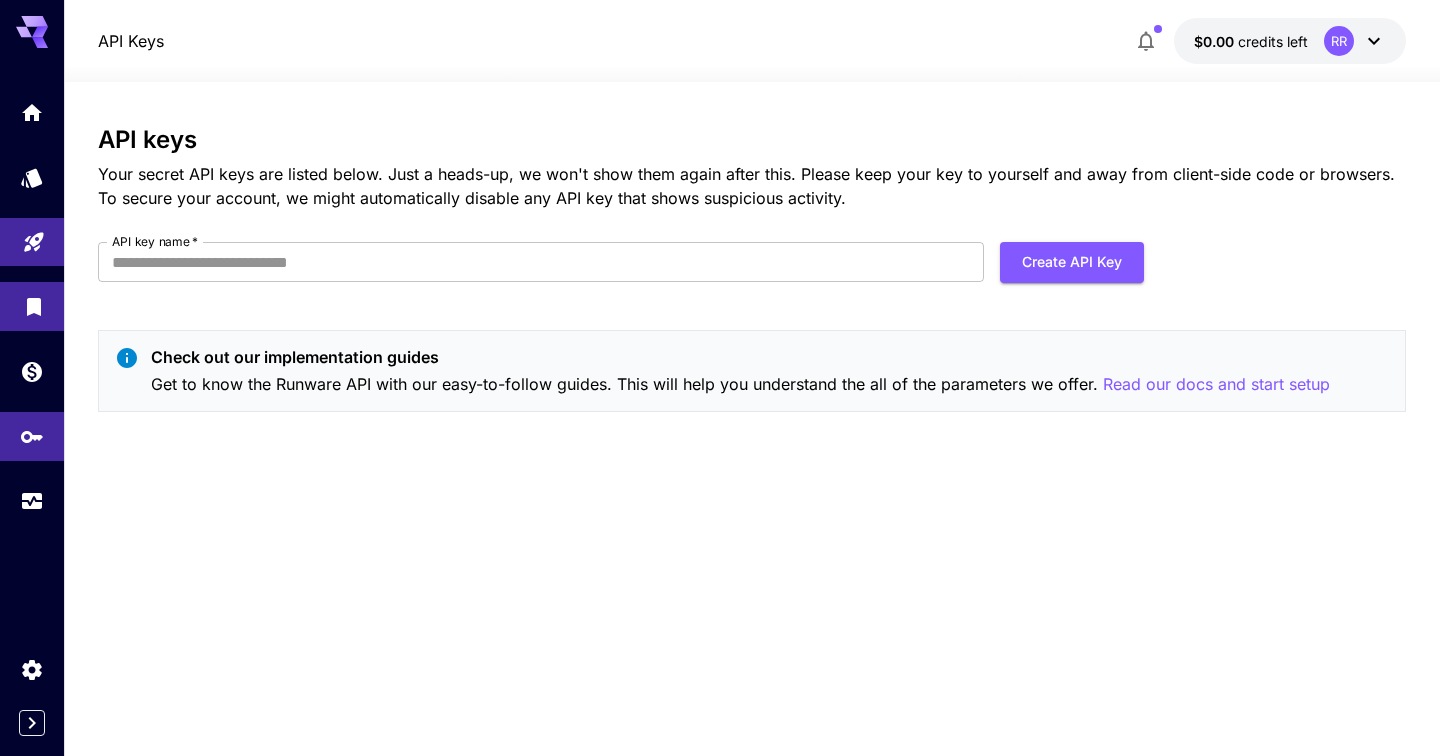 click at bounding box center [32, 306] 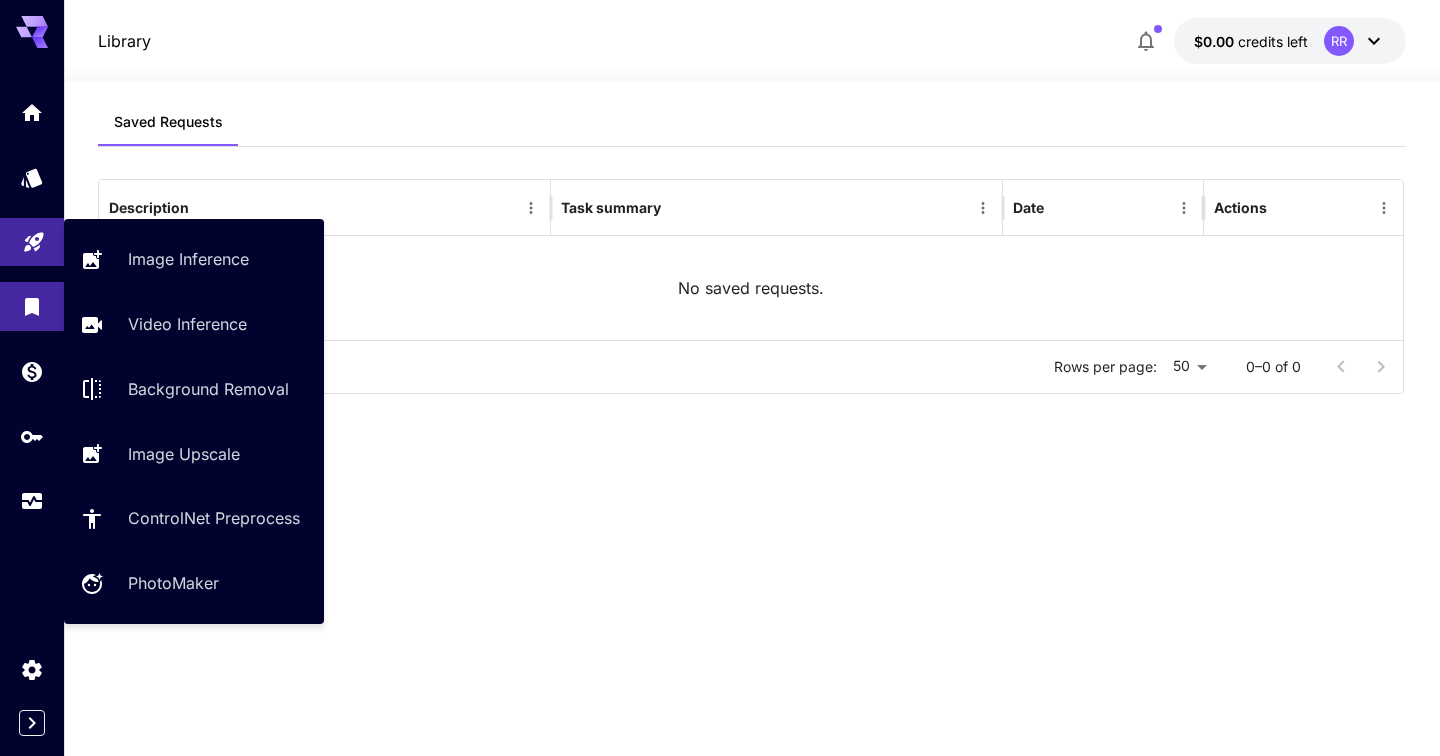 click at bounding box center [32, 242] 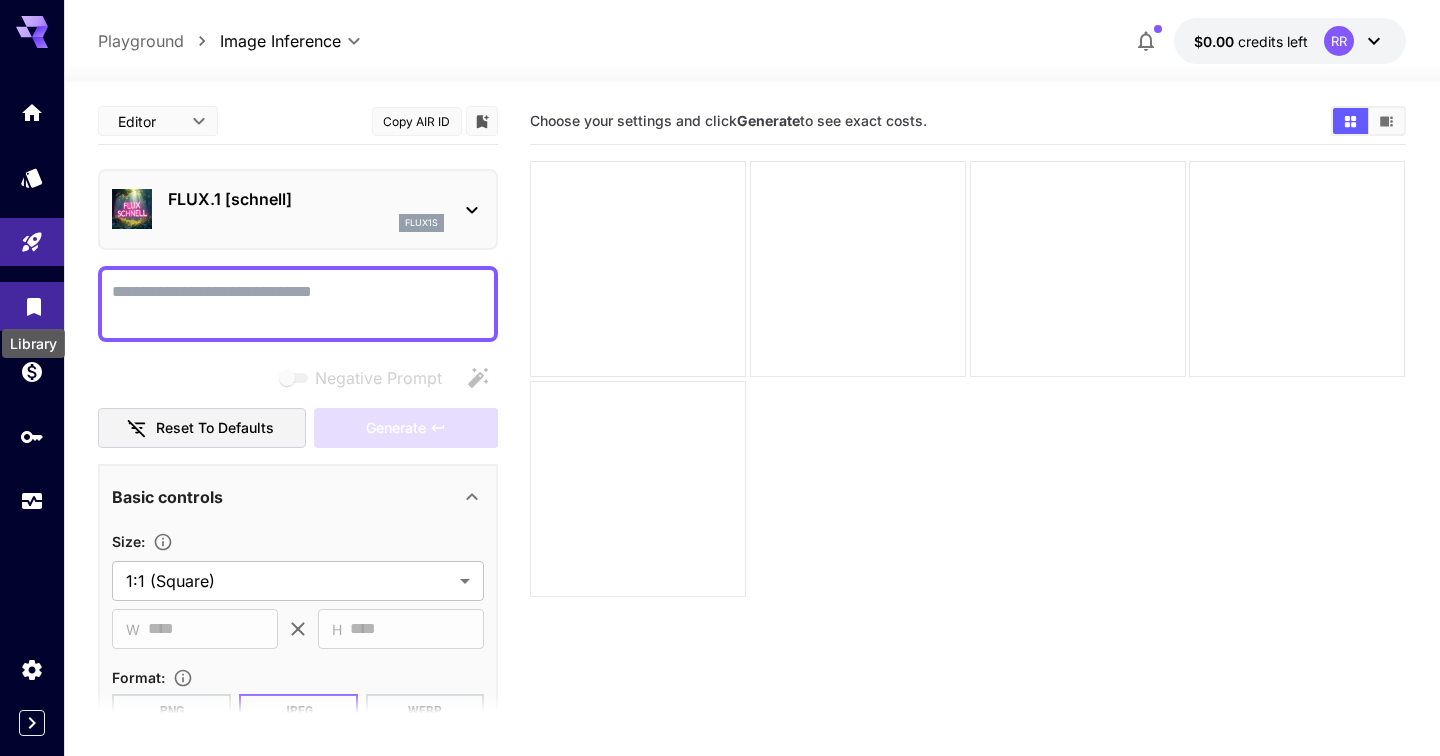 click 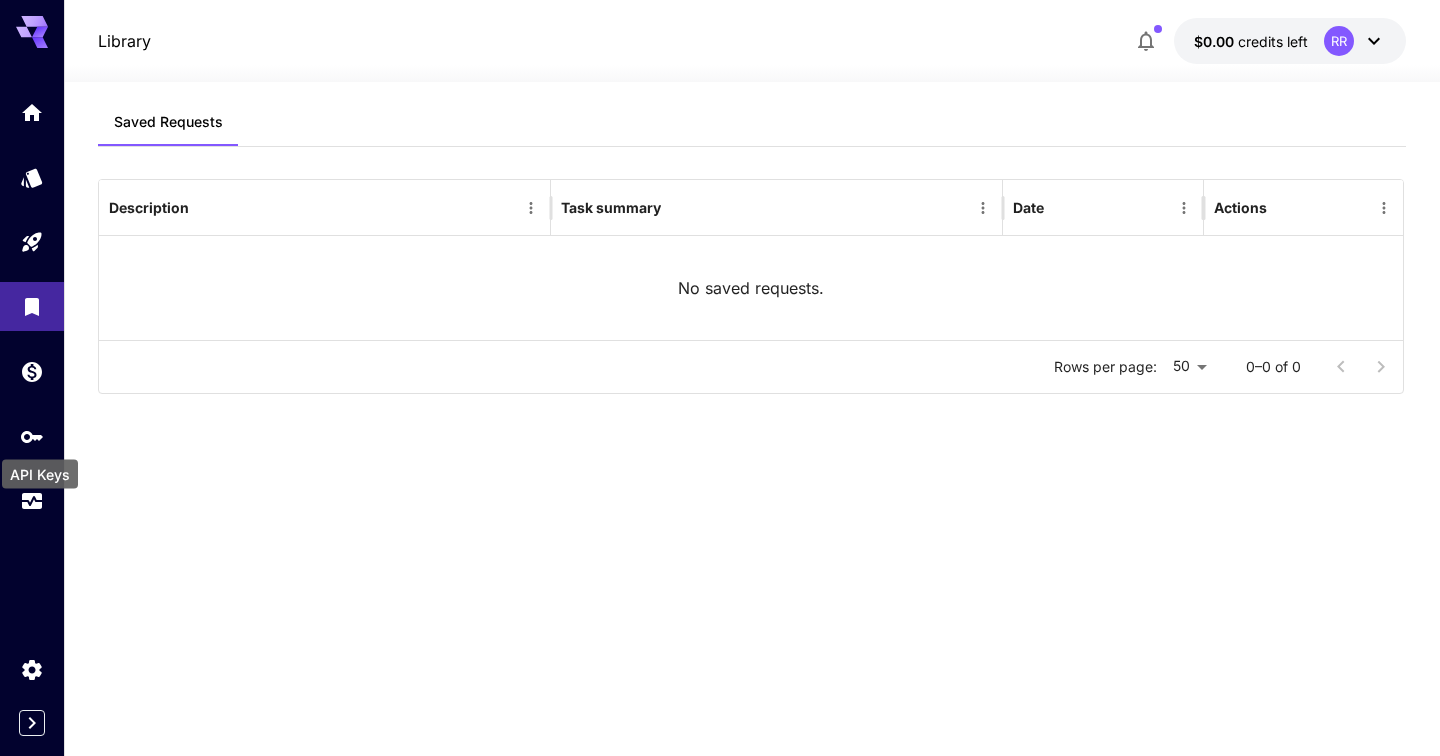 click on "API Keys" at bounding box center (40, 468) 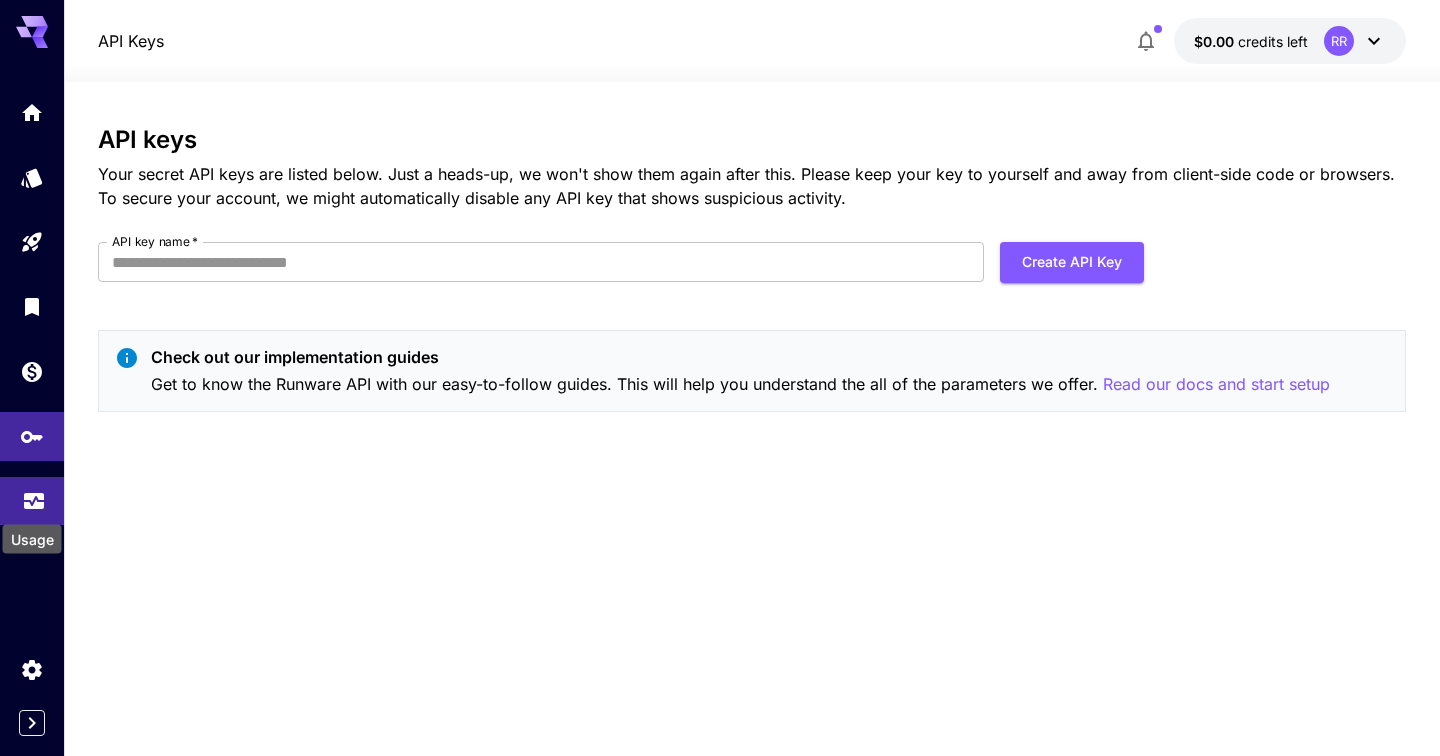 click 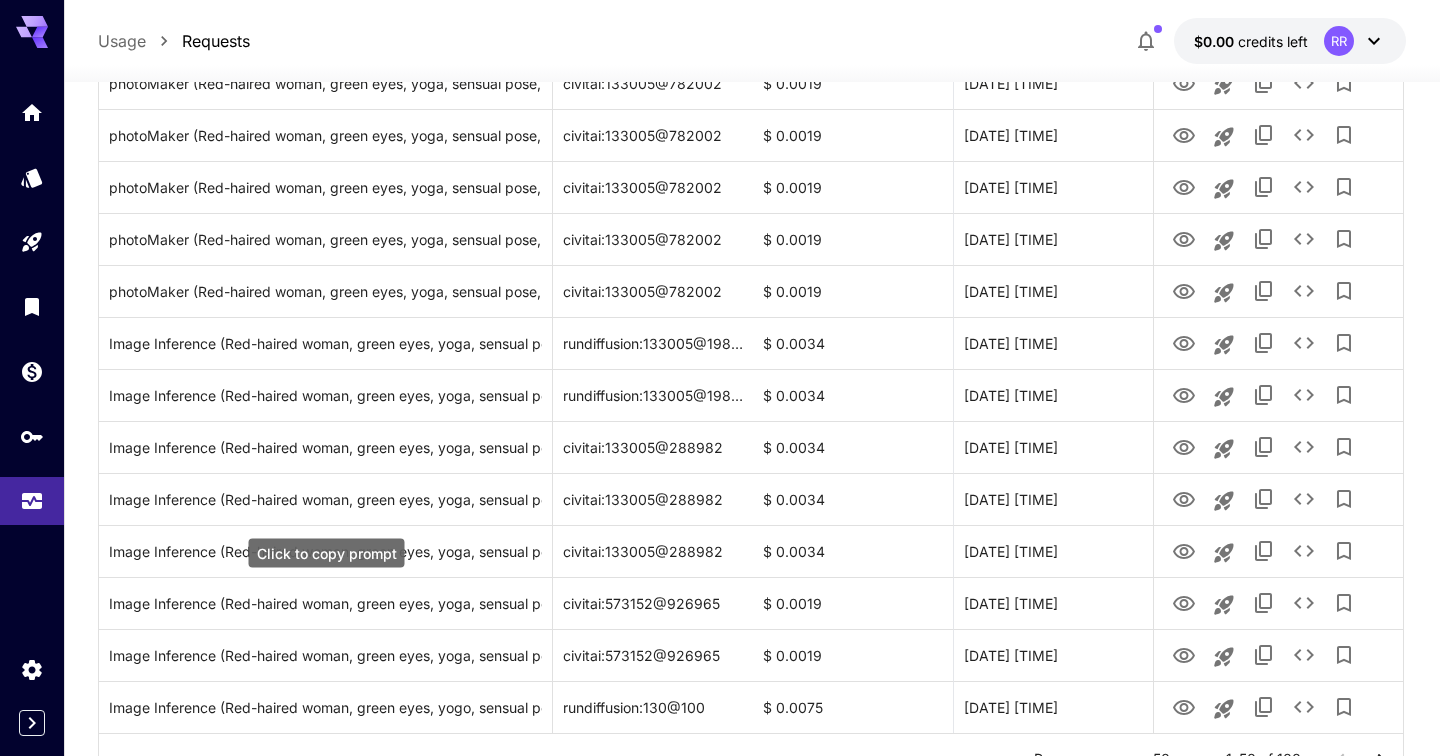 scroll, scrollTop: 2350, scrollLeft: 0, axis: vertical 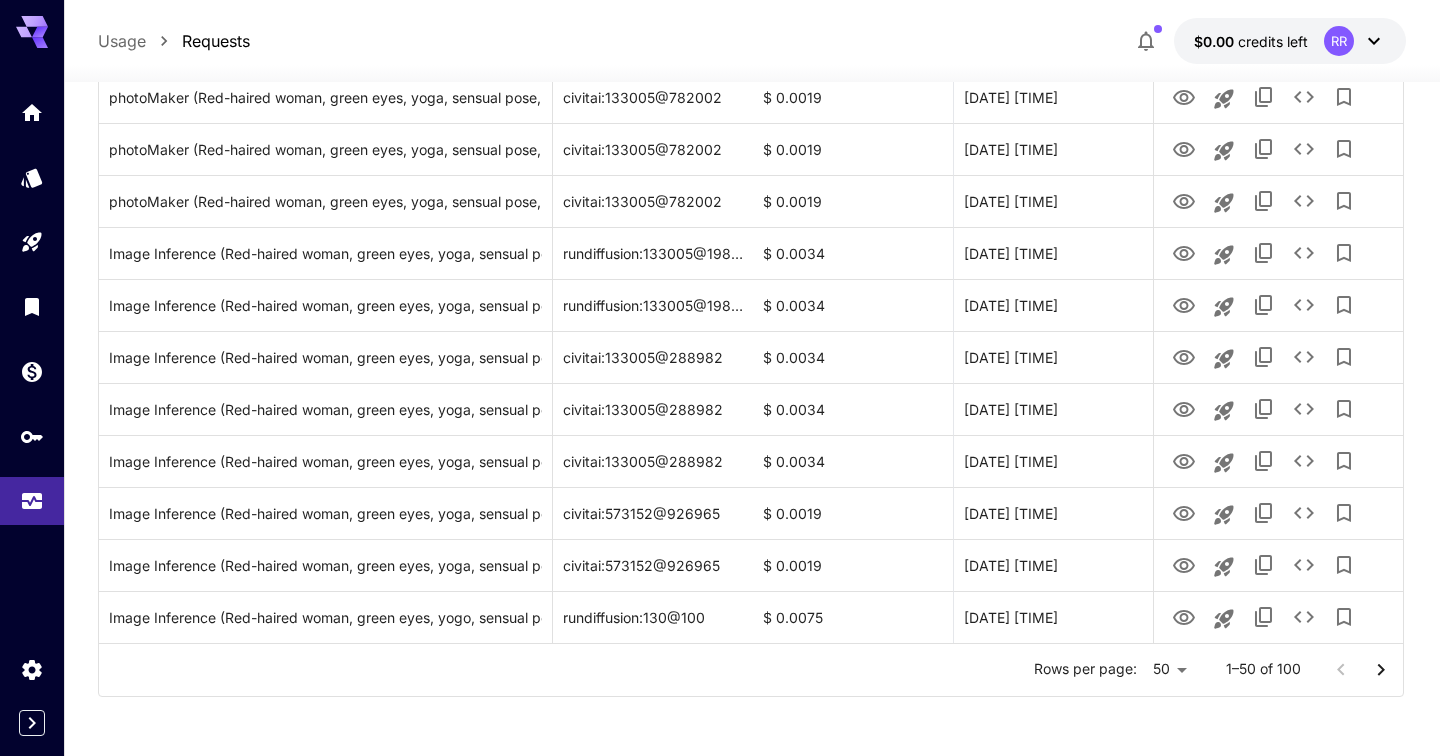 click on "**********" at bounding box center [720, -797] 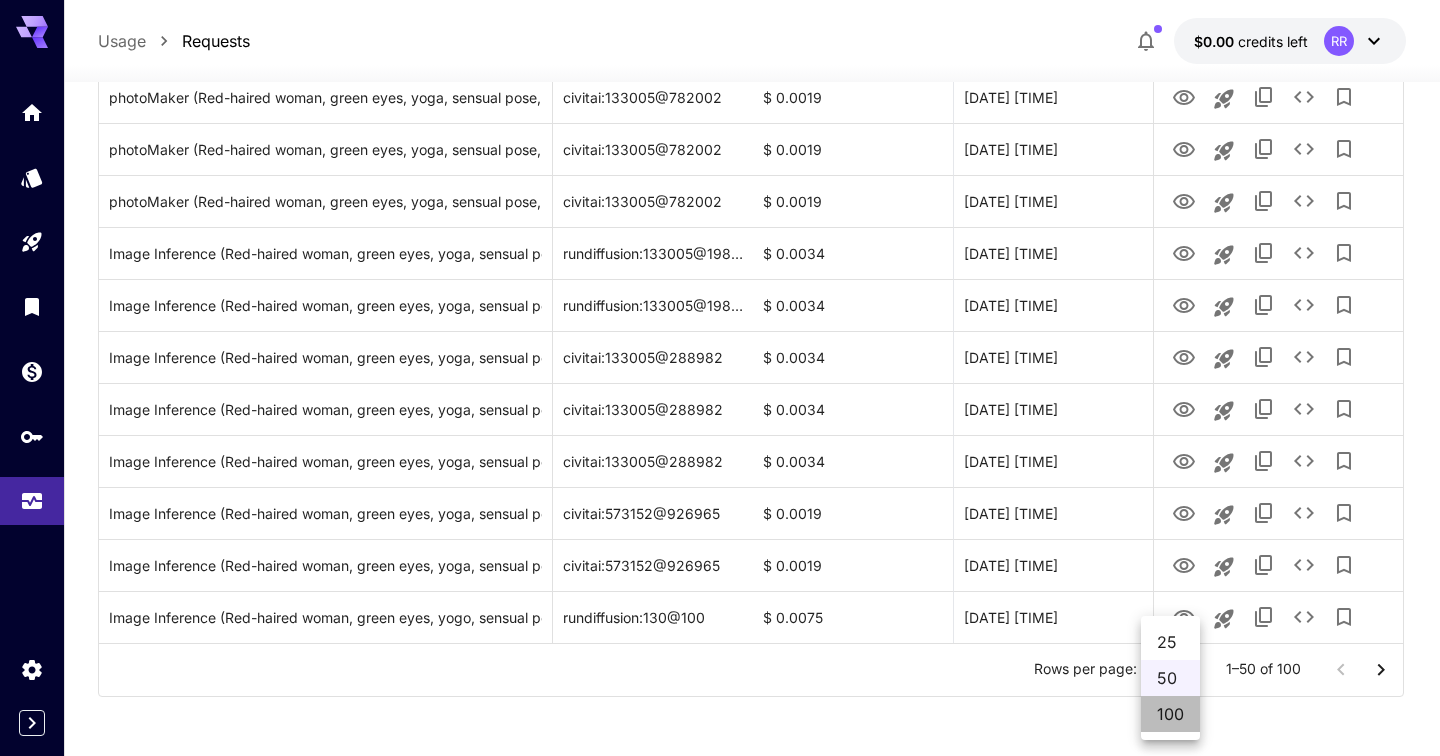 click on "100" at bounding box center (1170, 714) 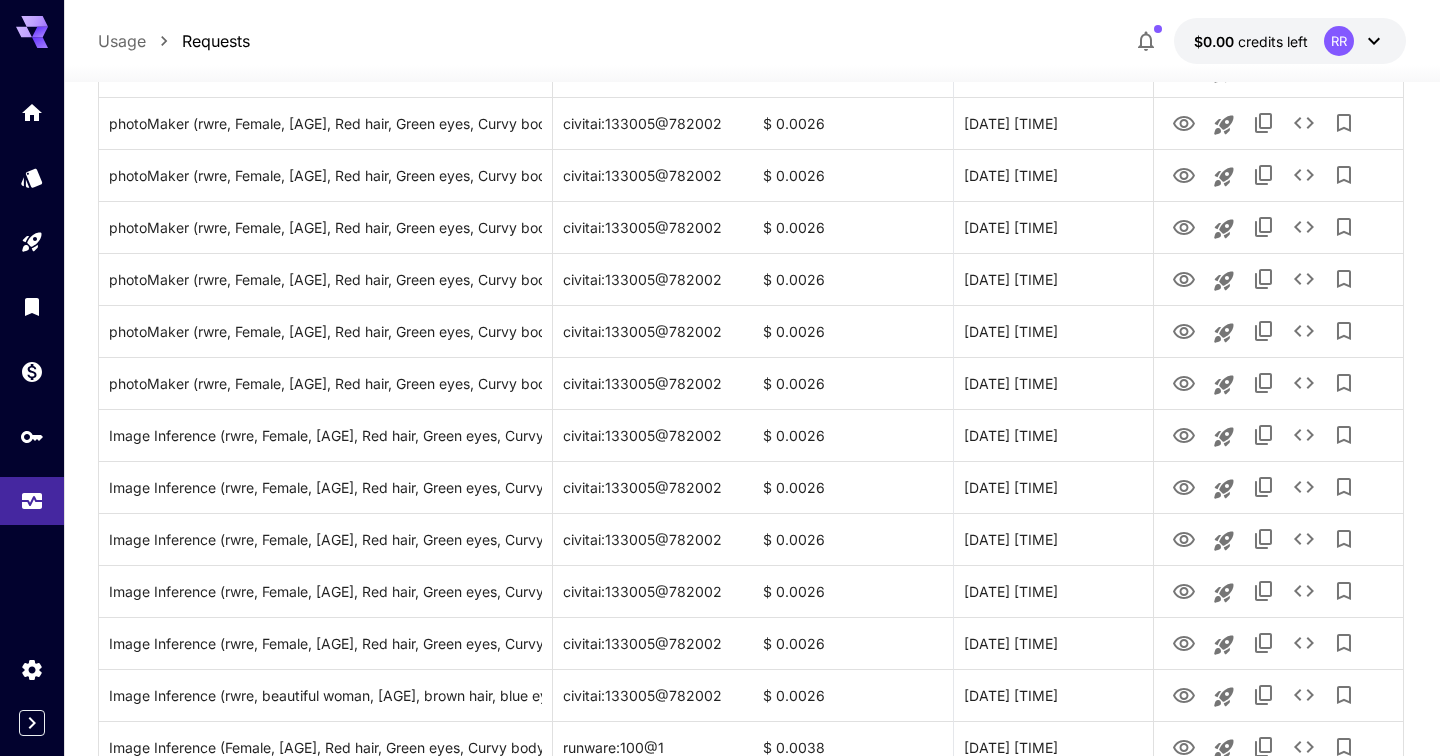 scroll, scrollTop: 0, scrollLeft: 0, axis: both 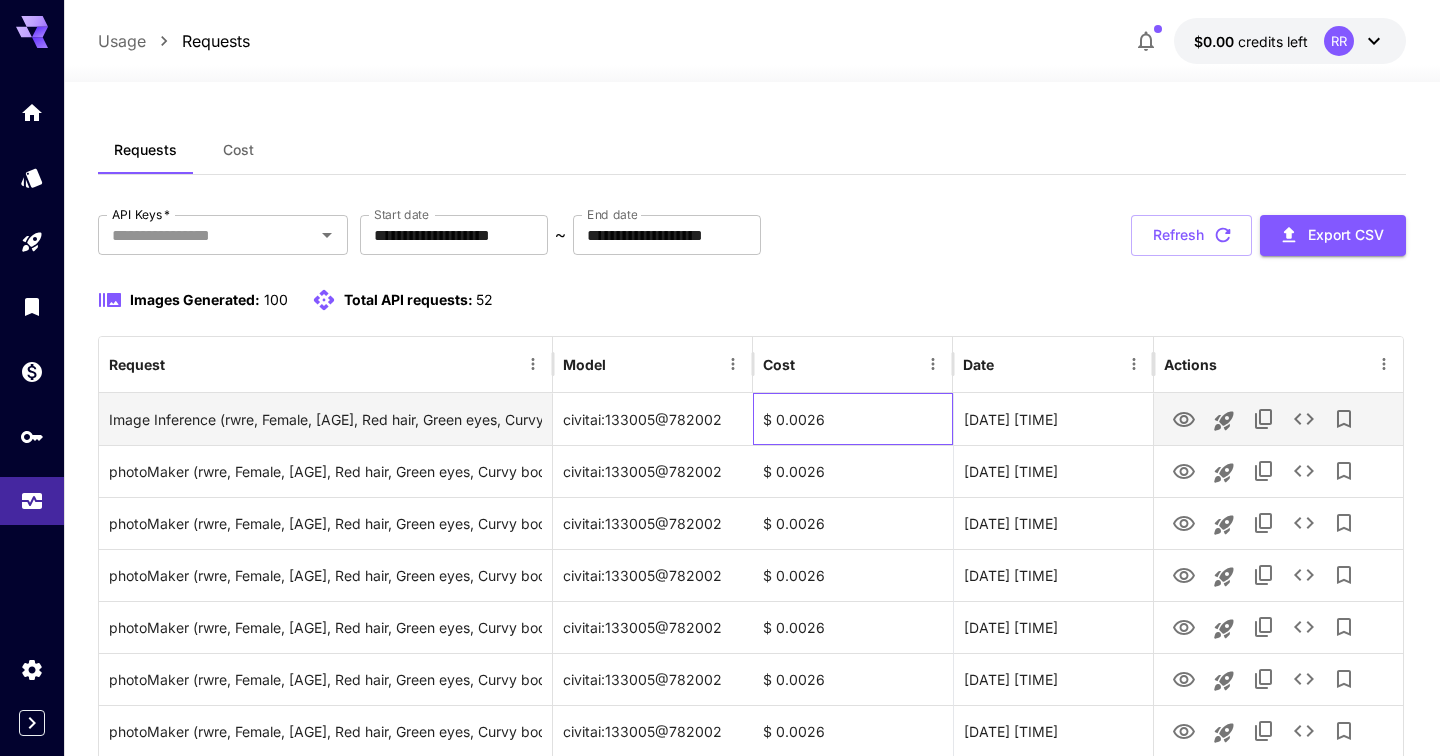 click on "$ 0.0026" at bounding box center [853, 419] 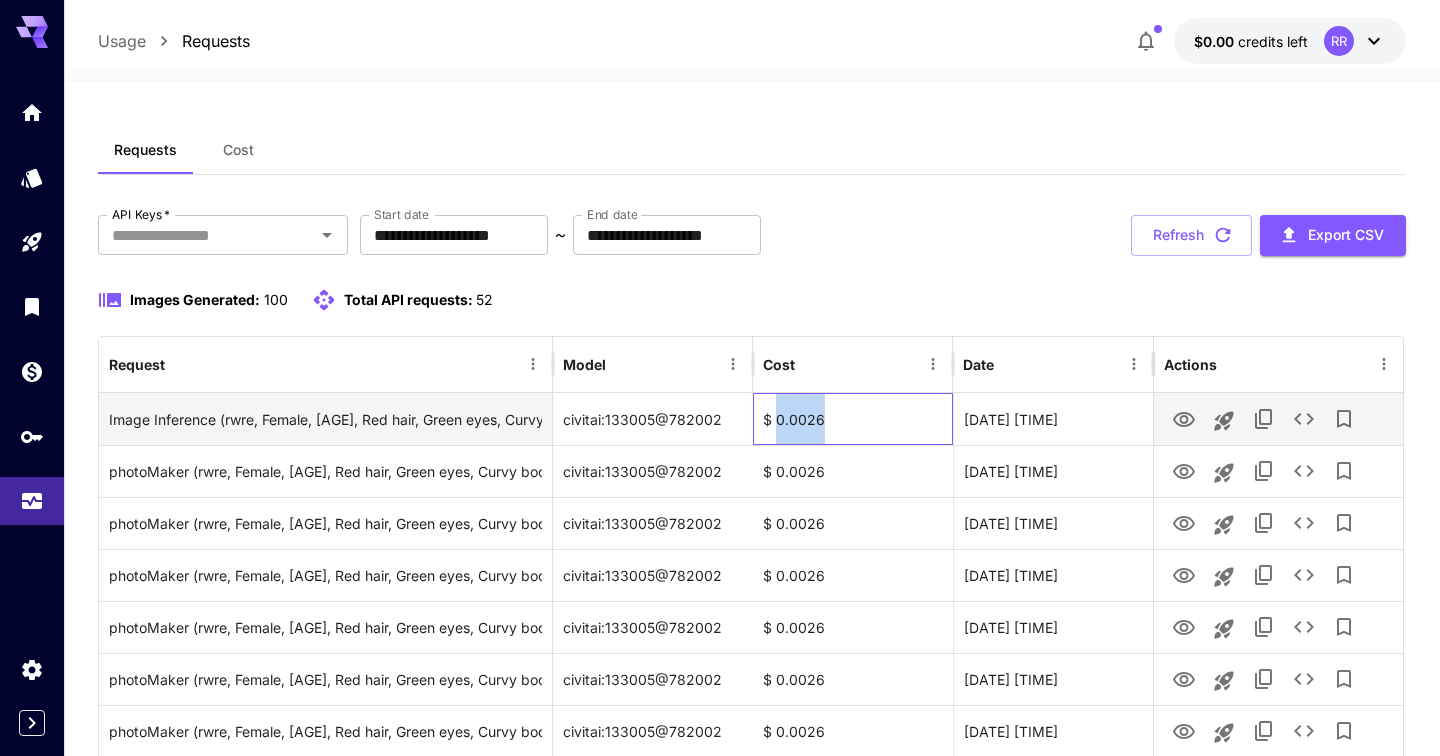 click on "$ 0.0026" at bounding box center (853, 419) 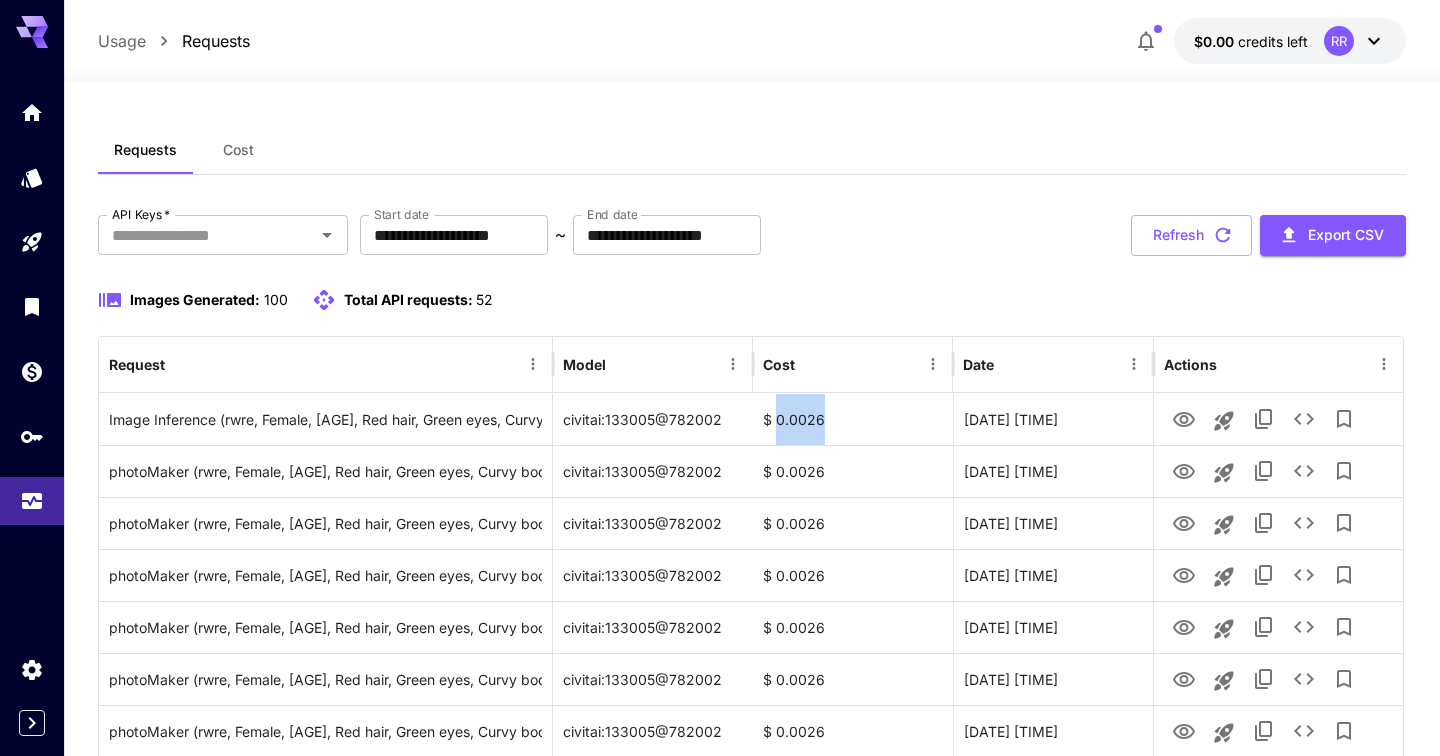 click at bounding box center [1158, 29] 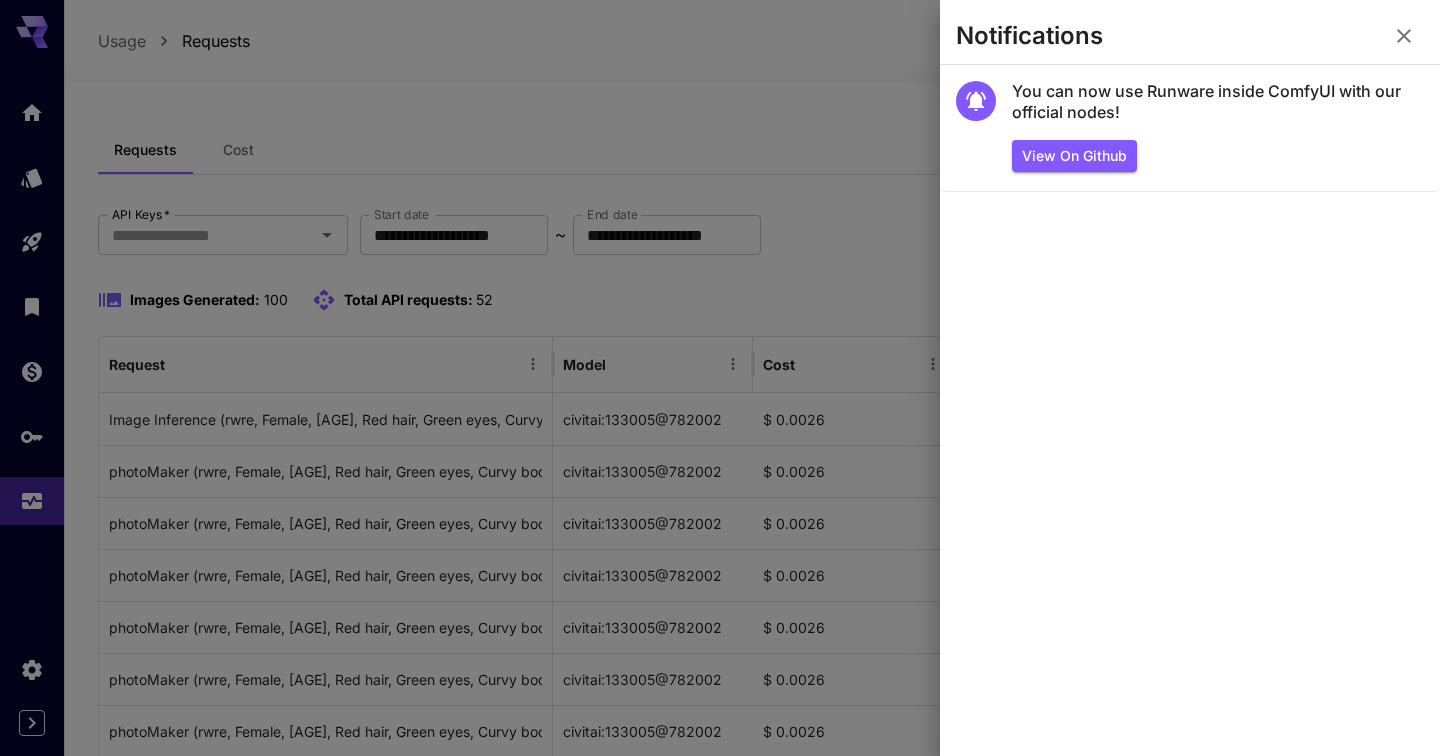 click on "Notifications" at bounding box center [1190, 40] 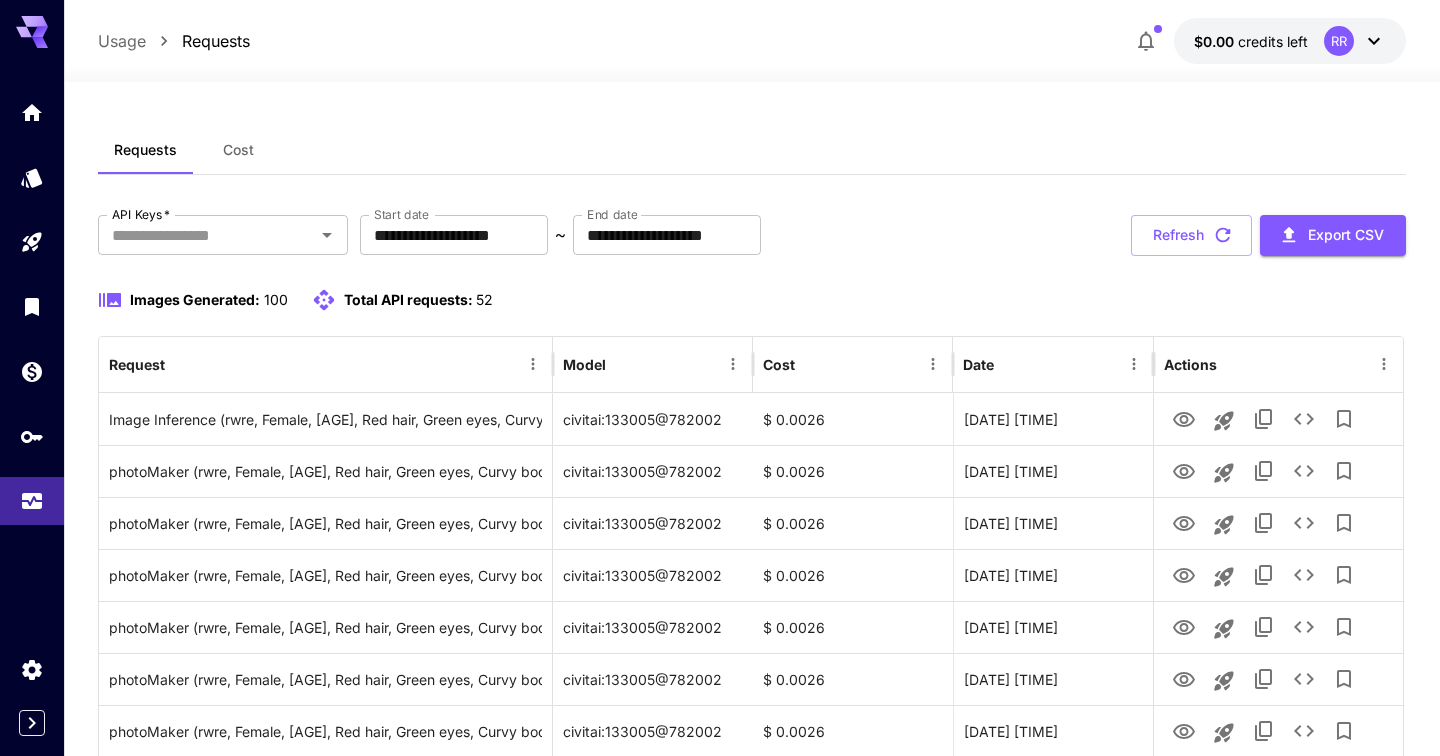 click on "RR" at bounding box center [1339, 41] 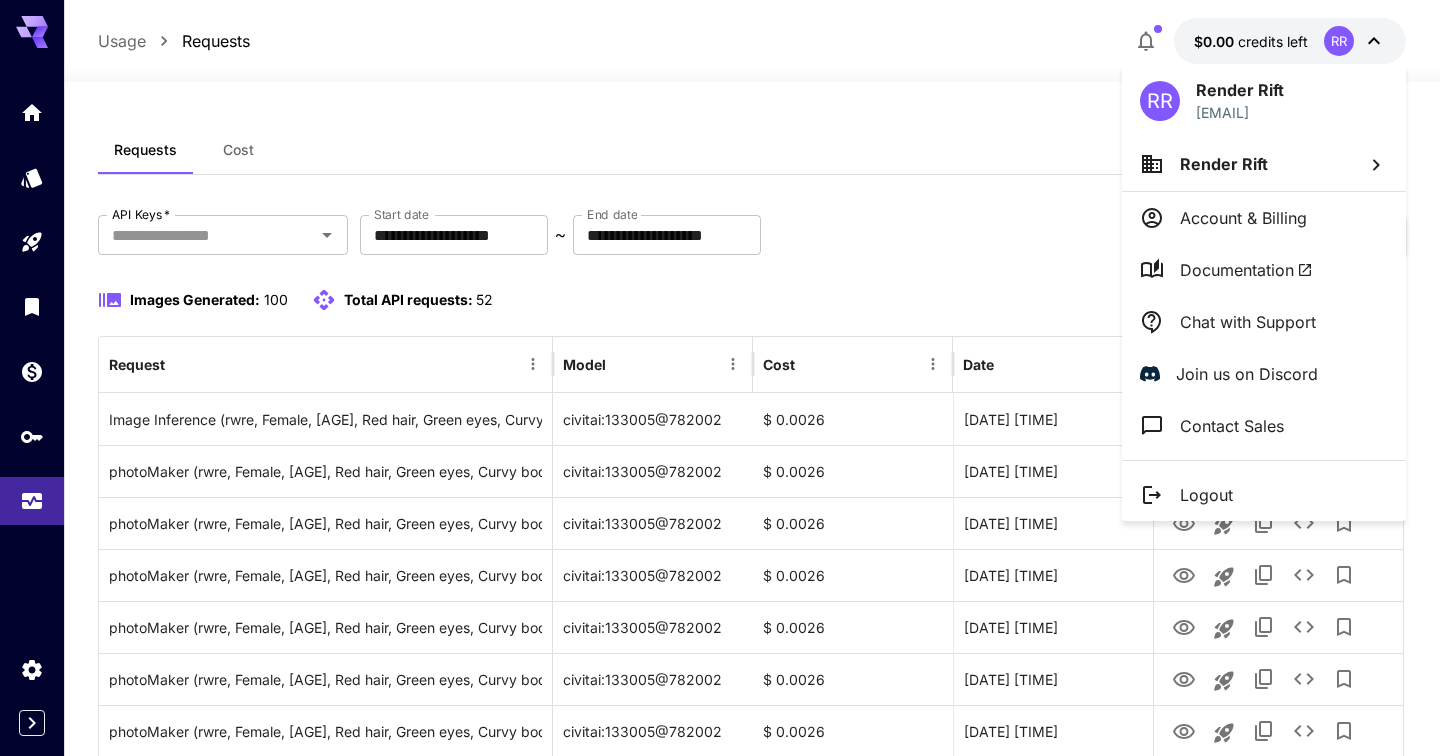 click on "Account & Billing" at bounding box center (1243, 218) 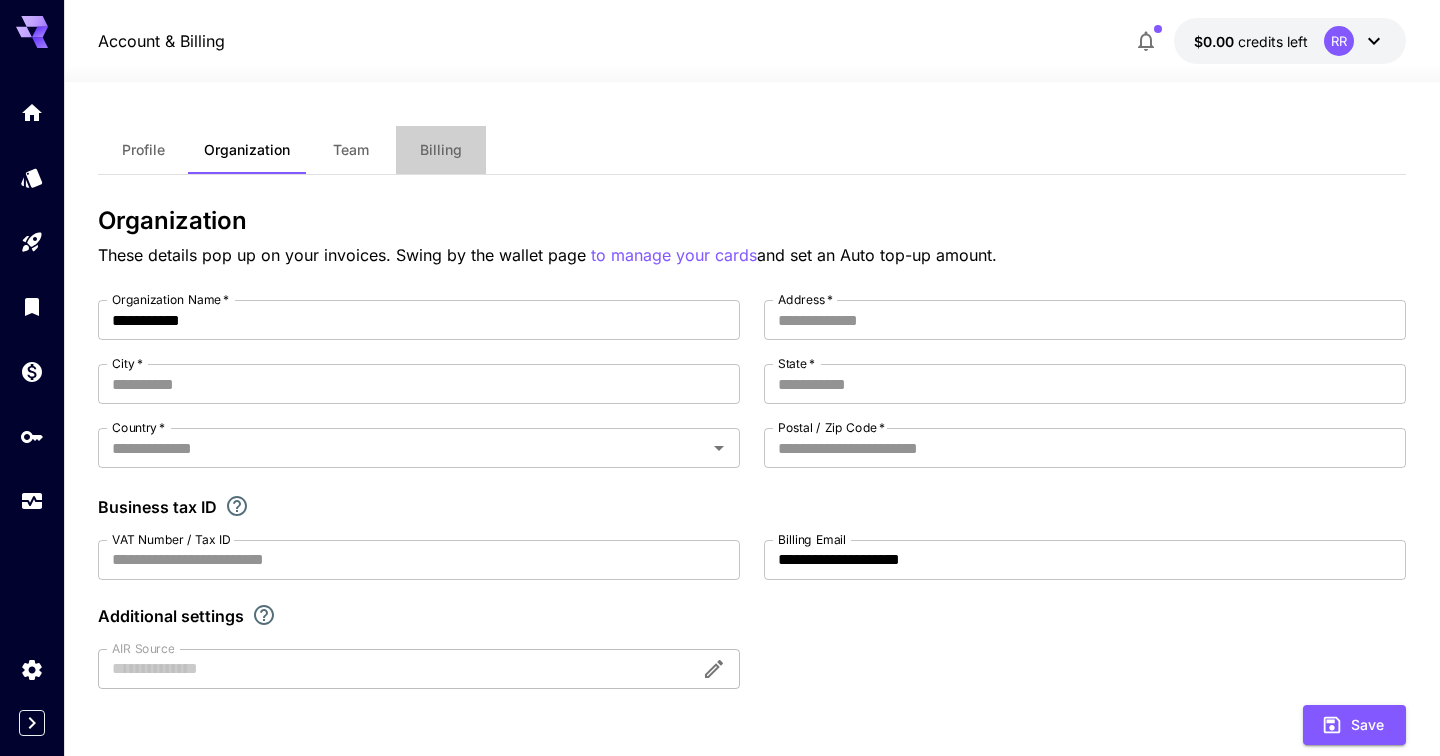 click on "Billing" at bounding box center (441, 150) 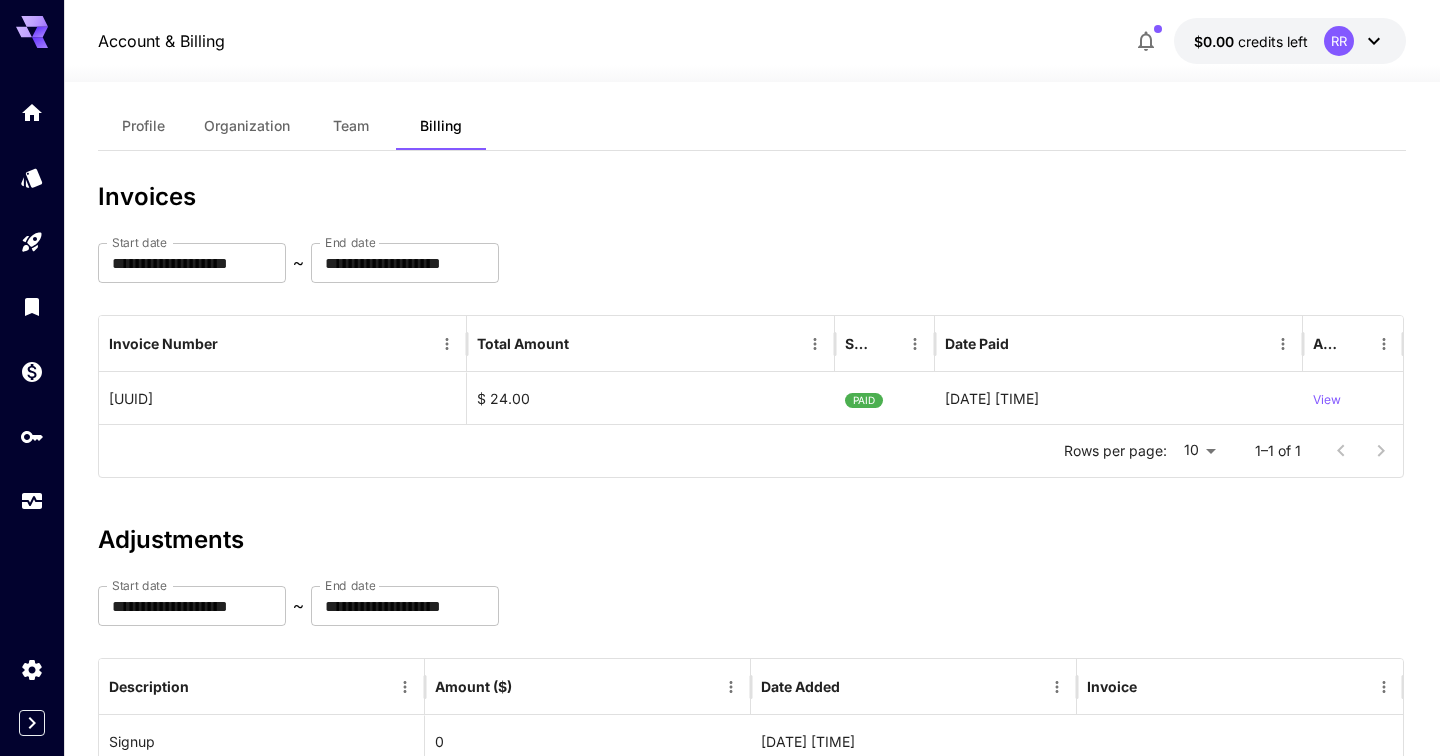 scroll, scrollTop: 0, scrollLeft: 0, axis: both 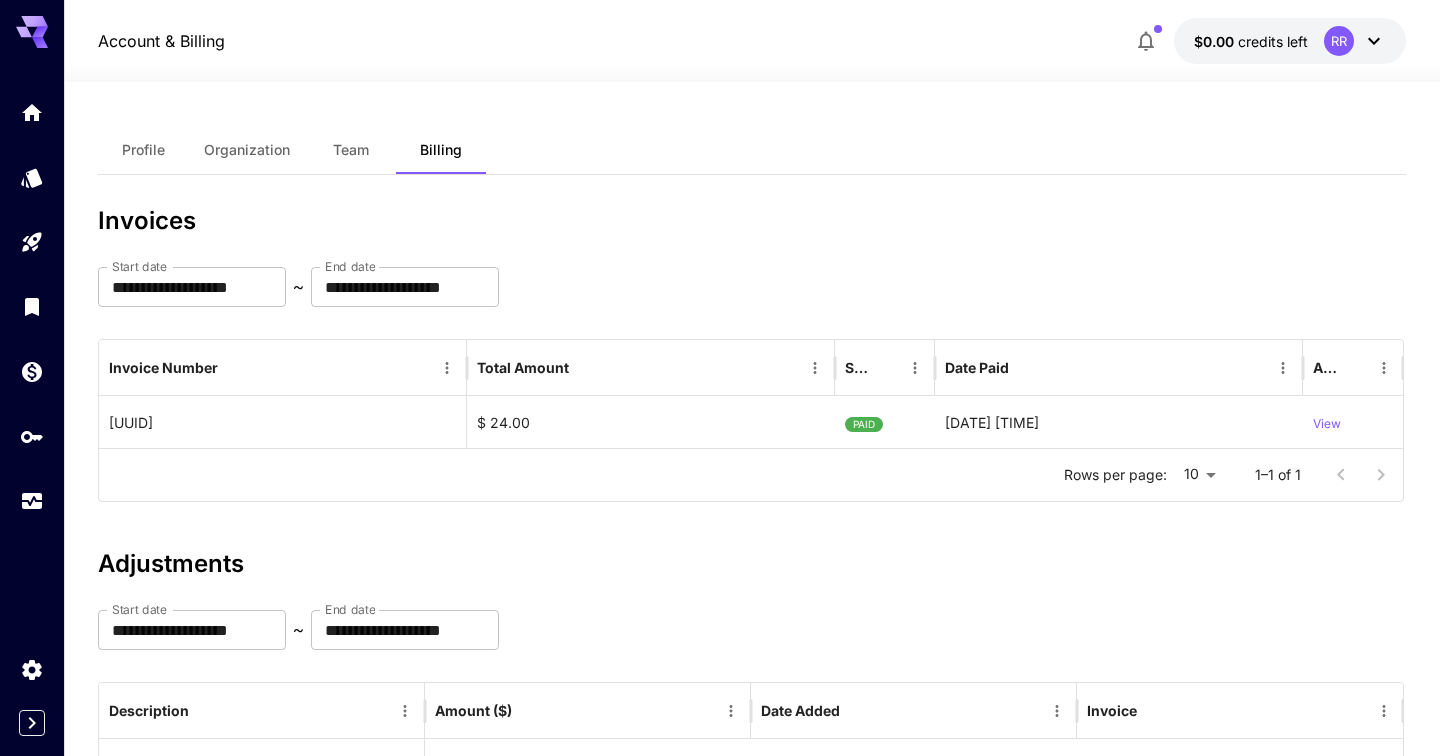 click on "$0.00    credits left  RR" at bounding box center [1290, 41] 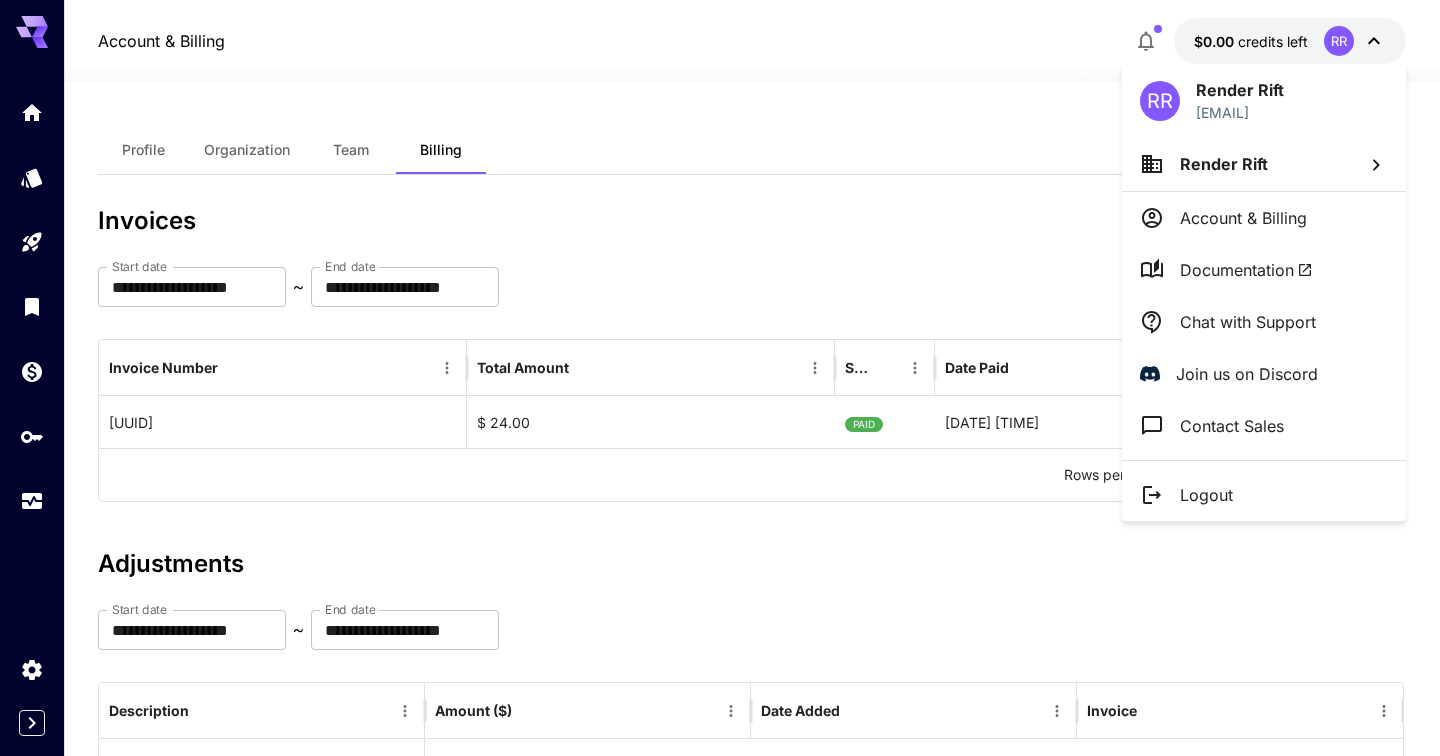click at bounding box center (720, 378) 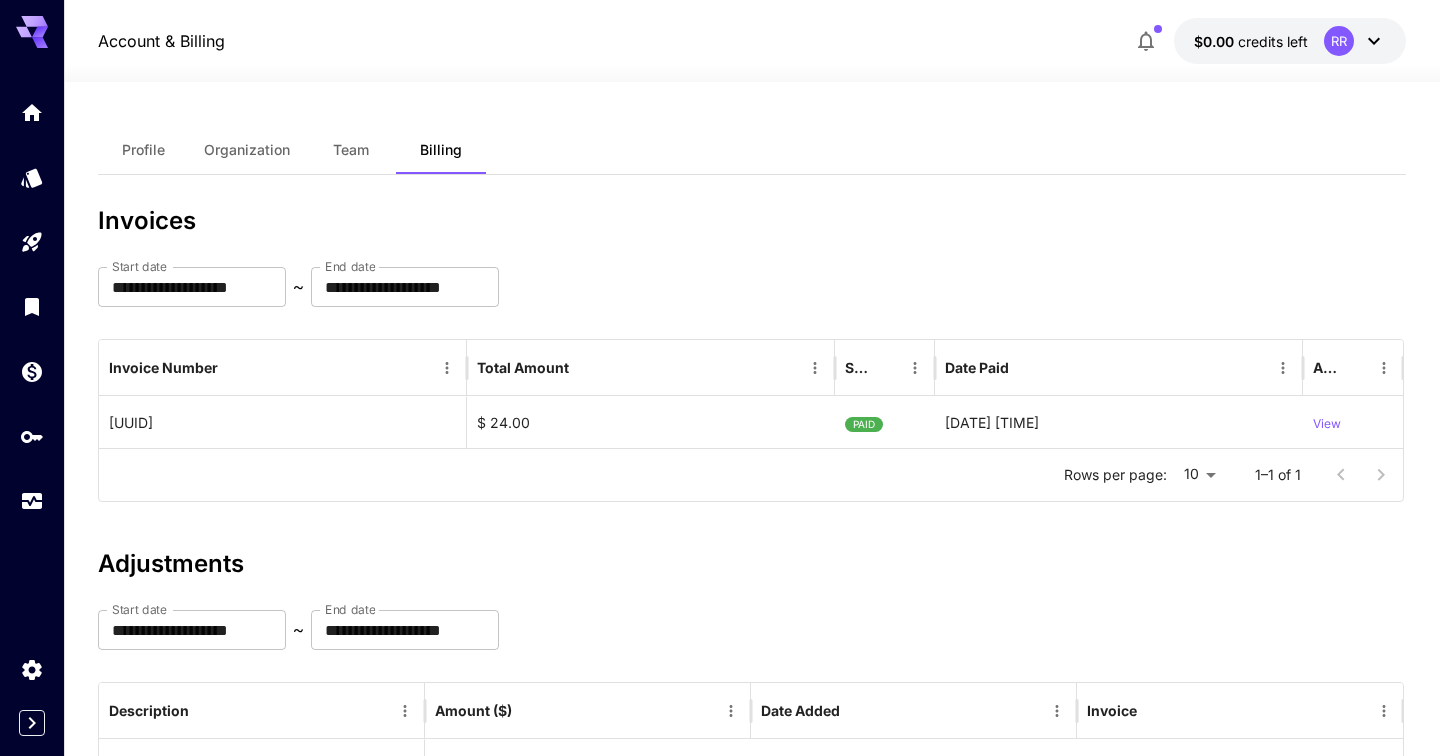 type 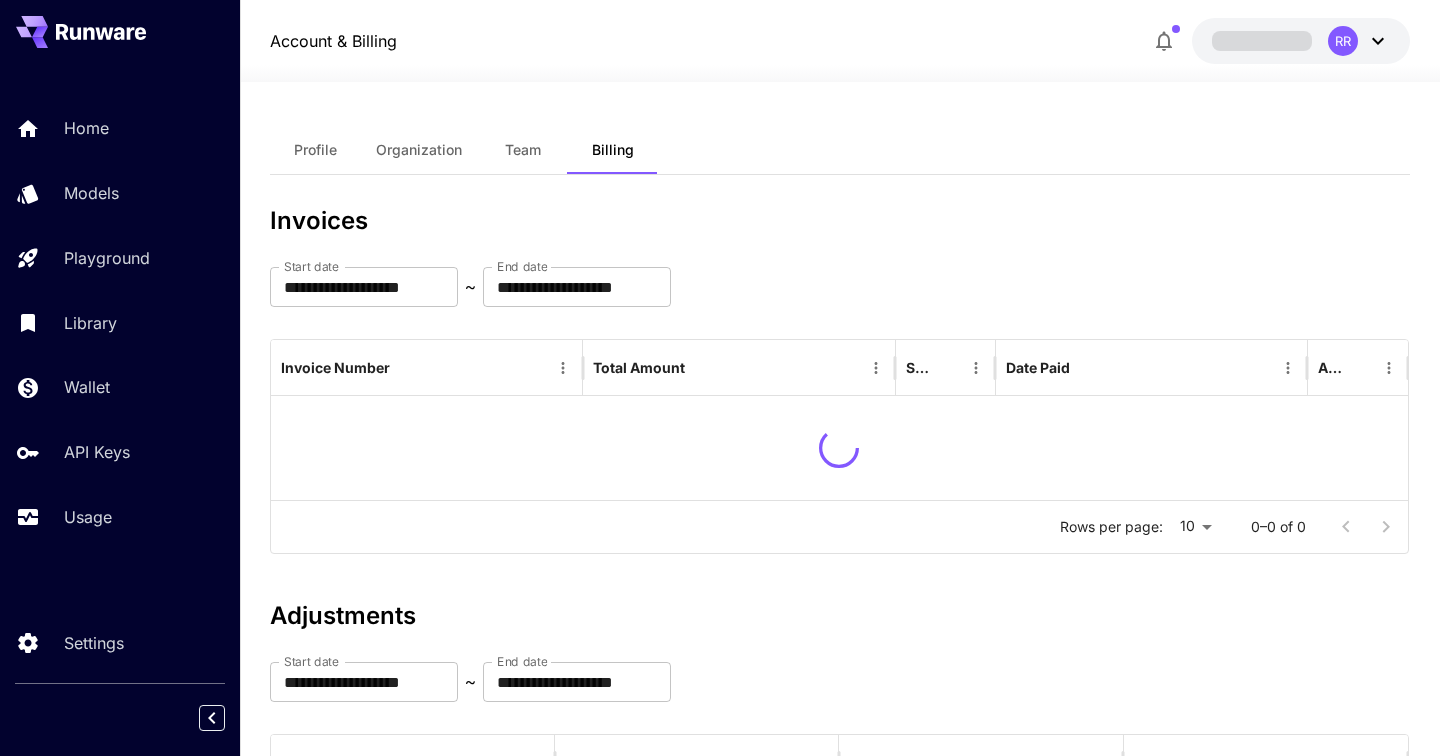 scroll, scrollTop: 0, scrollLeft: 0, axis: both 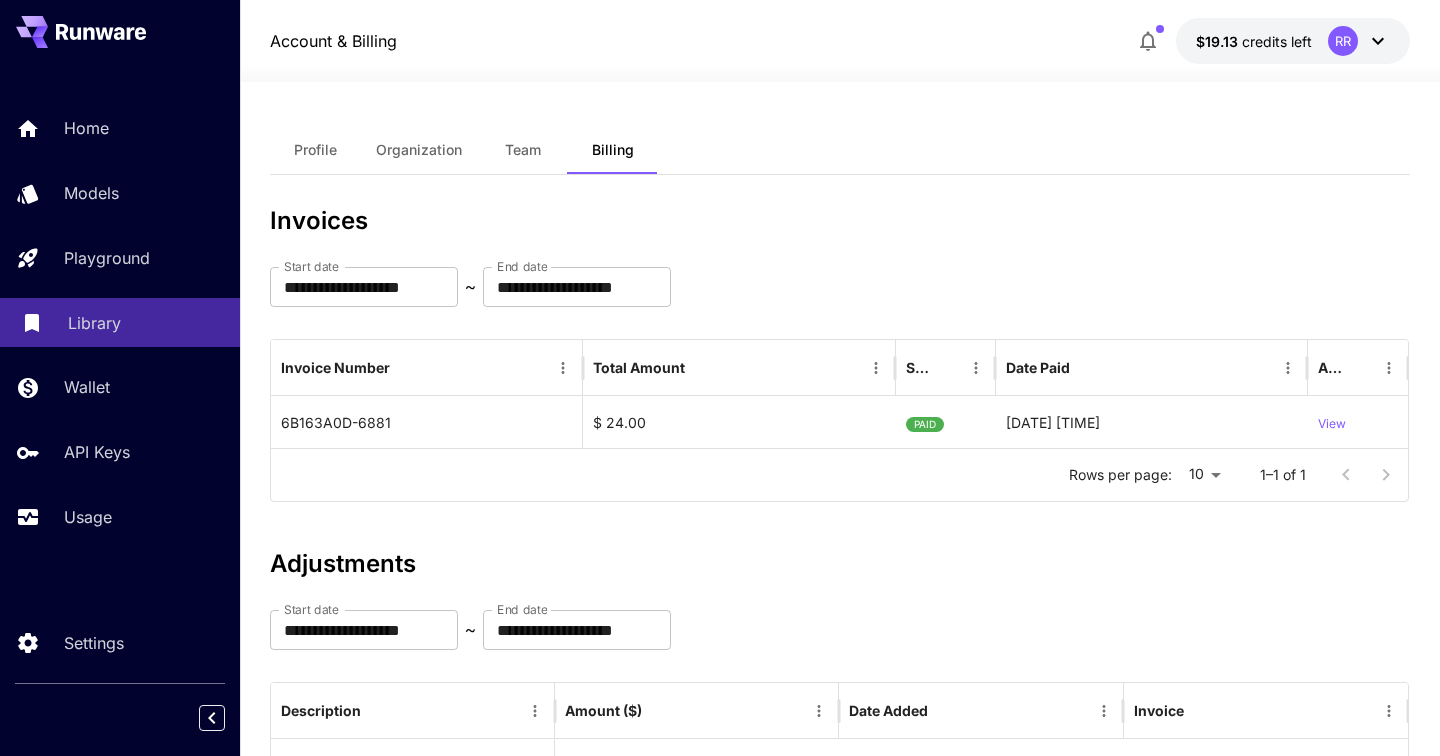 click on "Library" at bounding box center (94, 323) 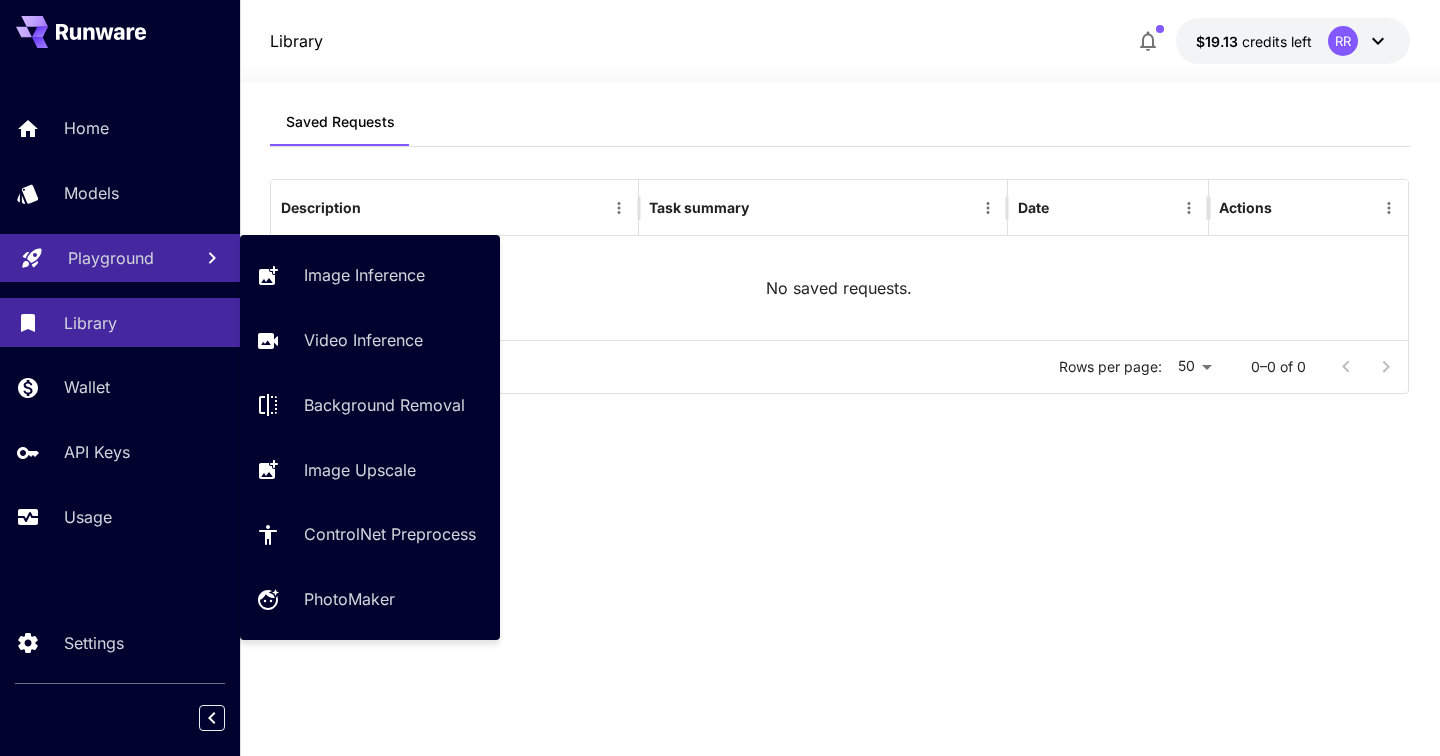 click on "Playground" at bounding box center [111, 258] 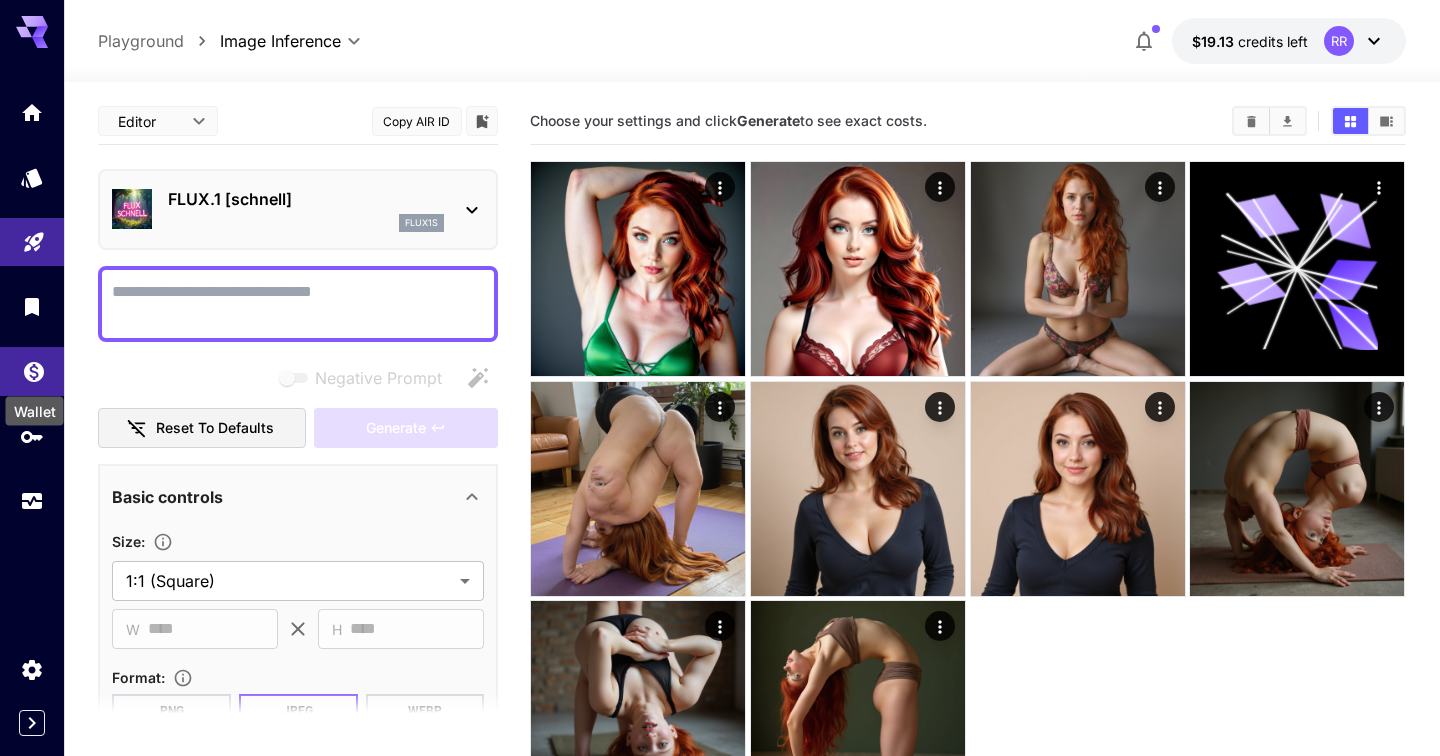 click 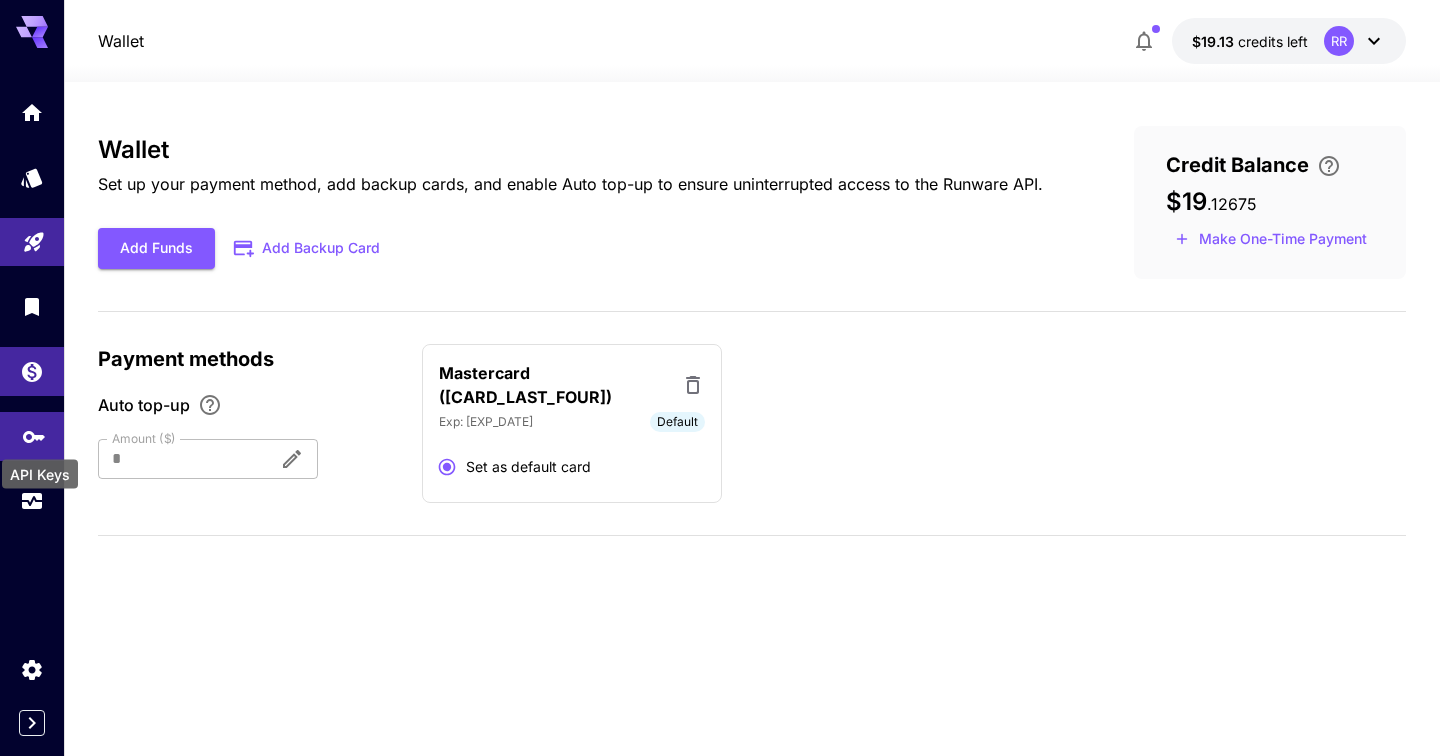 click on "API Keys" at bounding box center [40, 468] 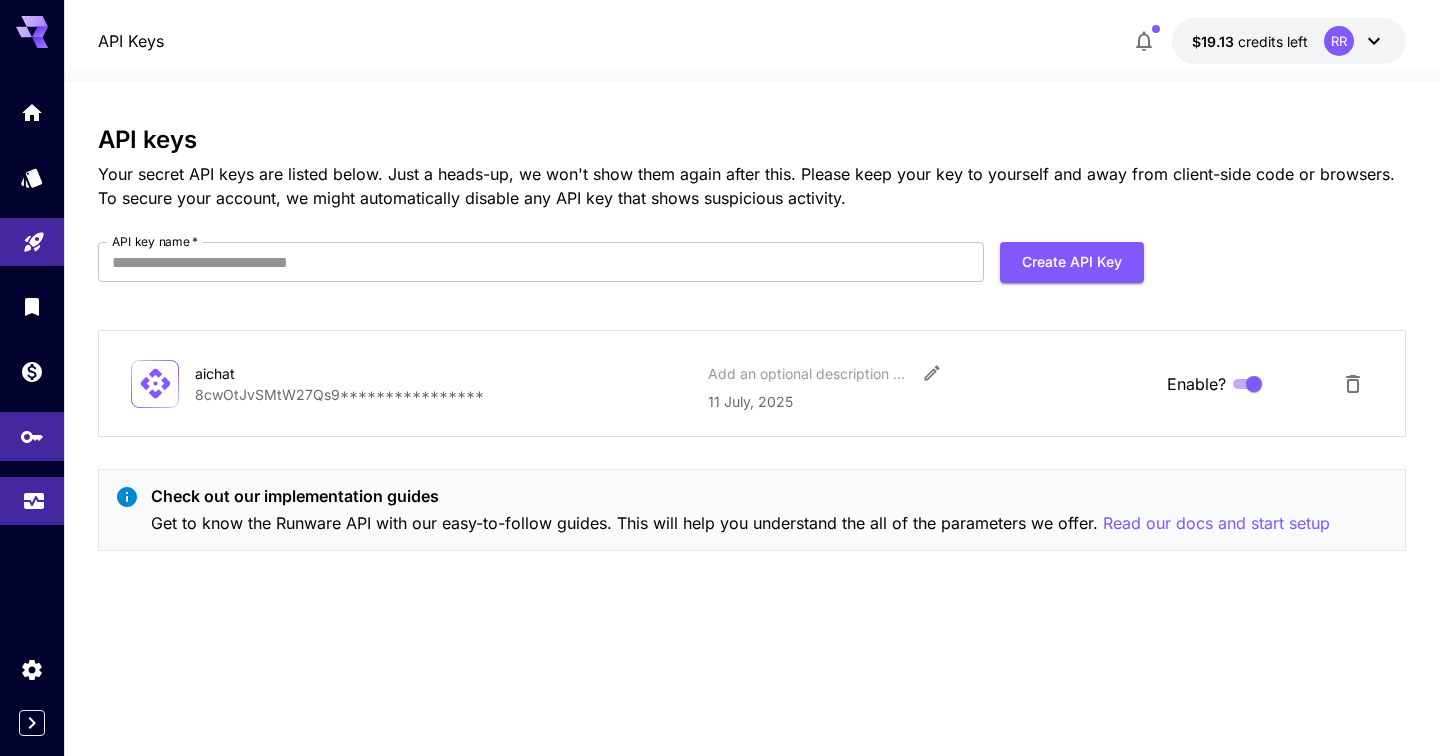 click at bounding box center [32, 501] 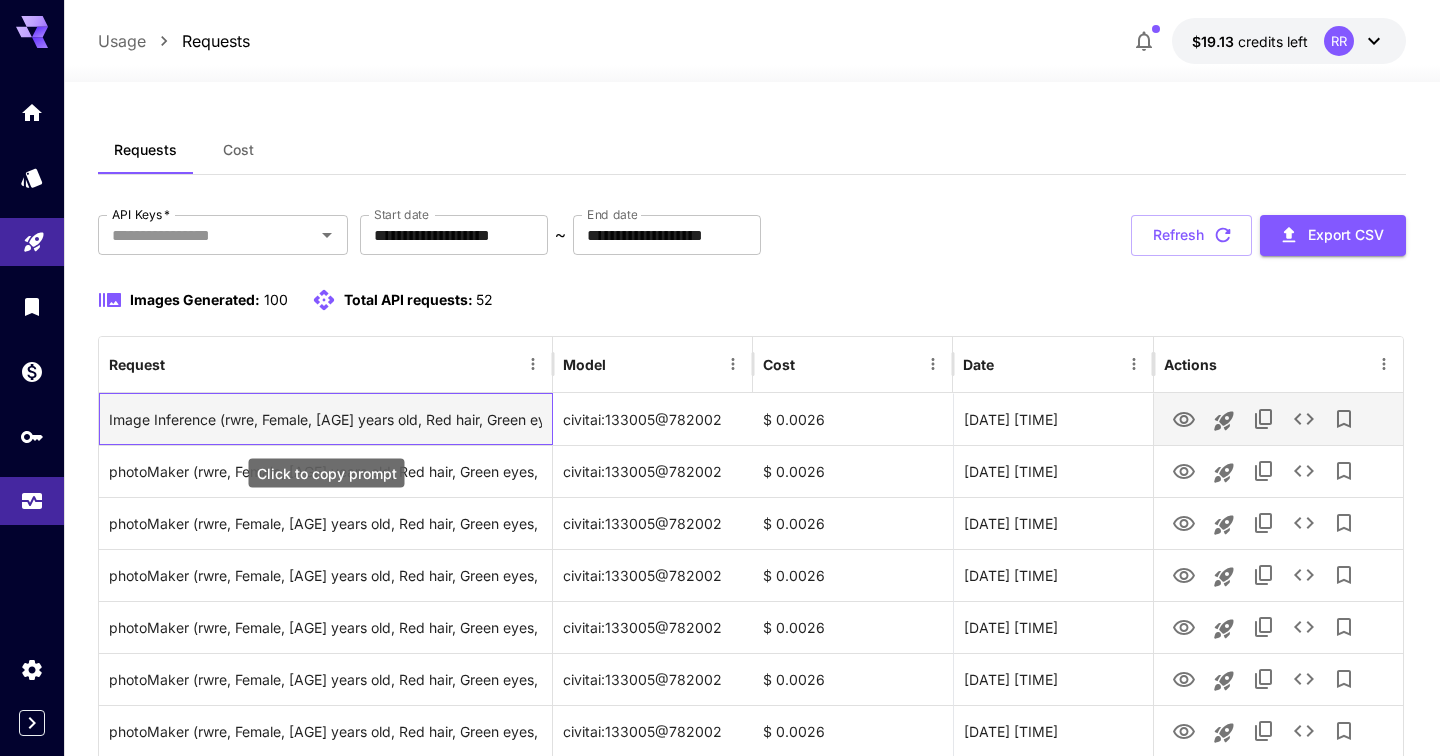 click on "Image Inference (rwre, Female, [AGE] years old, Red hair, Green eyes, Curvy body type, Close-up of glistening pussy and tight asshole, fingers spreading both, thighs shaking, highly detailed, professional photography, 4K resolution)" at bounding box center (325, 419) 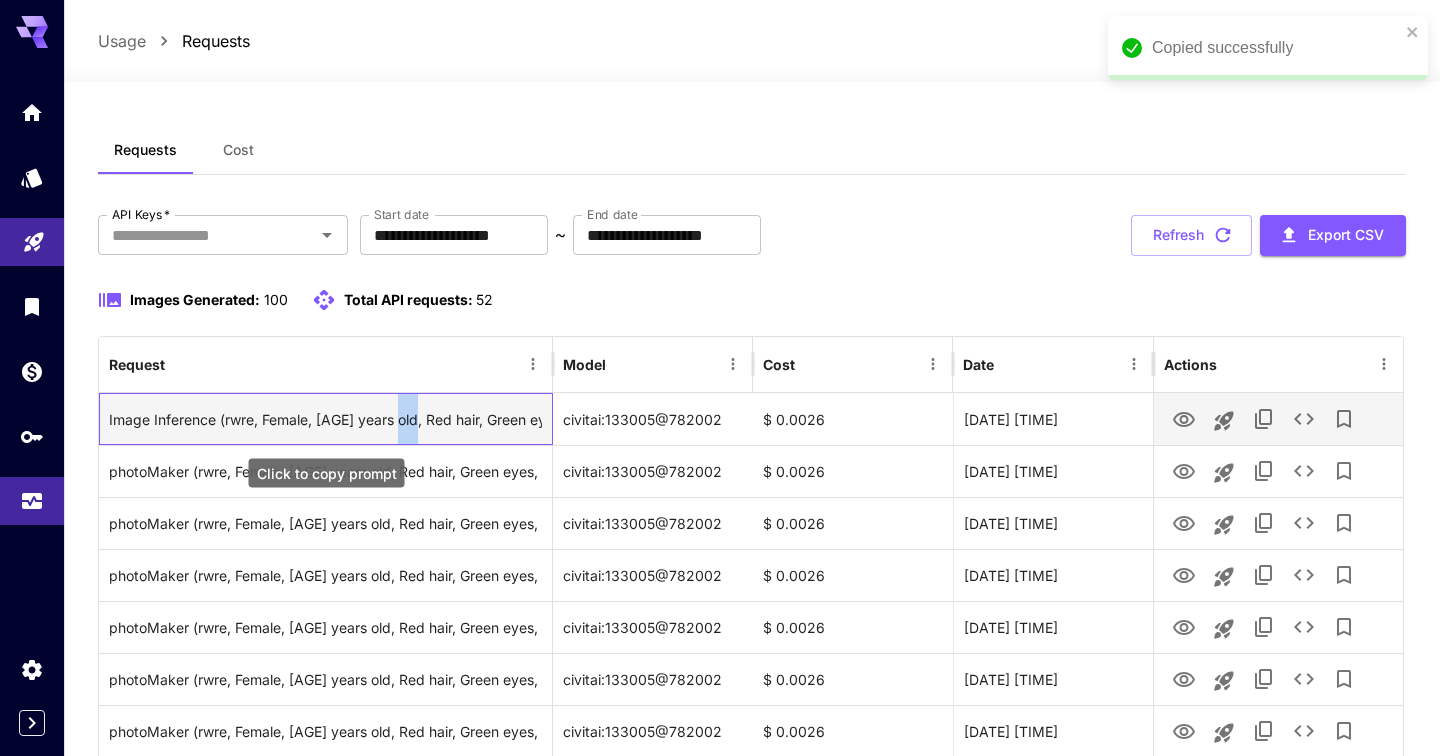 click on "Image Inference (rwre, Female, [AGE] years old, Red hair, Green eyes, Curvy body type, Close-up of glistening pussy and tight asshole, fingers spreading both, thighs shaking, highly detailed, professional photography, 4K resolution)" at bounding box center (325, 419) 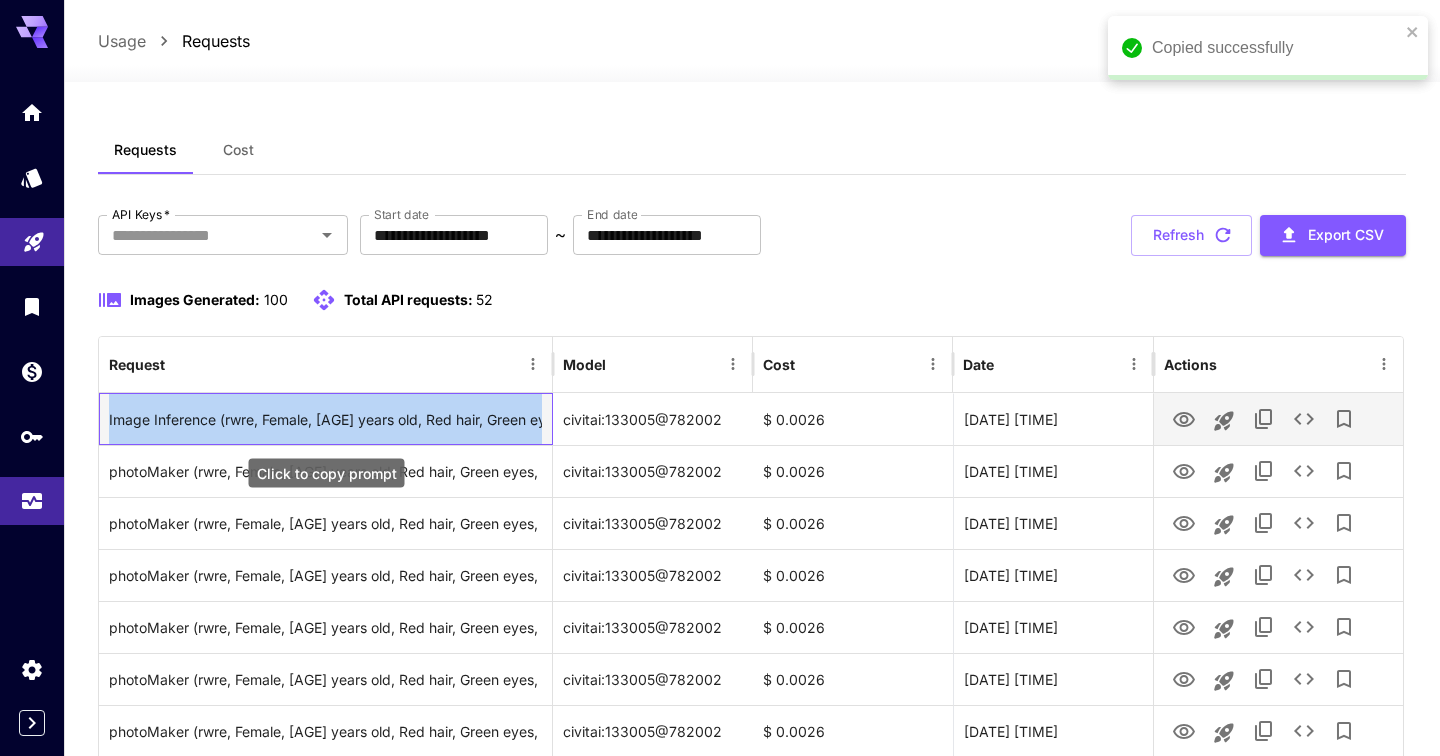 click on "Image Inference (rwre, Female, [AGE] years old, Red hair, Green eyes, Curvy body type, Close-up of glistening pussy and tight asshole, fingers spreading both, thighs shaking, highly detailed, professional photography, 4K resolution)" at bounding box center (325, 419) 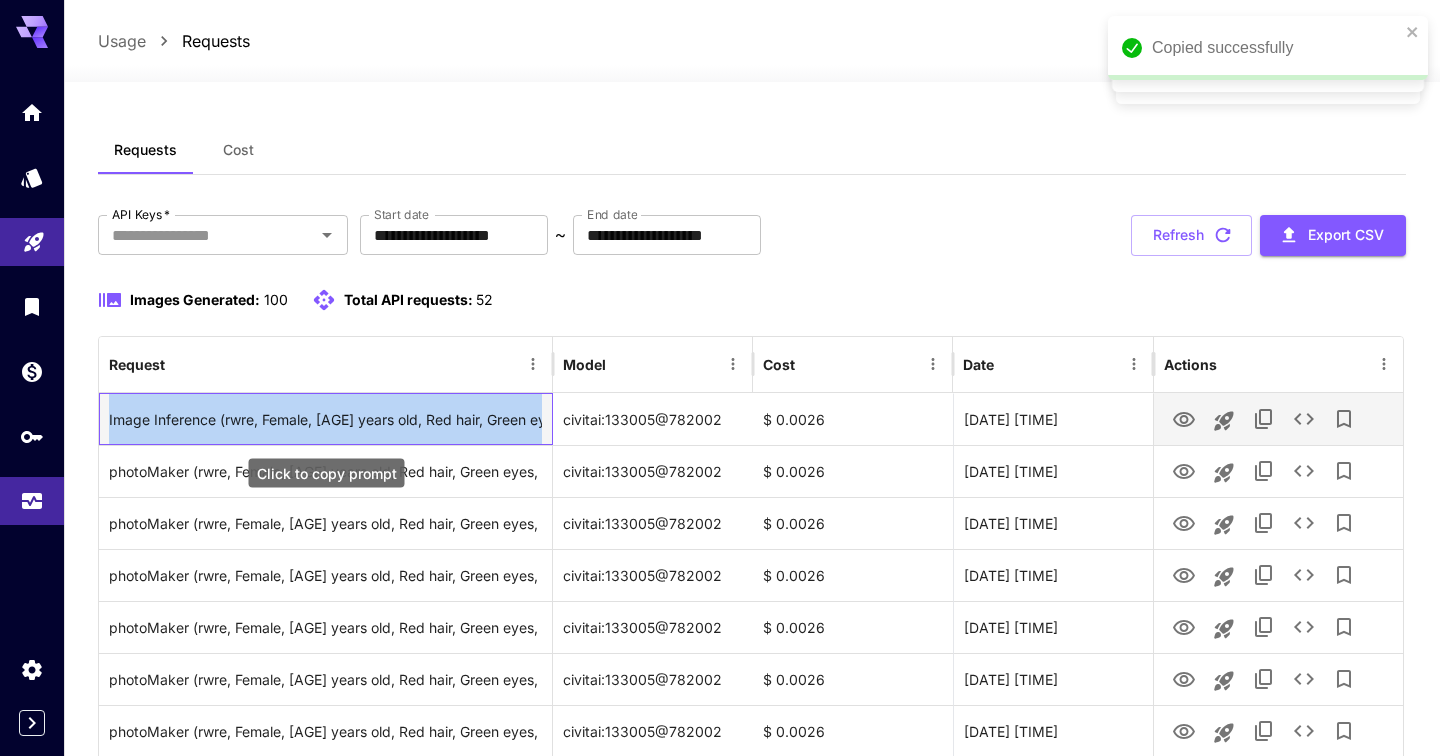 copy on "Image Inference (rwre, Female, [AGE] years old, Red hair, Green eyes, Curvy body type, Close-up of glistening pussy and tight asshole, fingers spreading both, thighs shaking, highly detailed, professional photography, 4K resolution)" 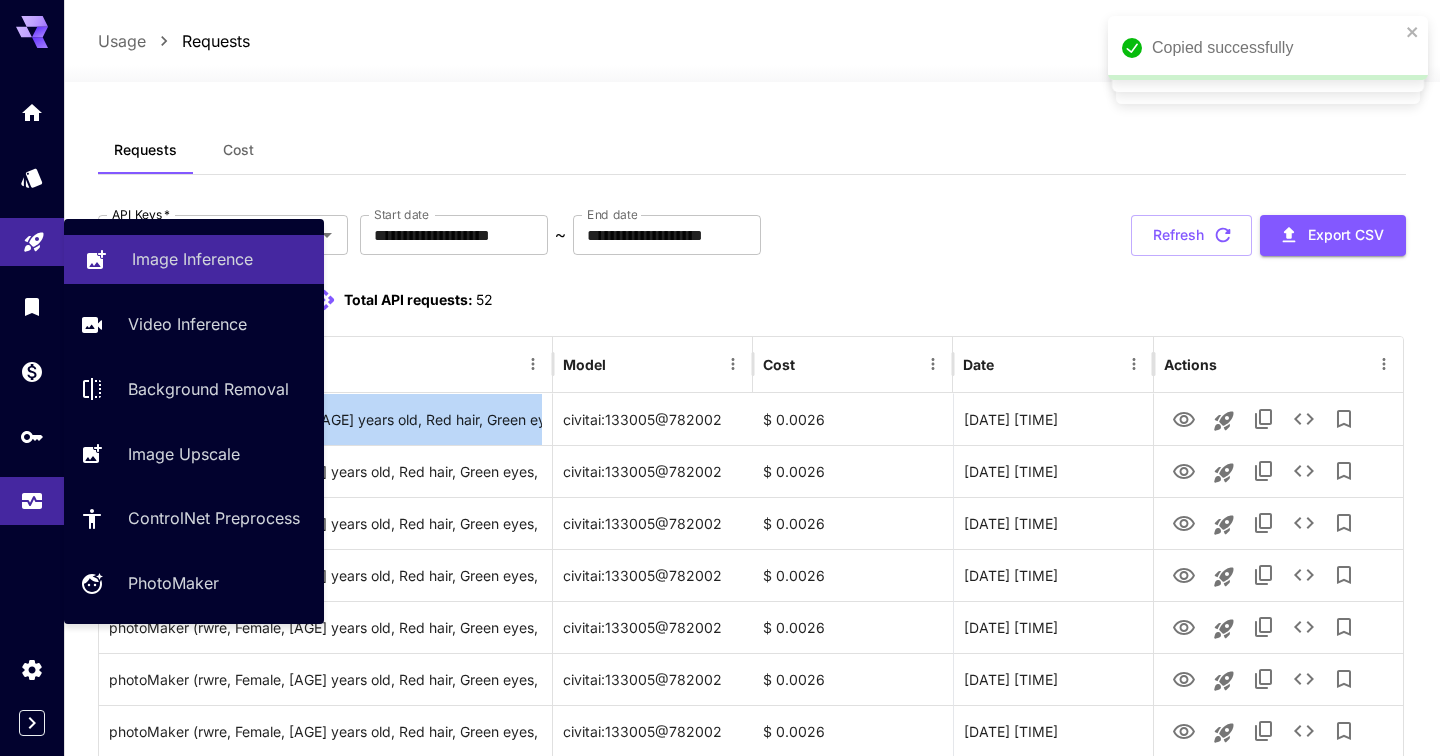 click on "Image Inference" at bounding box center [194, 259] 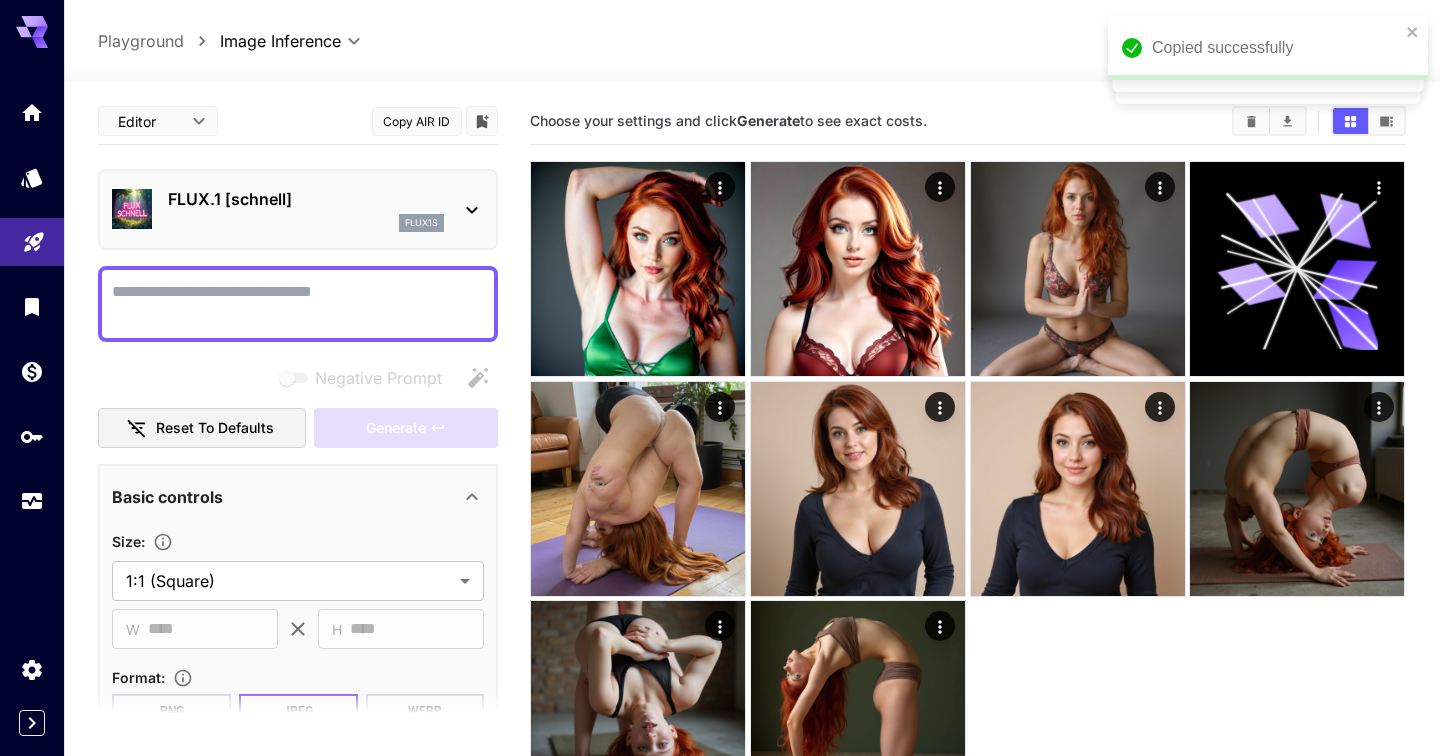 type on "**********" 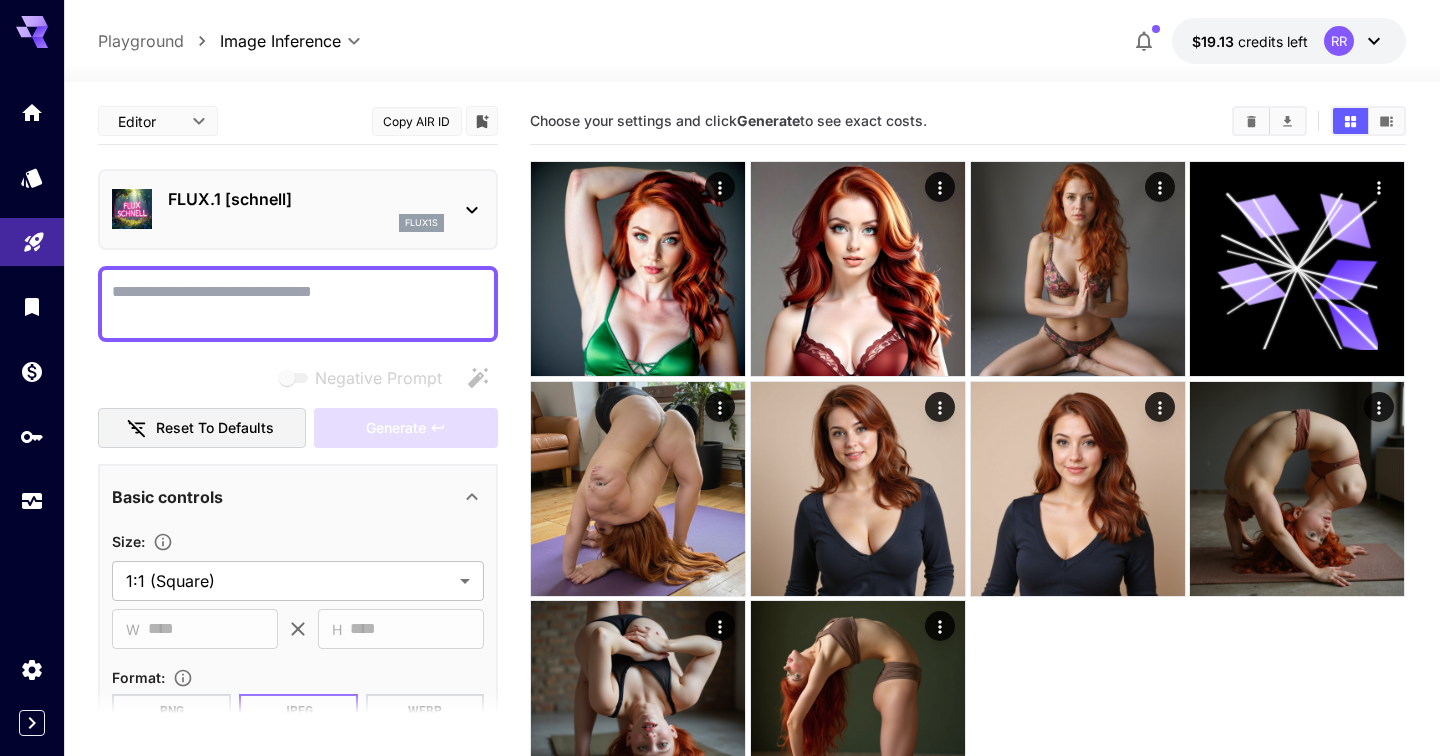 click on "FLUX.1 [schnell]" at bounding box center (306, 199) 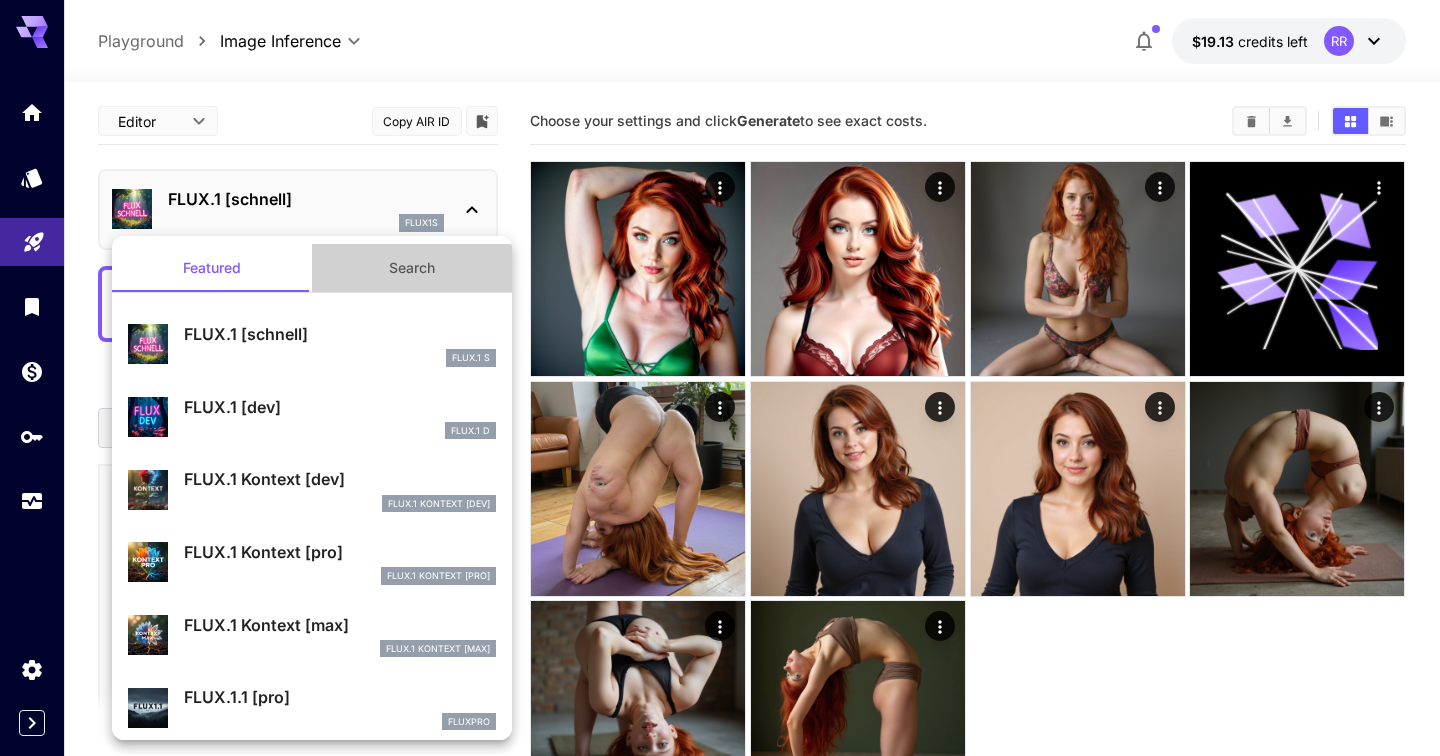 click on "Search" at bounding box center [412, 268] 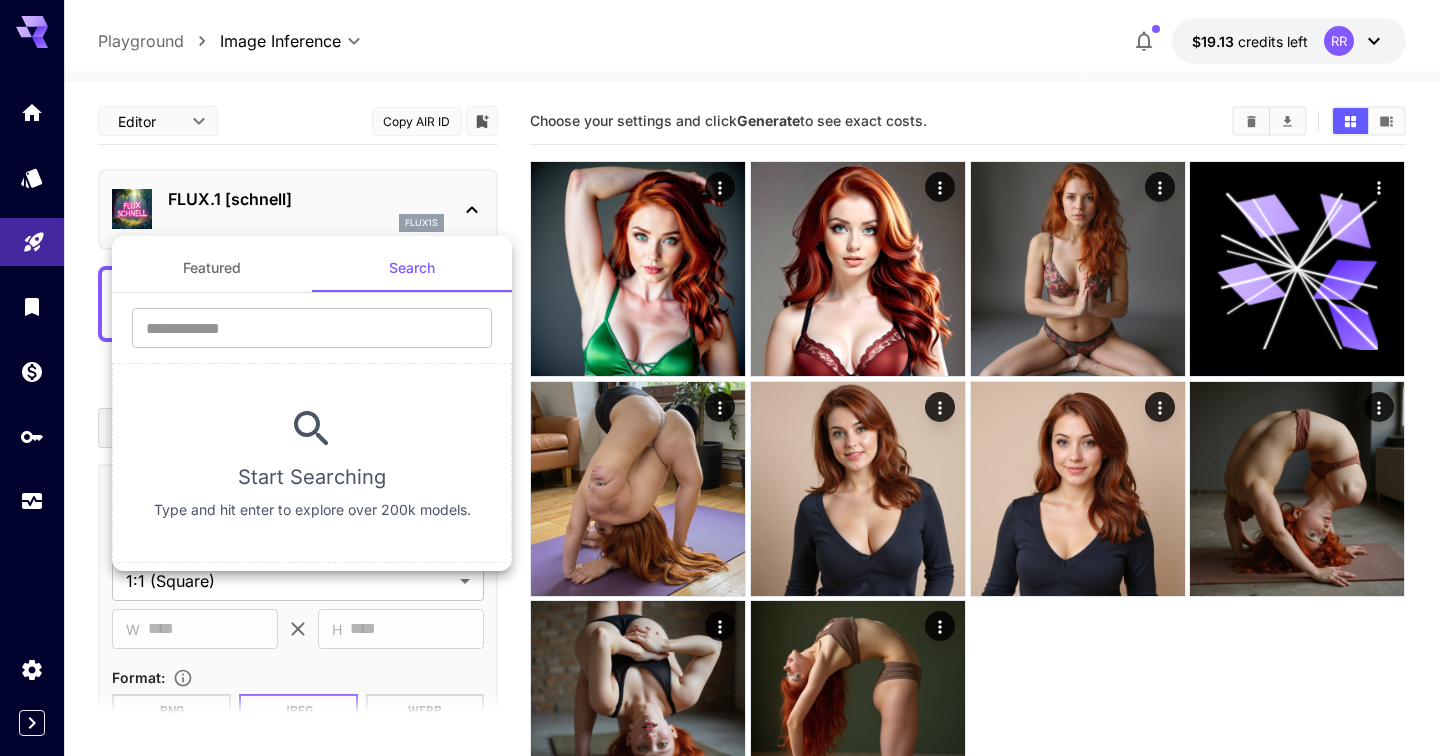click at bounding box center [720, 378] 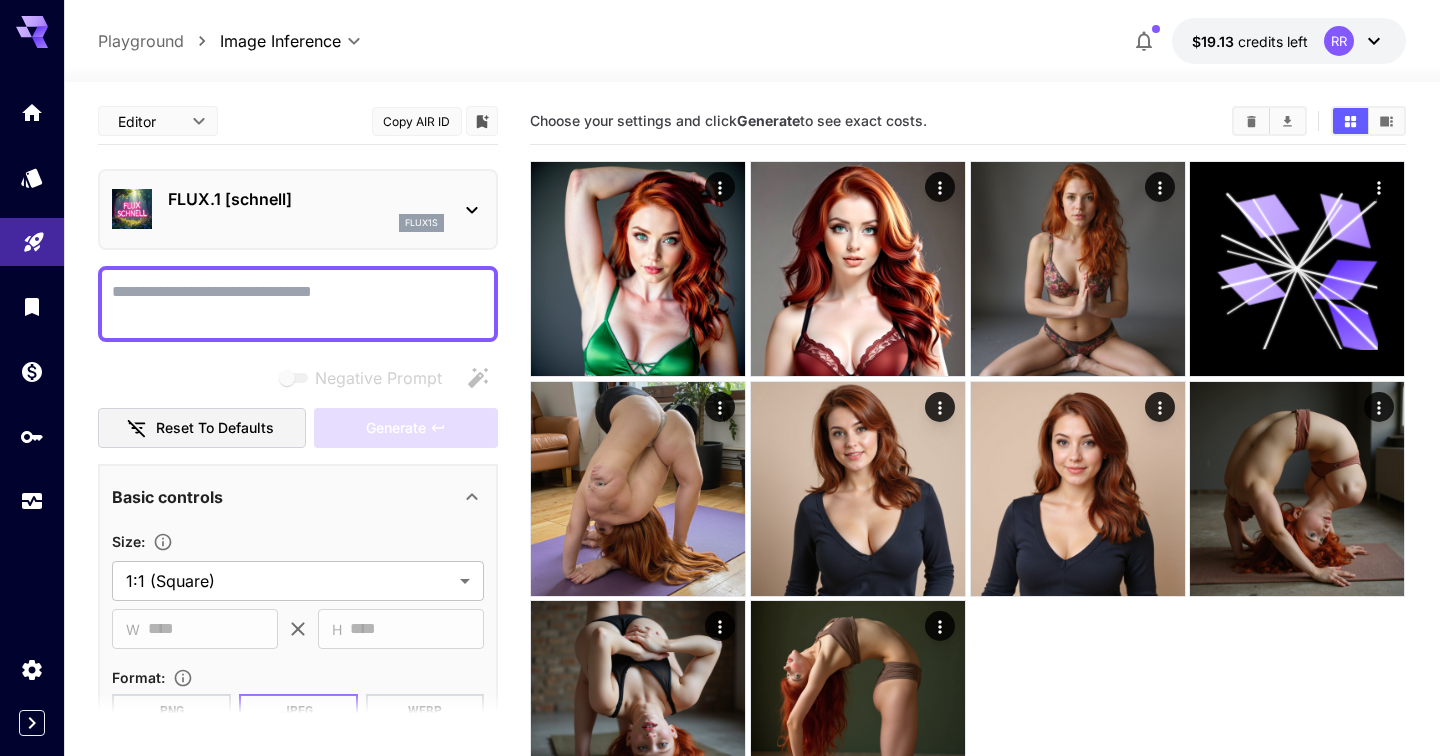 click on "FLUX.1 [schnell] flux1s" at bounding box center (298, 209) 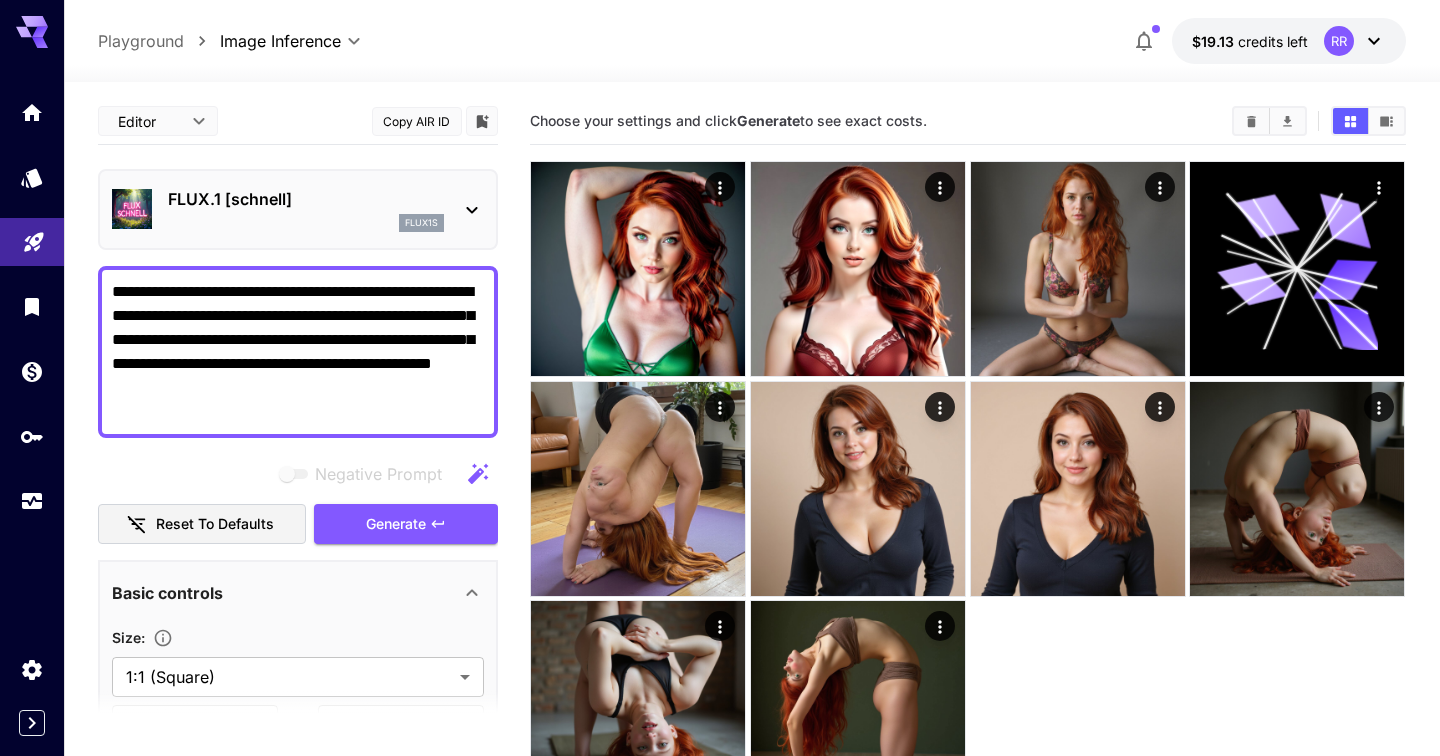 drag, startPoint x: 277, startPoint y: 292, endPoint x: 36, endPoint y: 281, distance: 241.2509 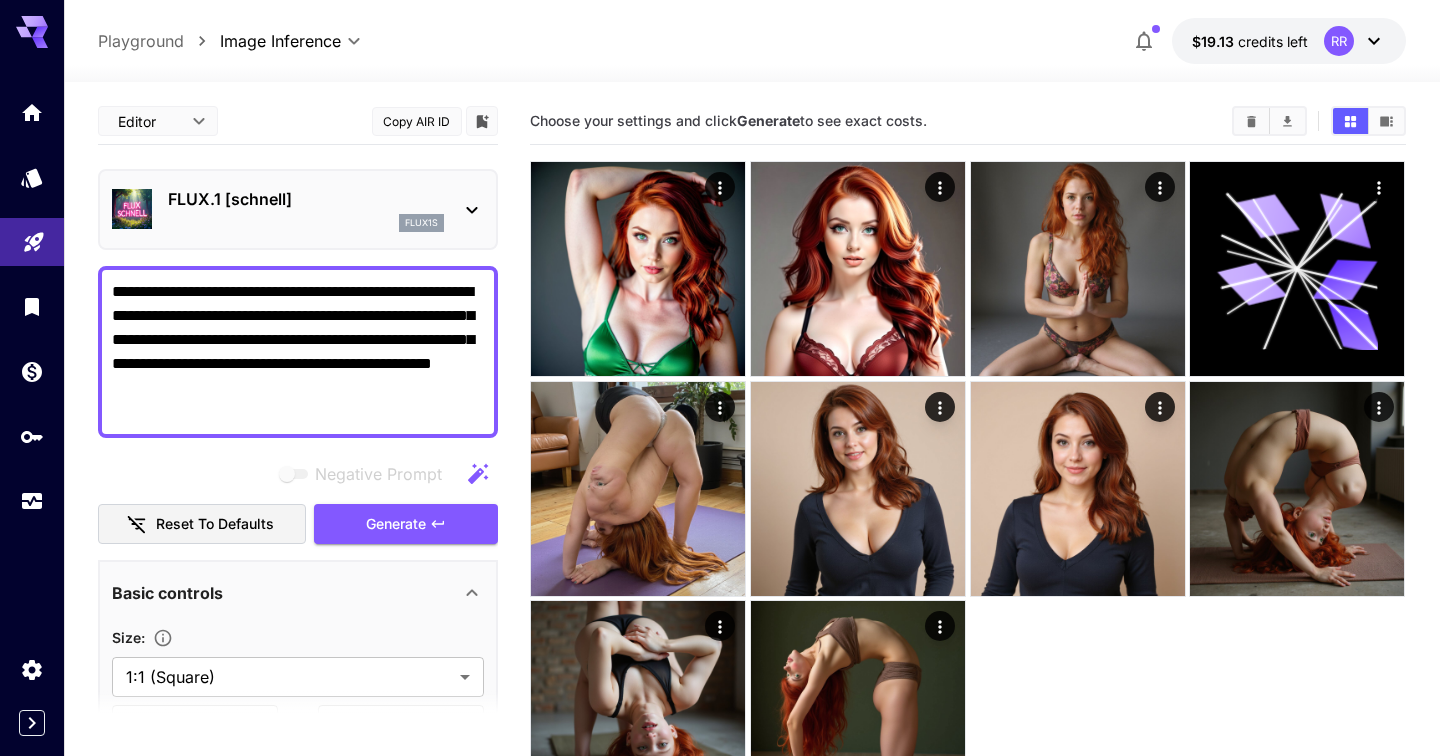 type on "**********" 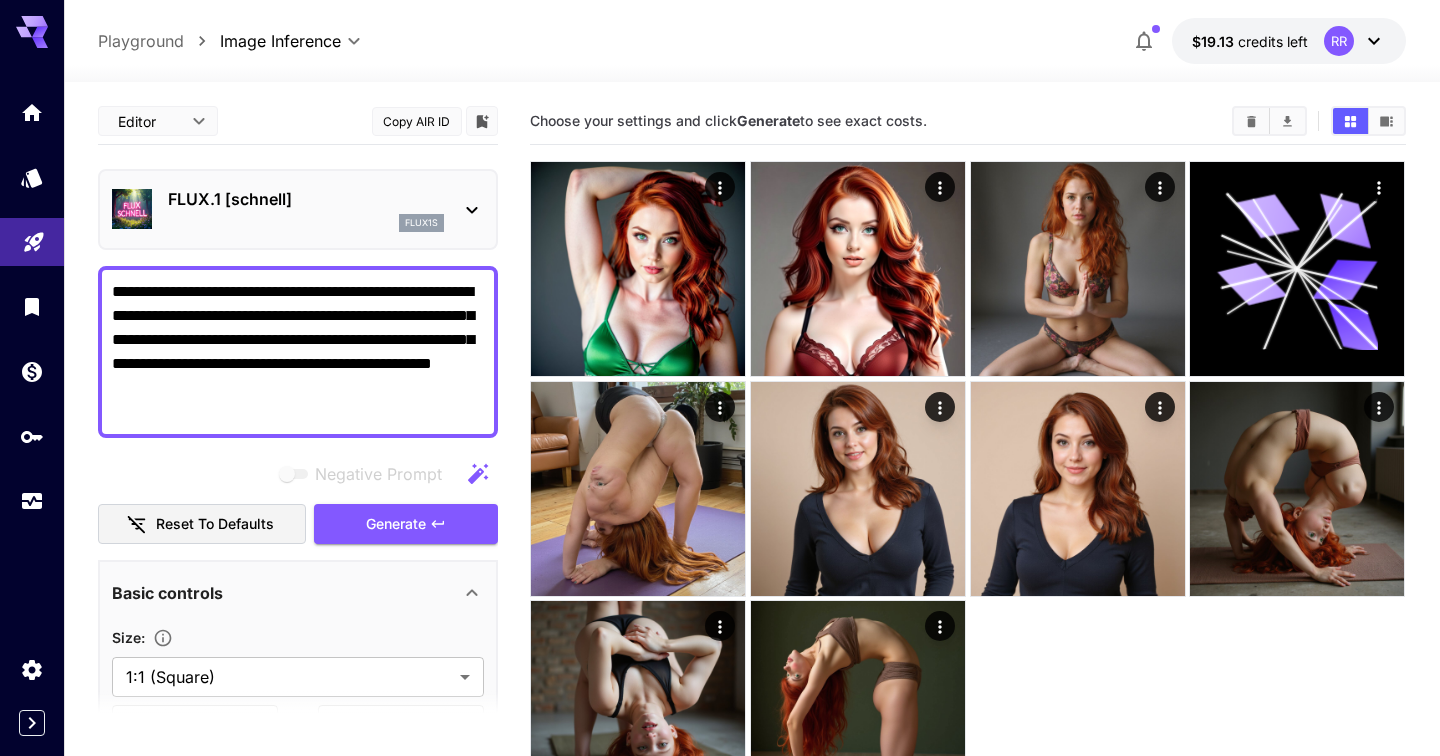 click on "**********" at bounding box center (298, 678) 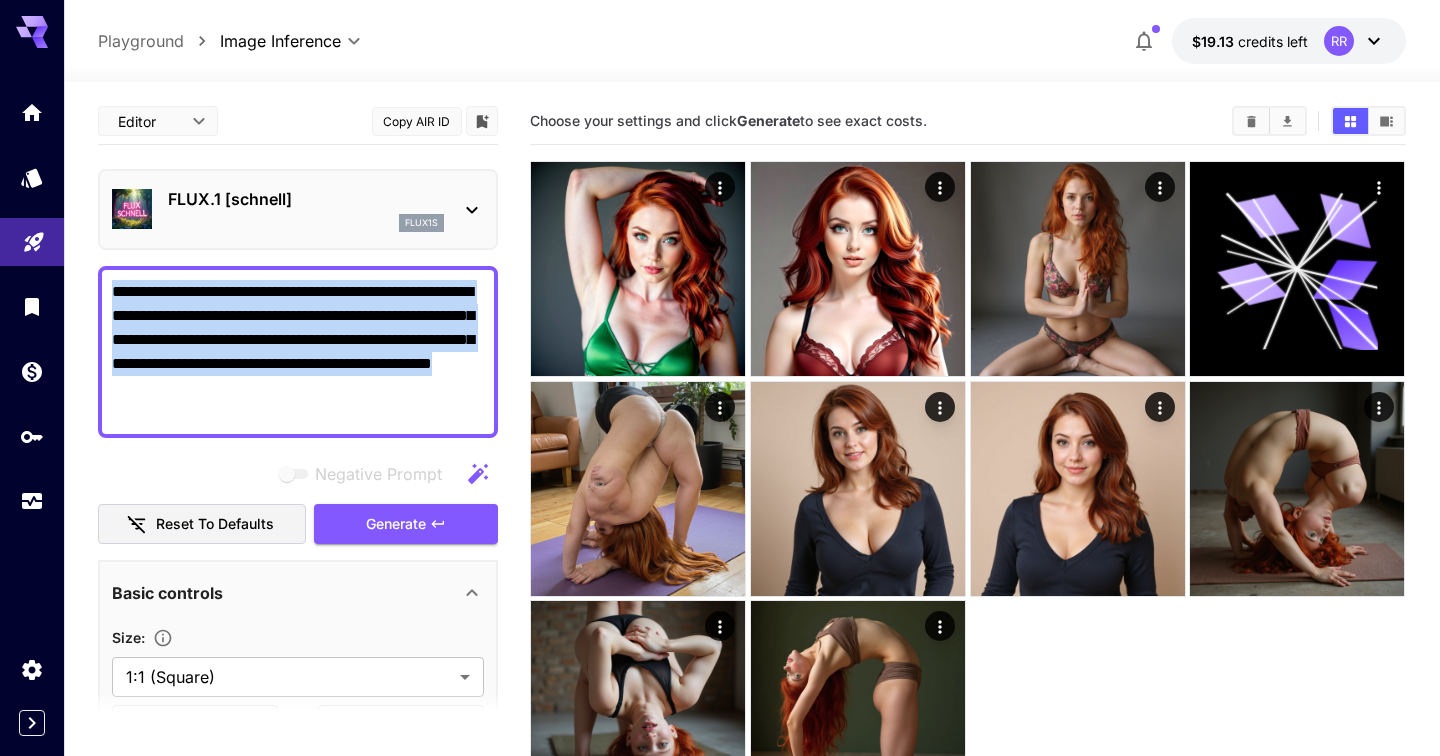 click on "**********" at bounding box center (298, 352) 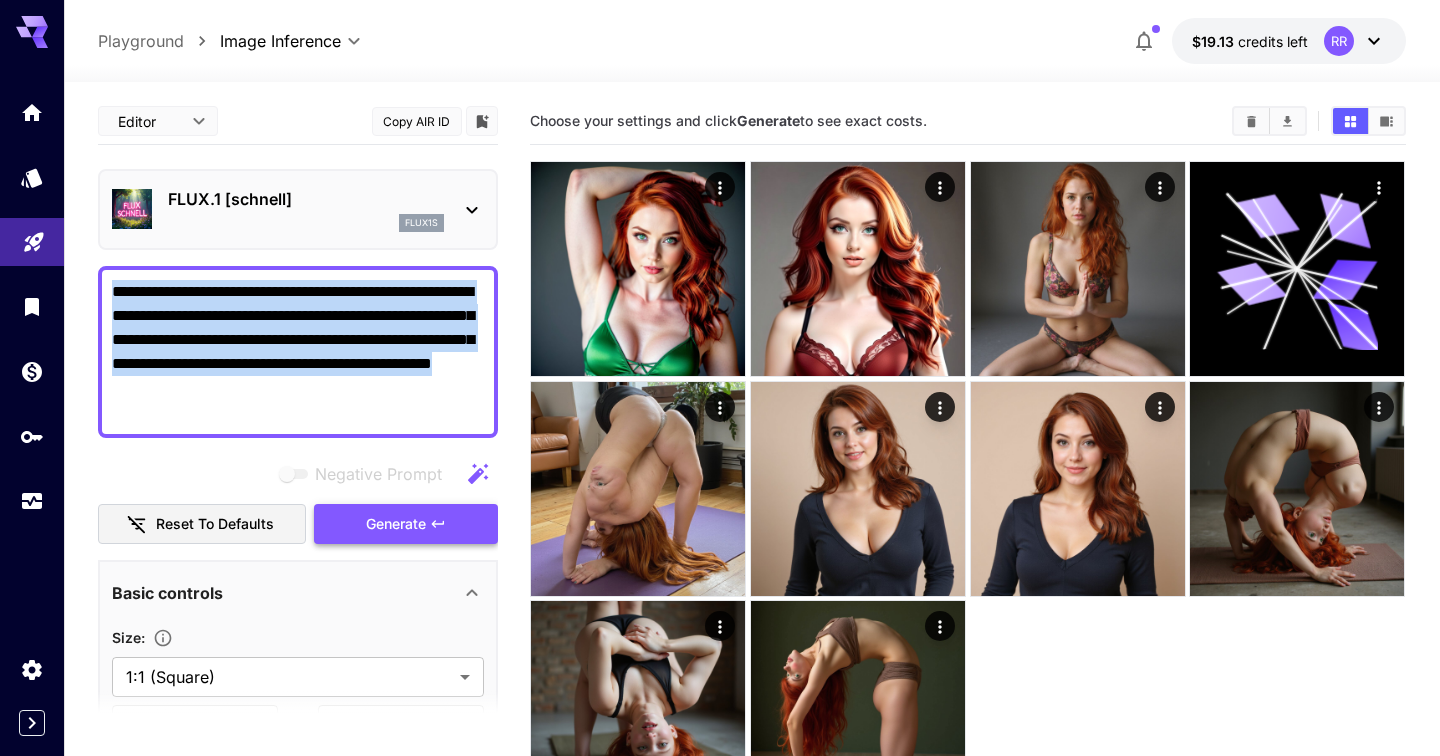 click on "Generate" at bounding box center [406, 524] 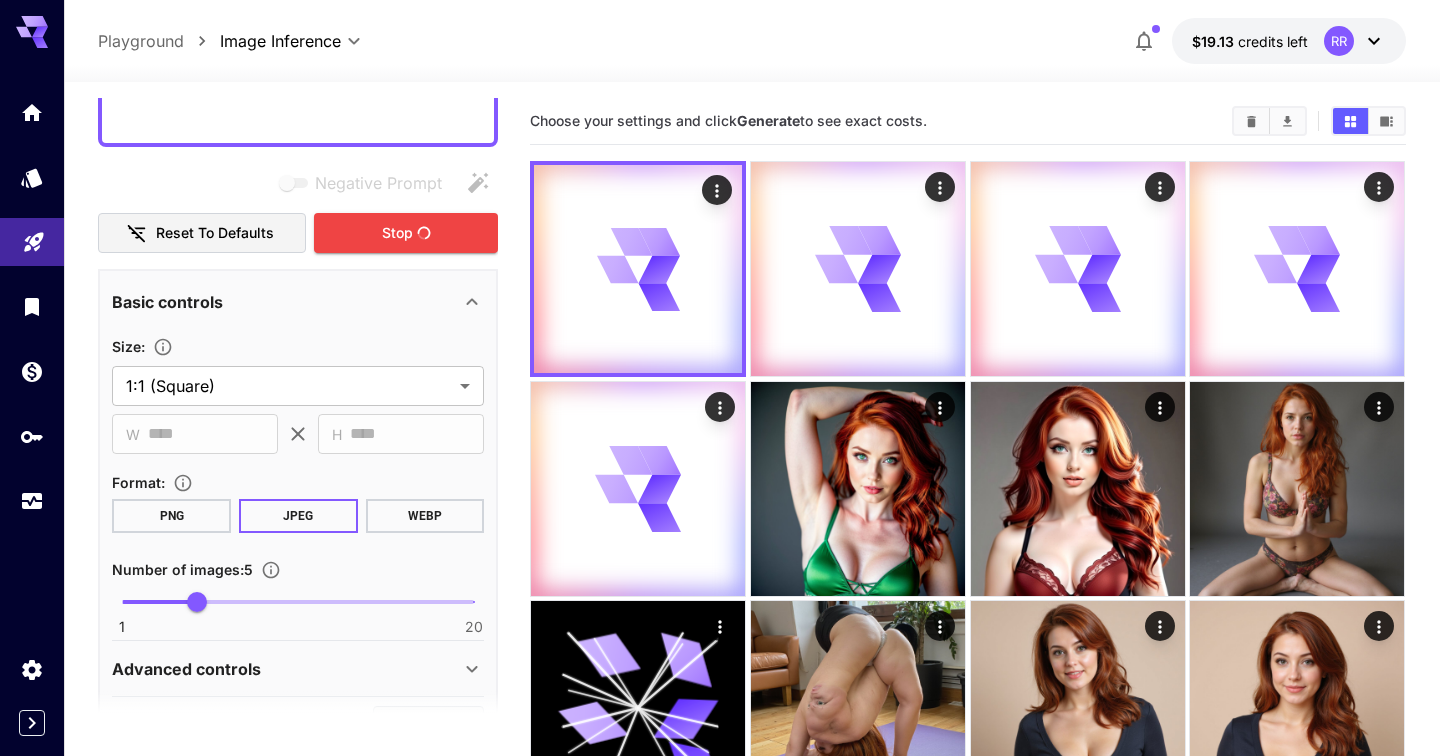 scroll, scrollTop: 0, scrollLeft: 0, axis: both 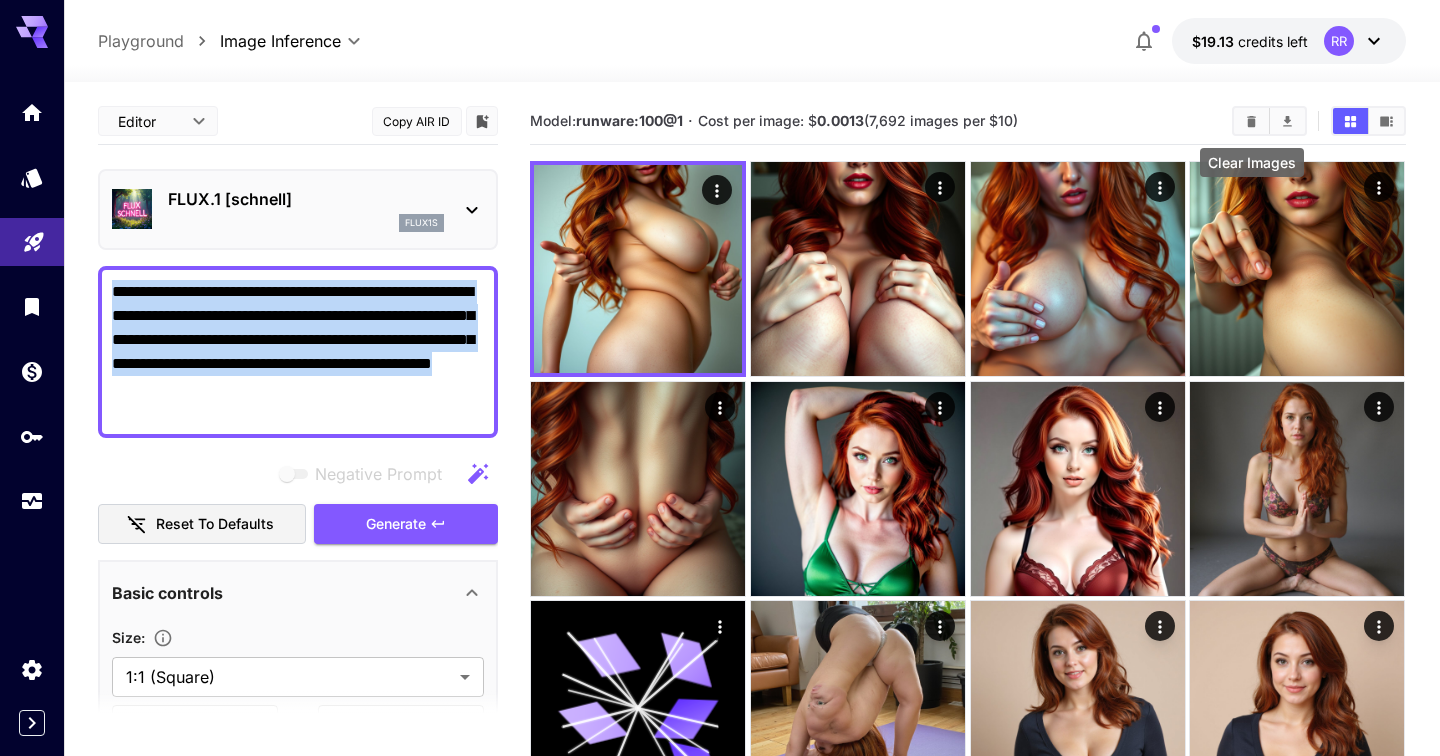 click 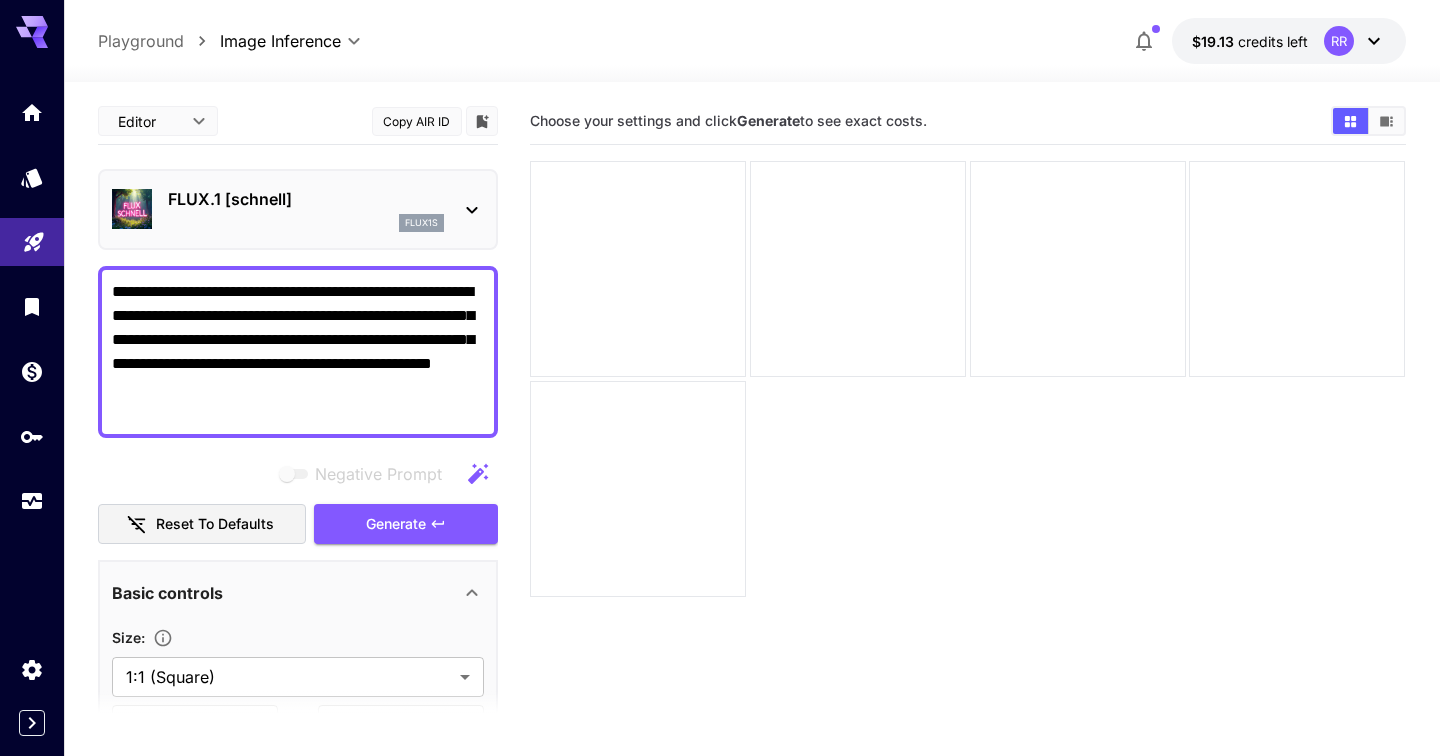 click on "**********" at bounding box center (298, 352) 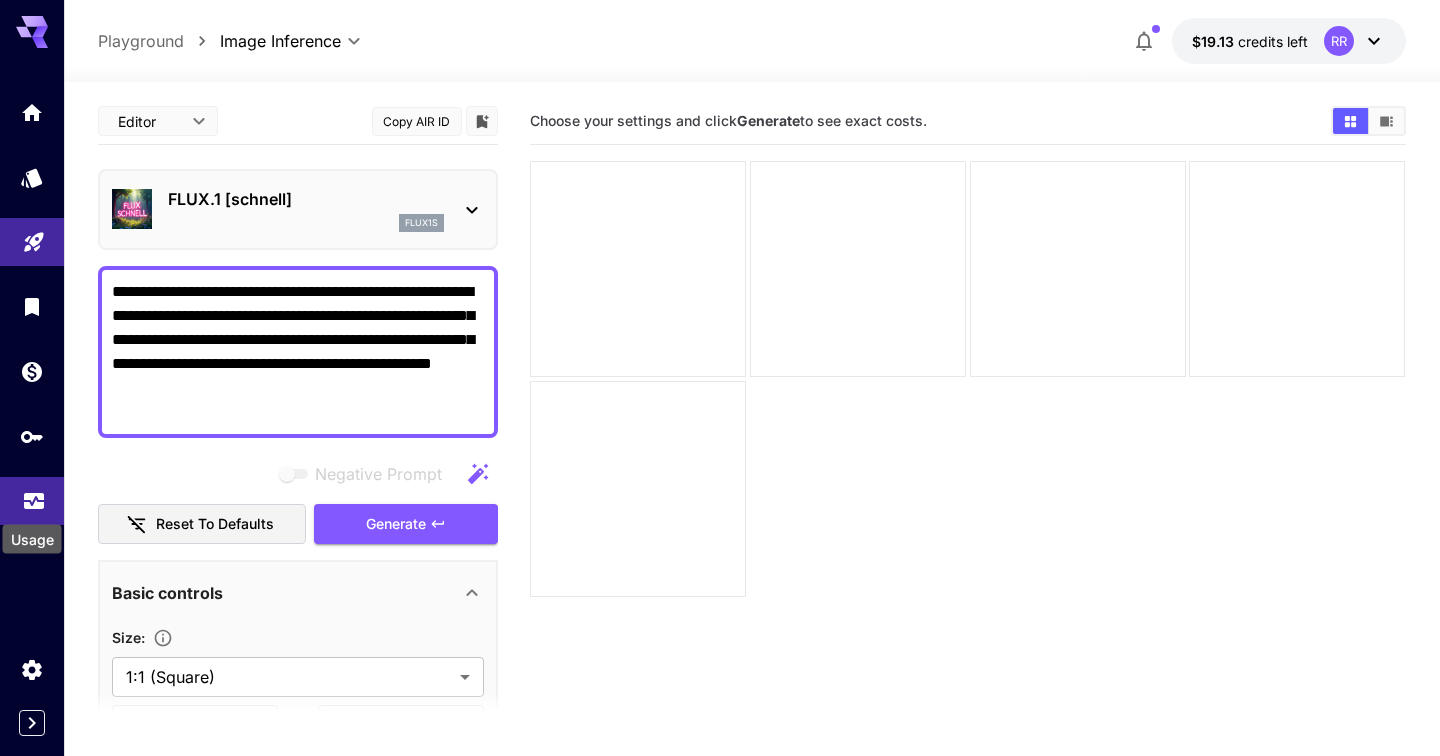 click 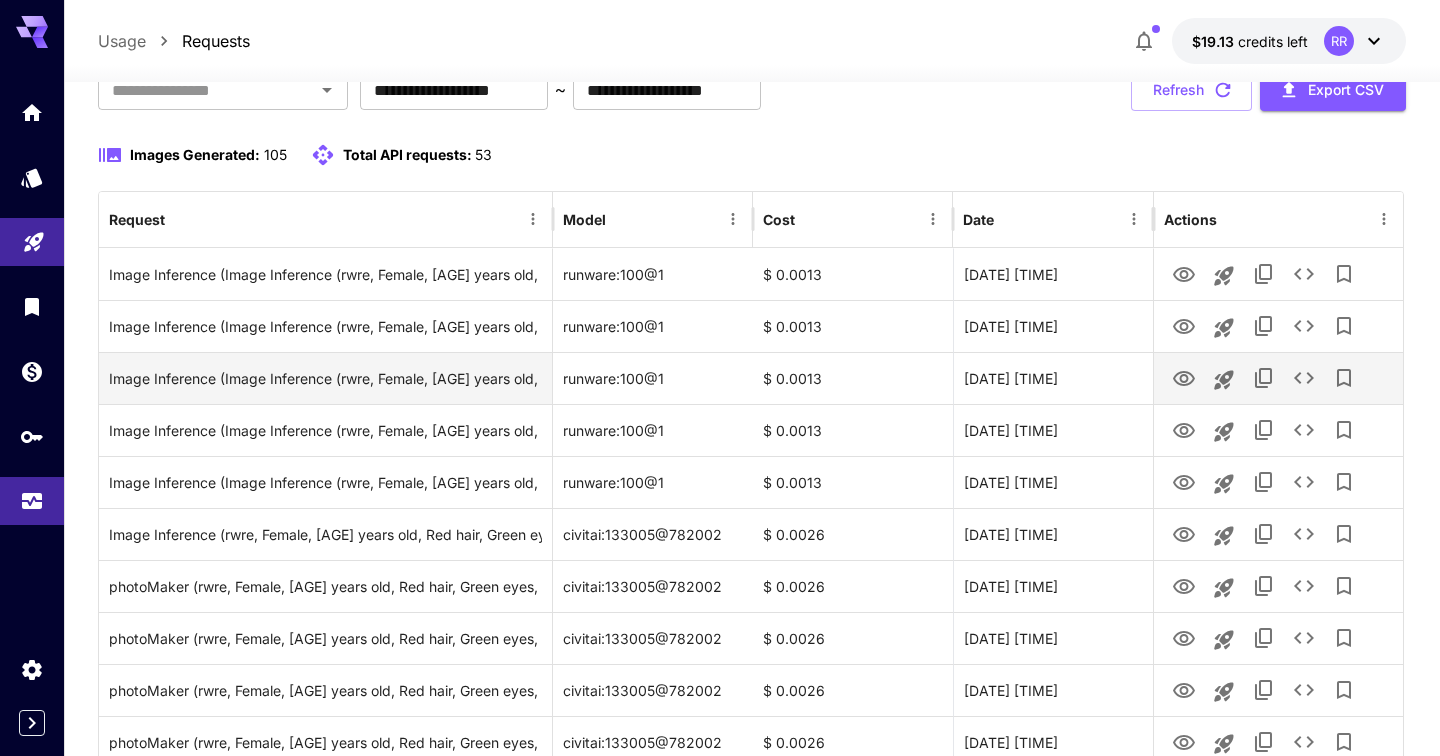 scroll, scrollTop: 213, scrollLeft: 0, axis: vertical 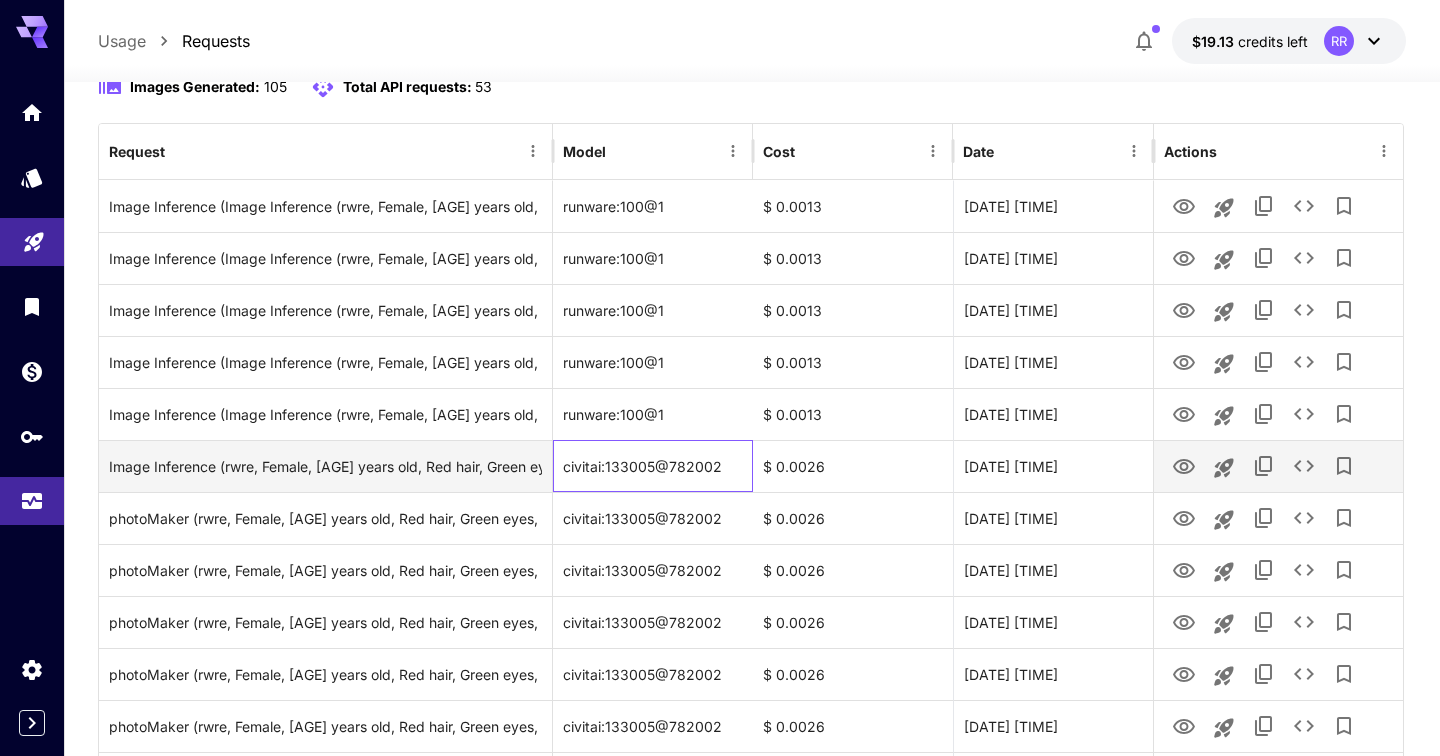 click on "civitai:133005@782002" at bounding box center [653, 466] 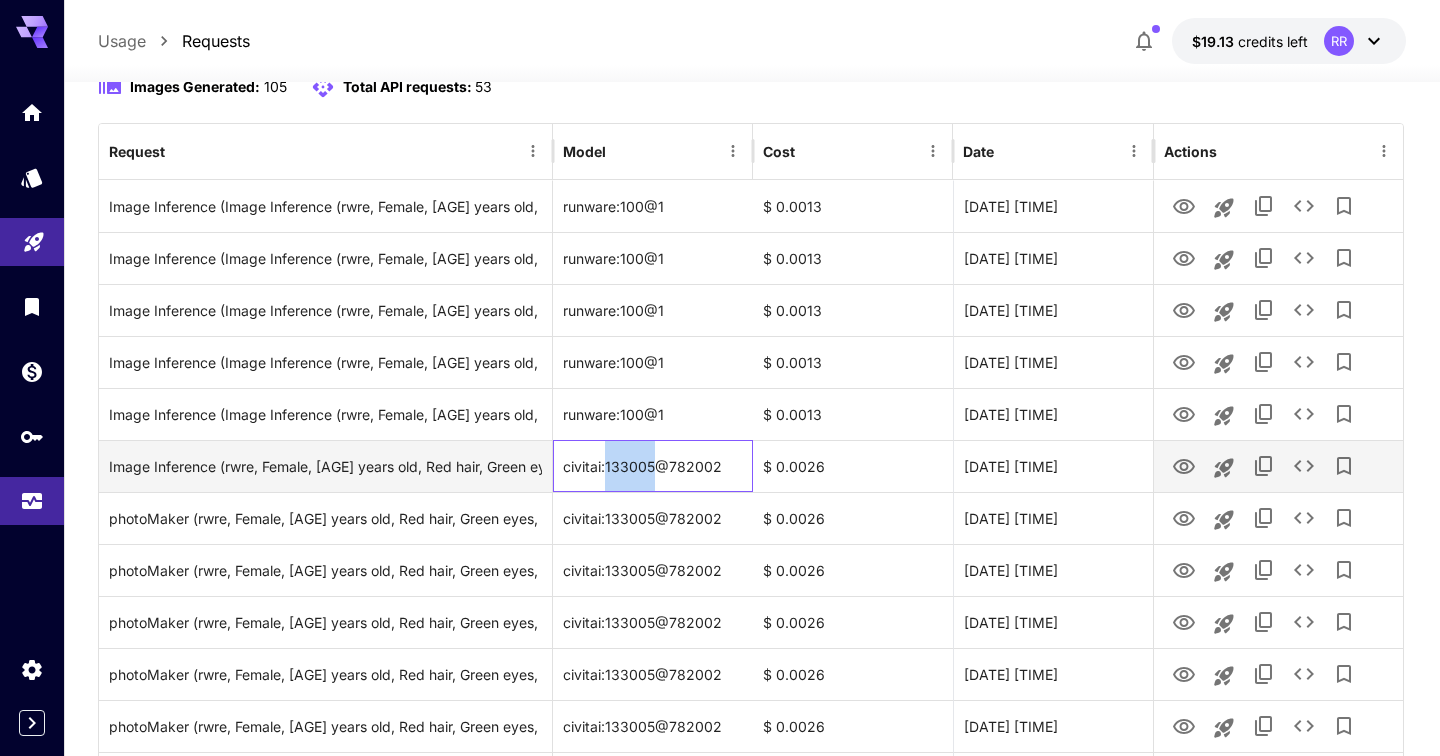 click on "civitai:133005@782002" at bounding box center [653, 466] 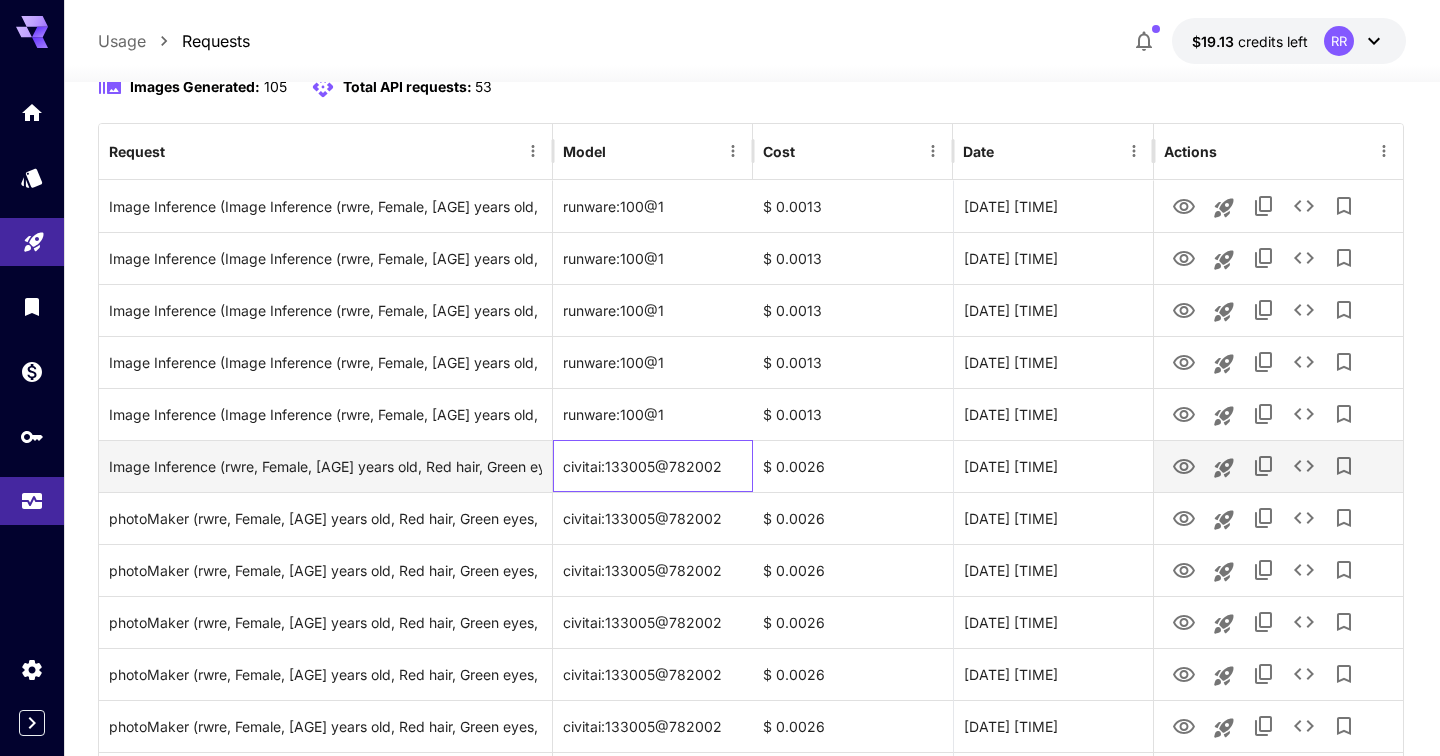 click on "civitai:133005@782002" at bounding box center (653, 466) 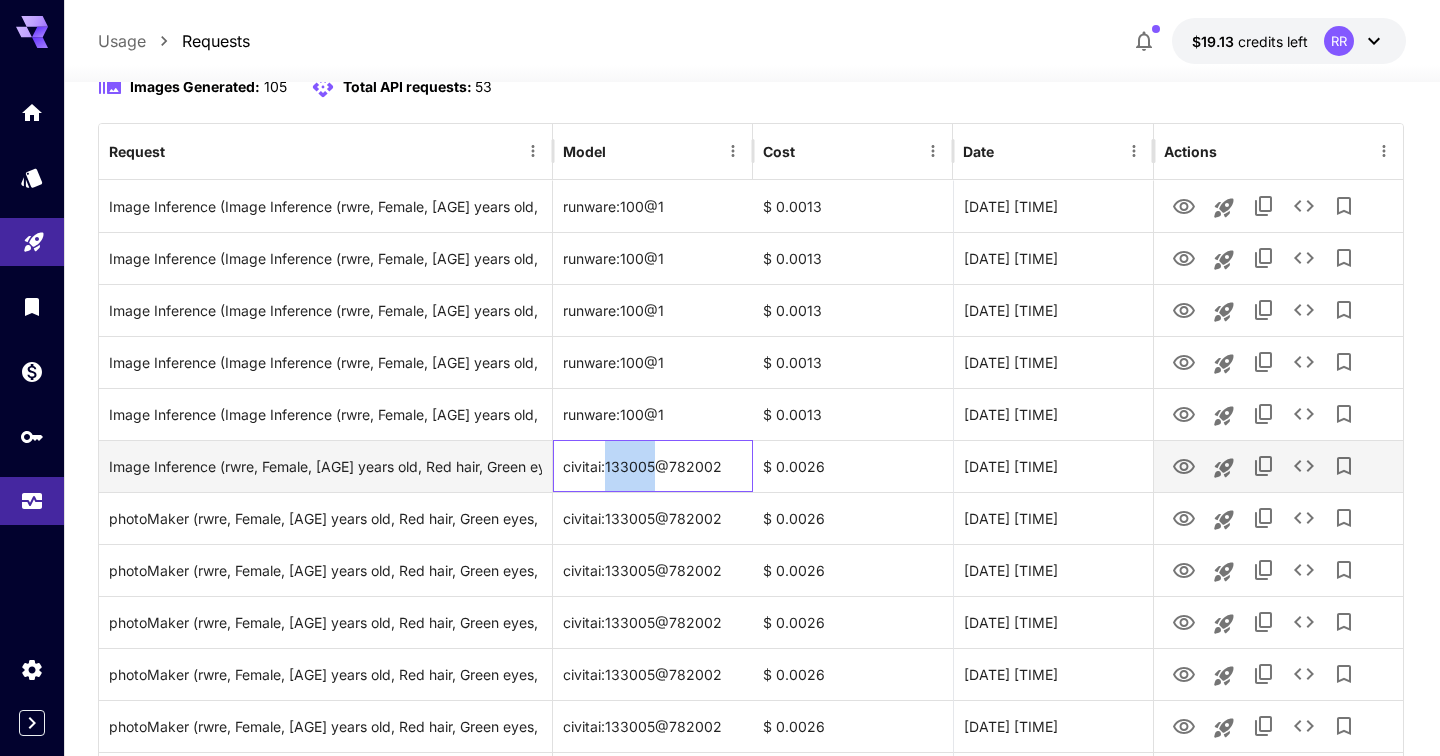 click on "civitai:133005@782002" at bounding box center [653, 466] 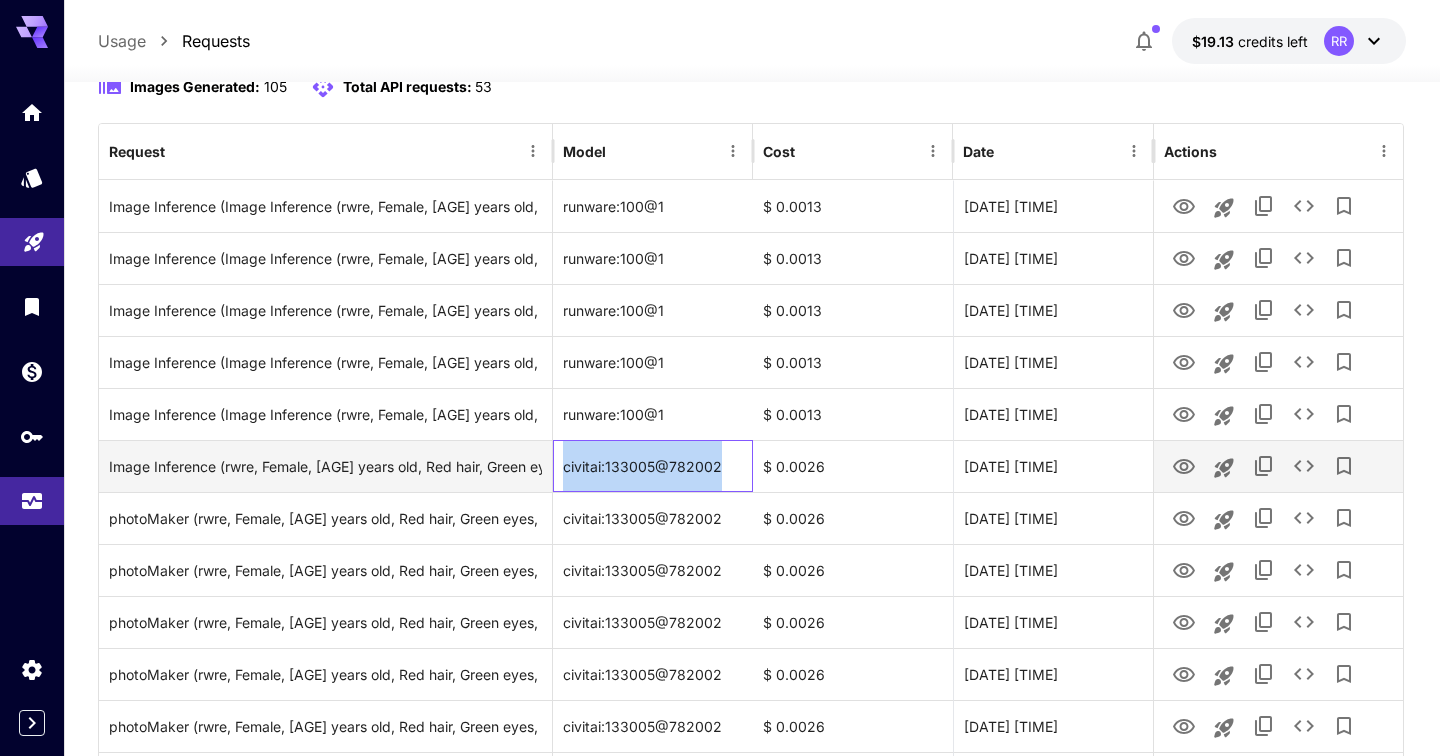 click on "civitai:133005@782002" at bounding box center [653, 466] 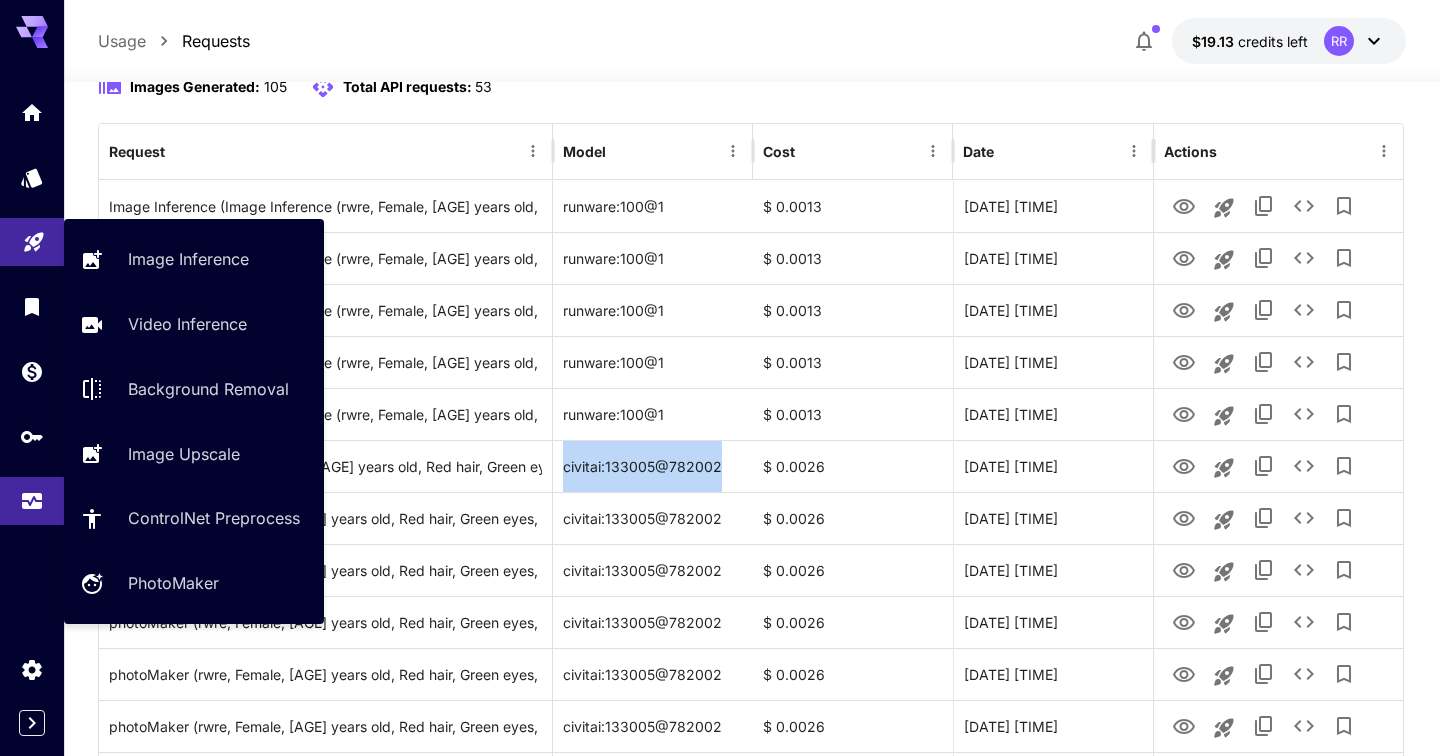 click at bounding box center [32, 242] 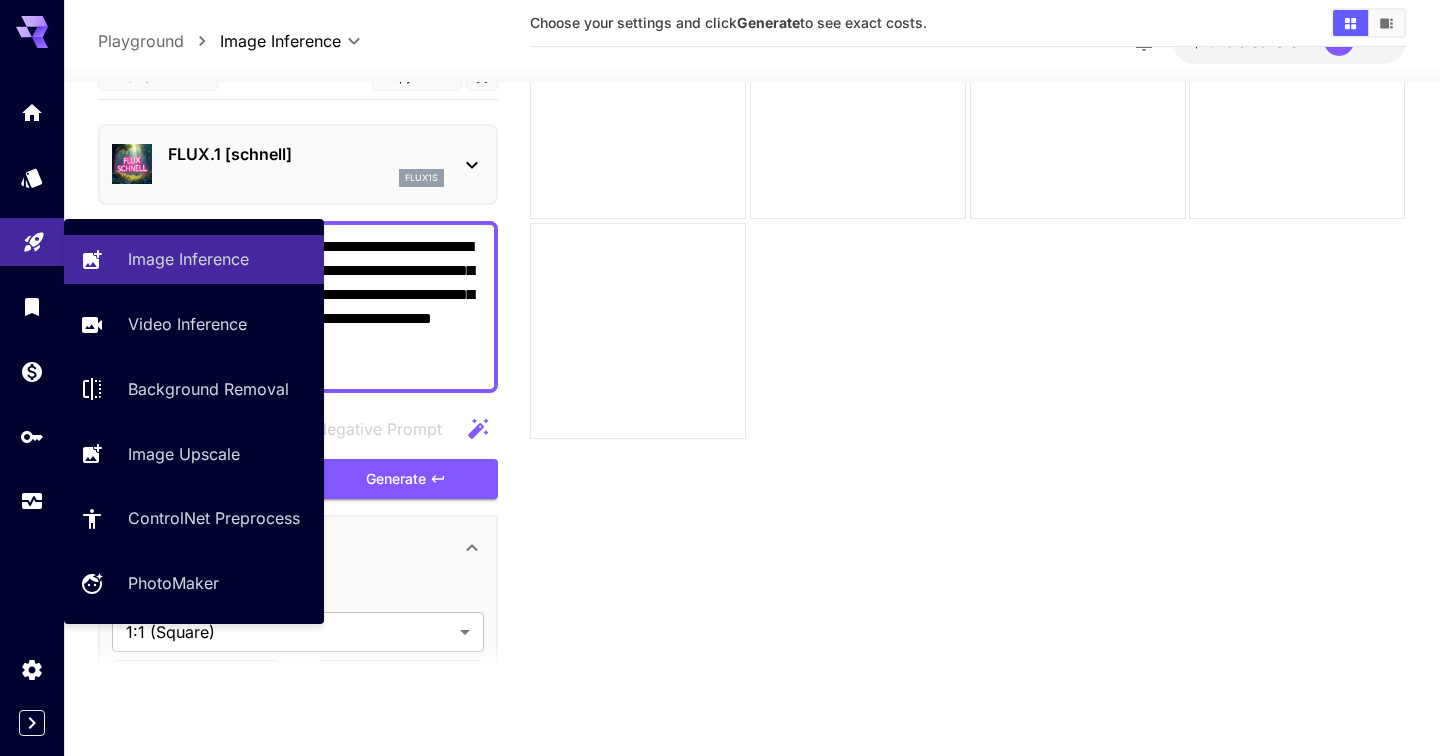 scroll, scrollTop: 158, scrollLeft: 0, axis: vertical 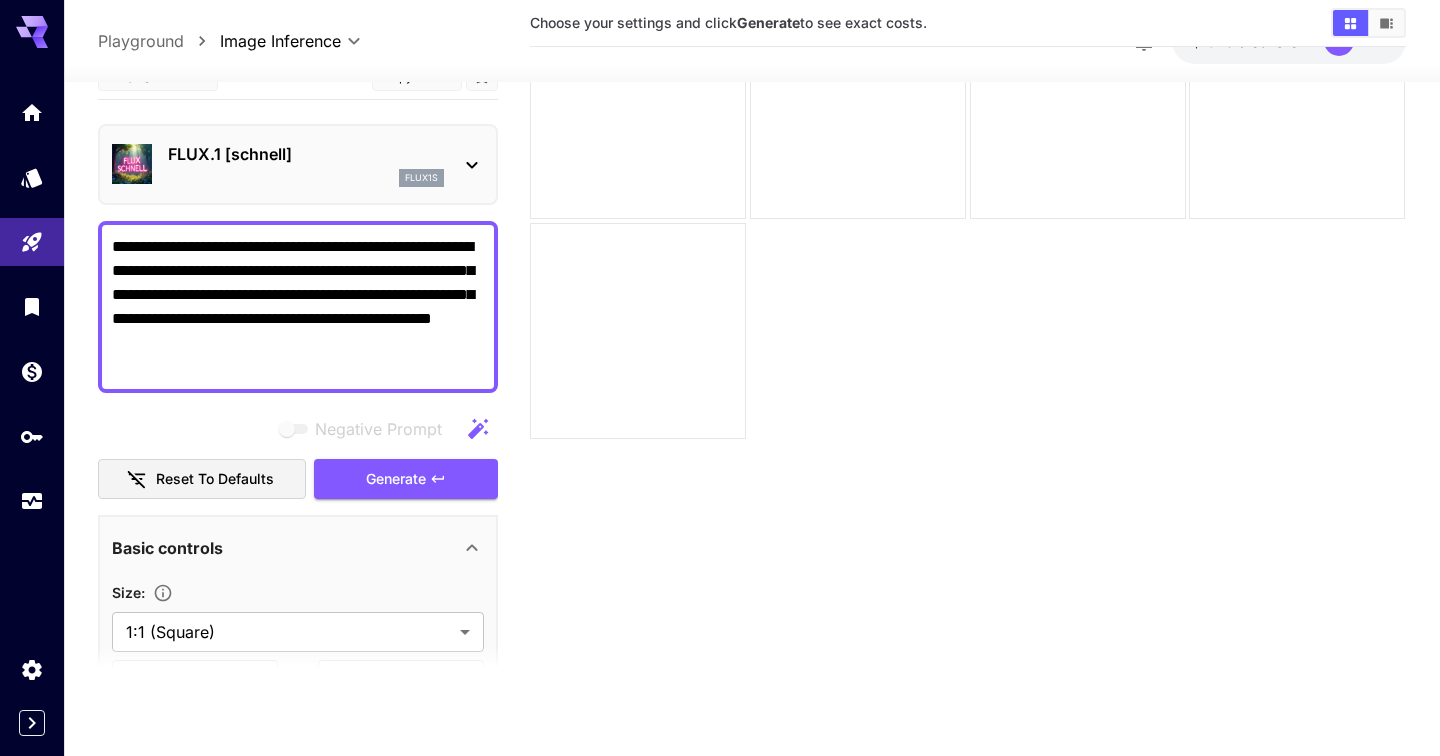 click on "FLUX.1 [schnell]" at bounding box center (306, 154) 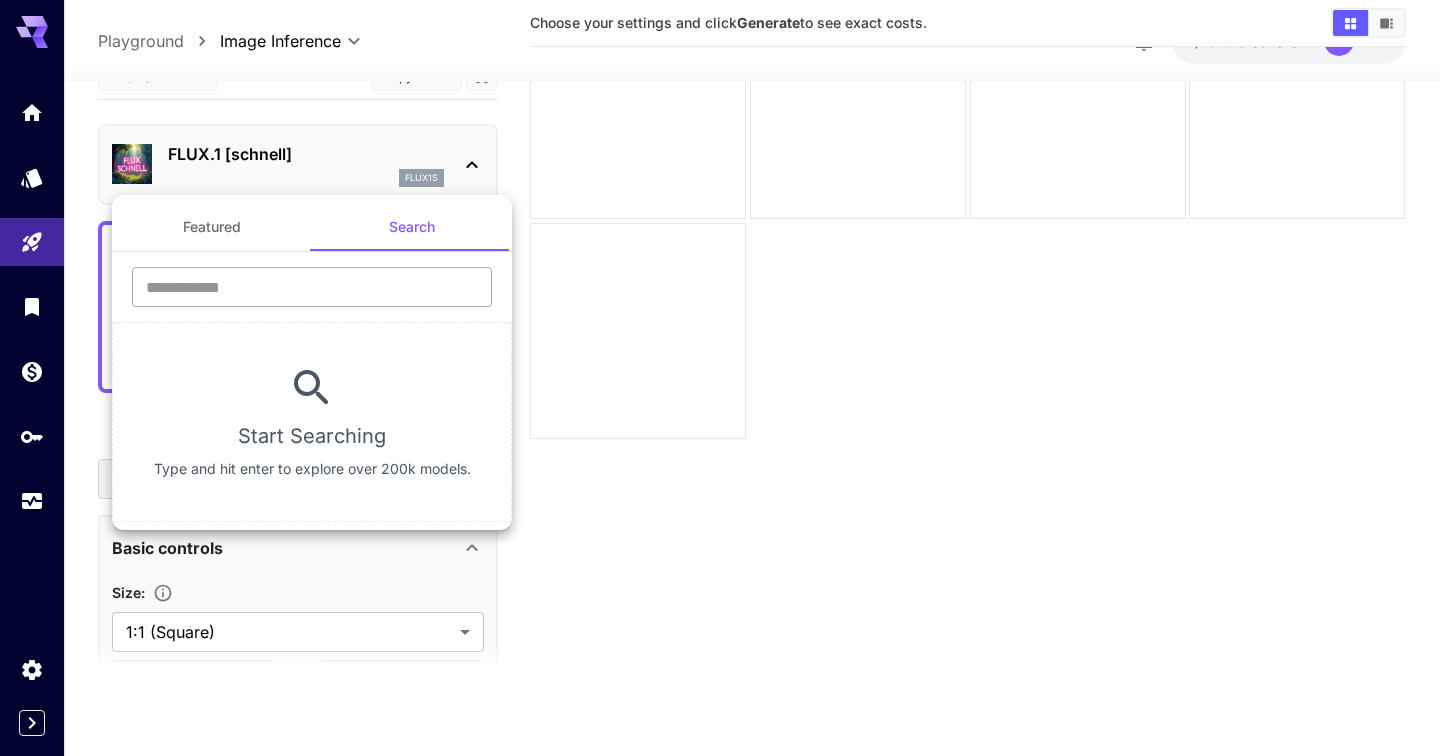 click at bounding box center [312, 287] 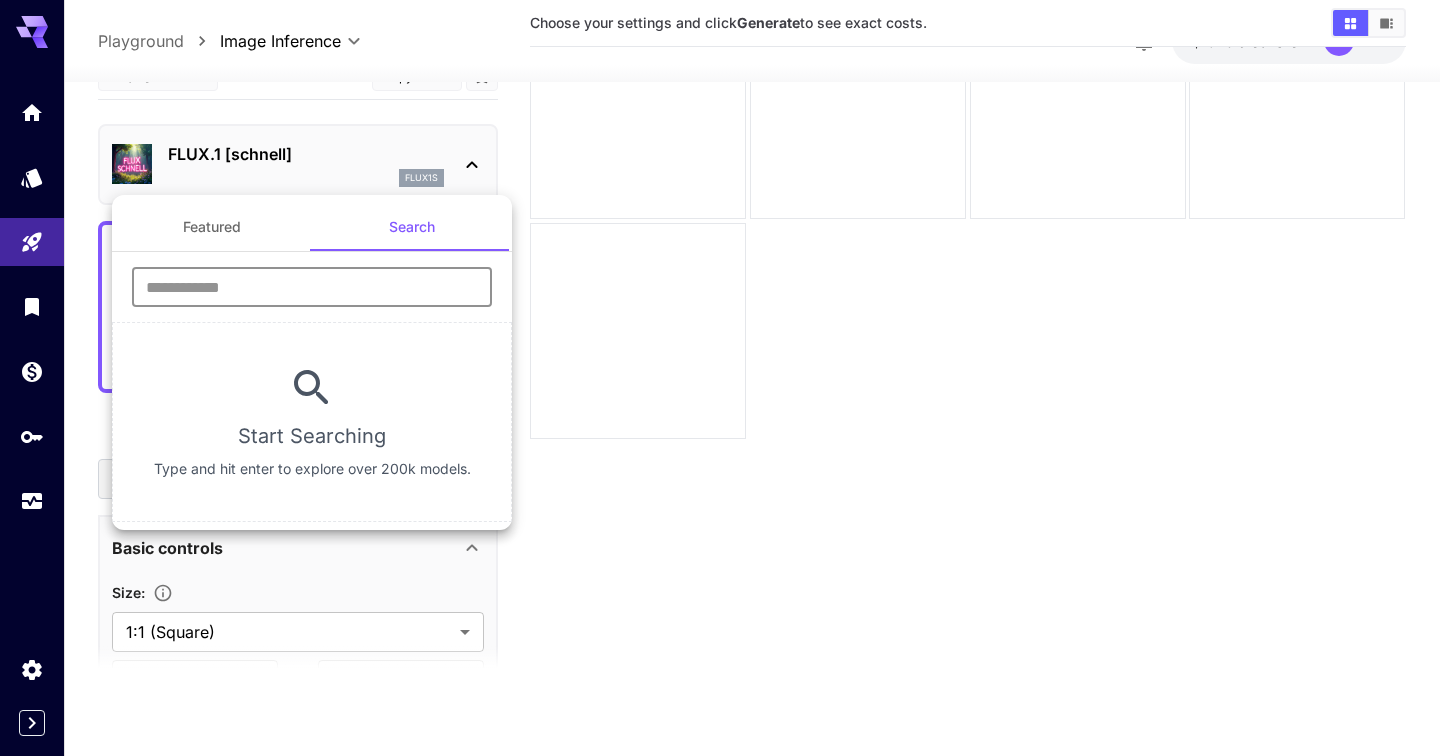 paste on "**********" 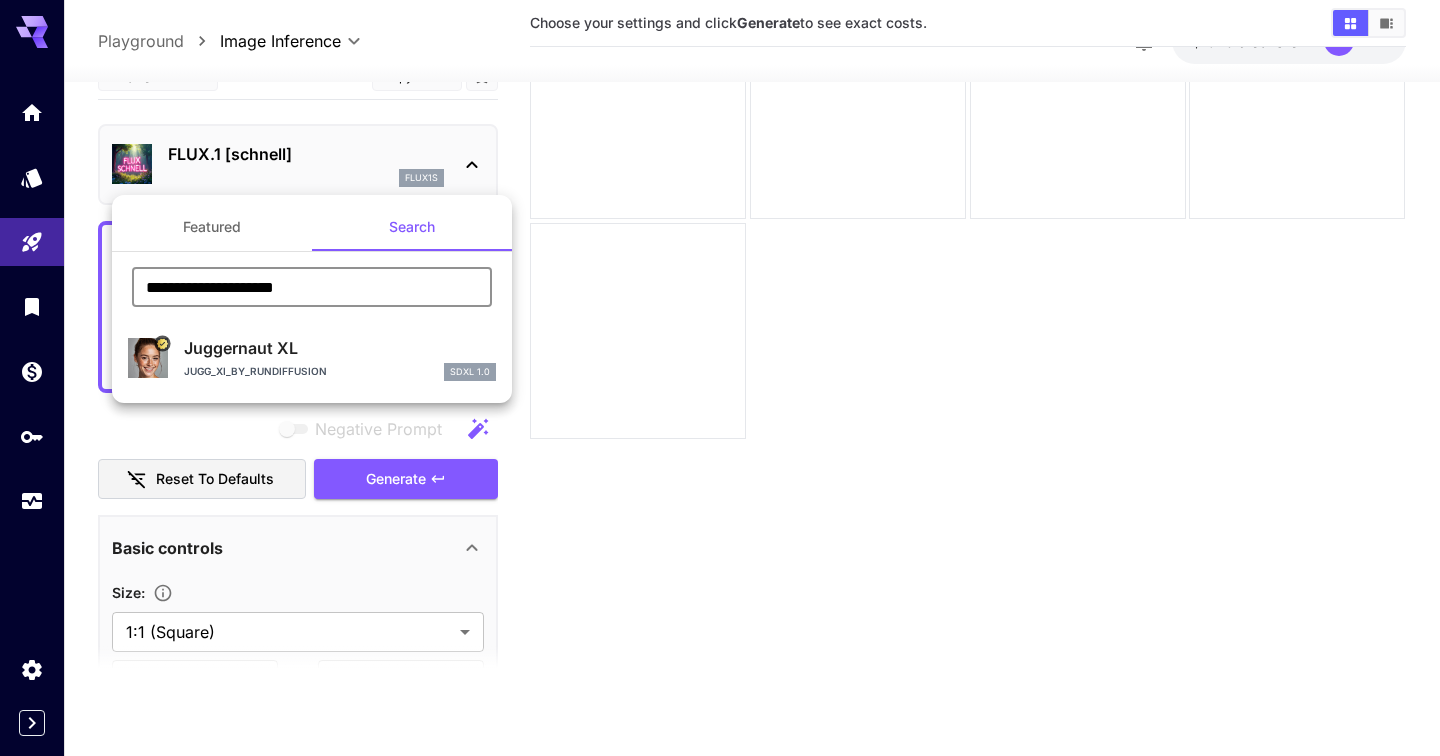 type on "**********" 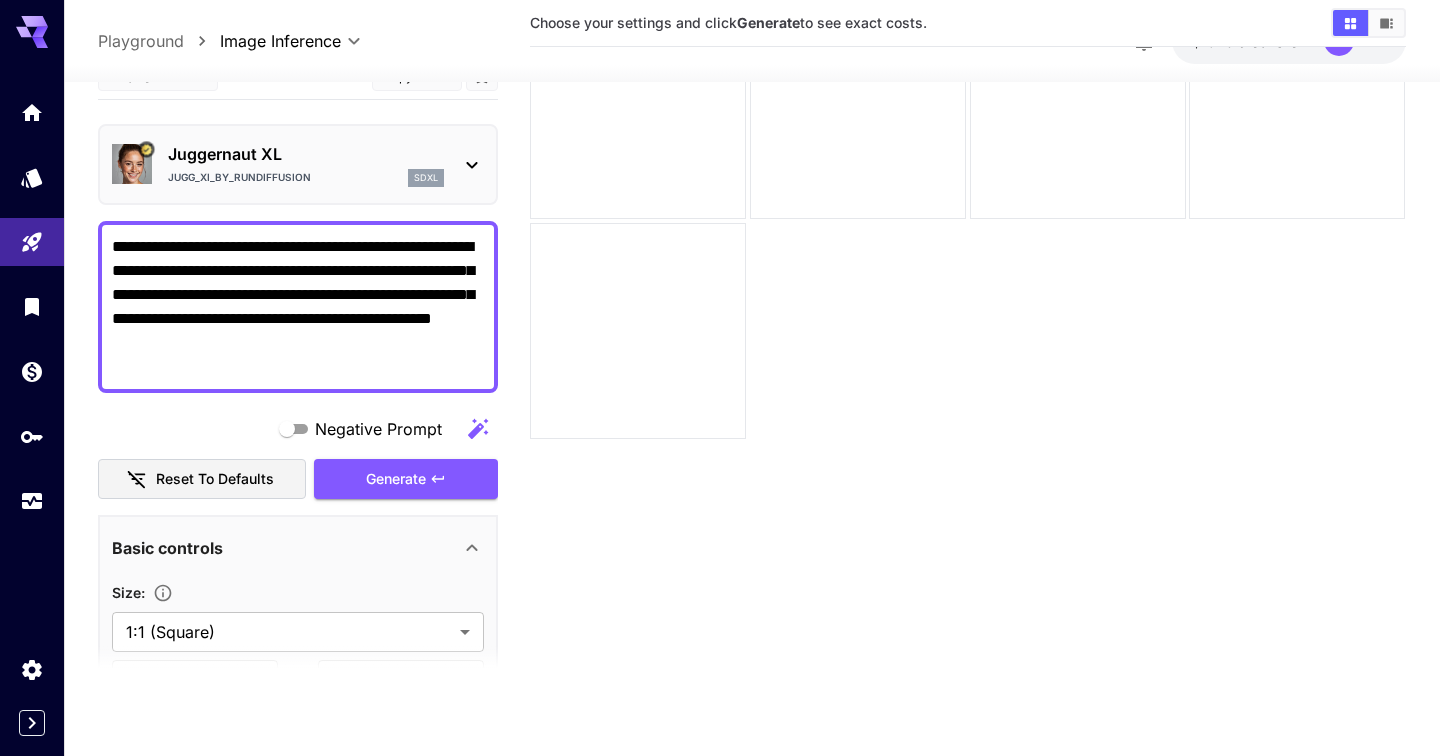 click on "**********" at bounding box center (298, 307) 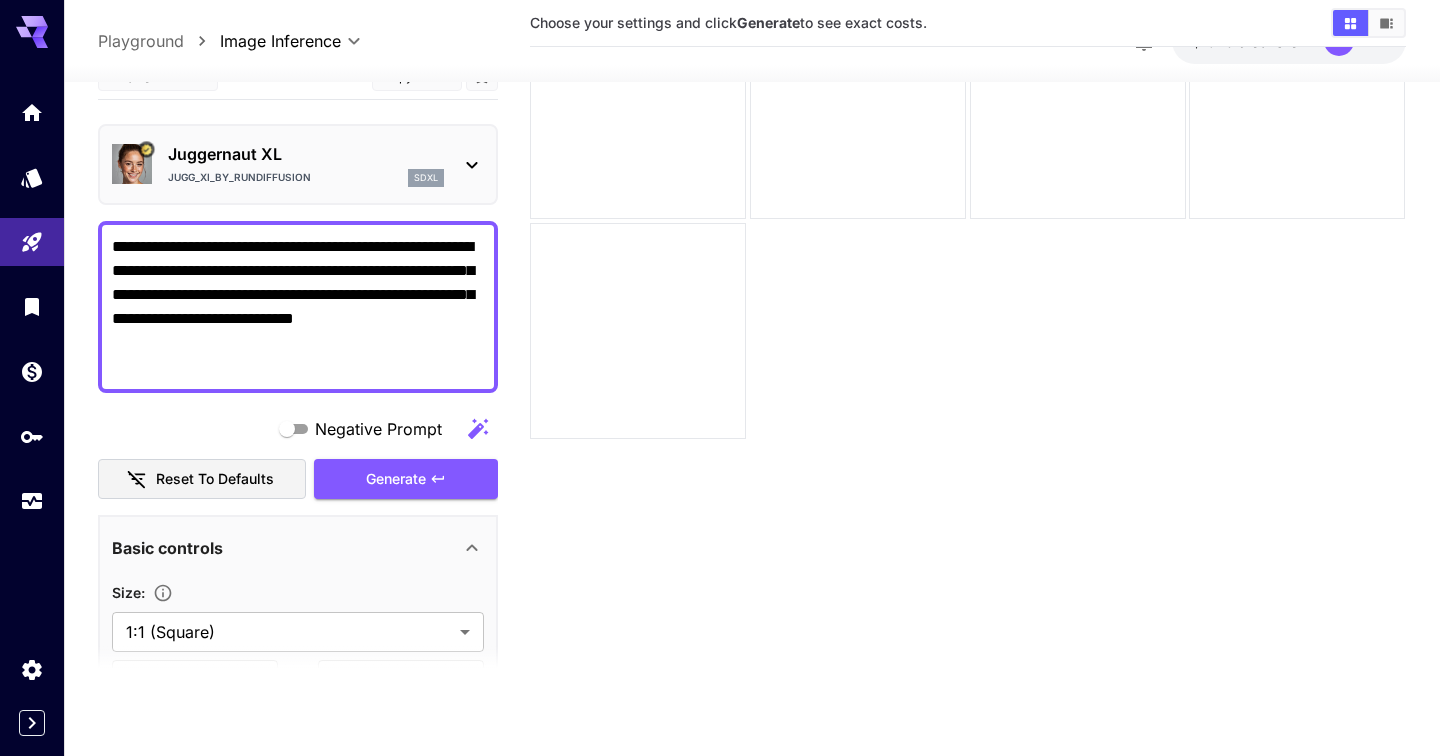 click on "**********" at bounding box center [298, 307] 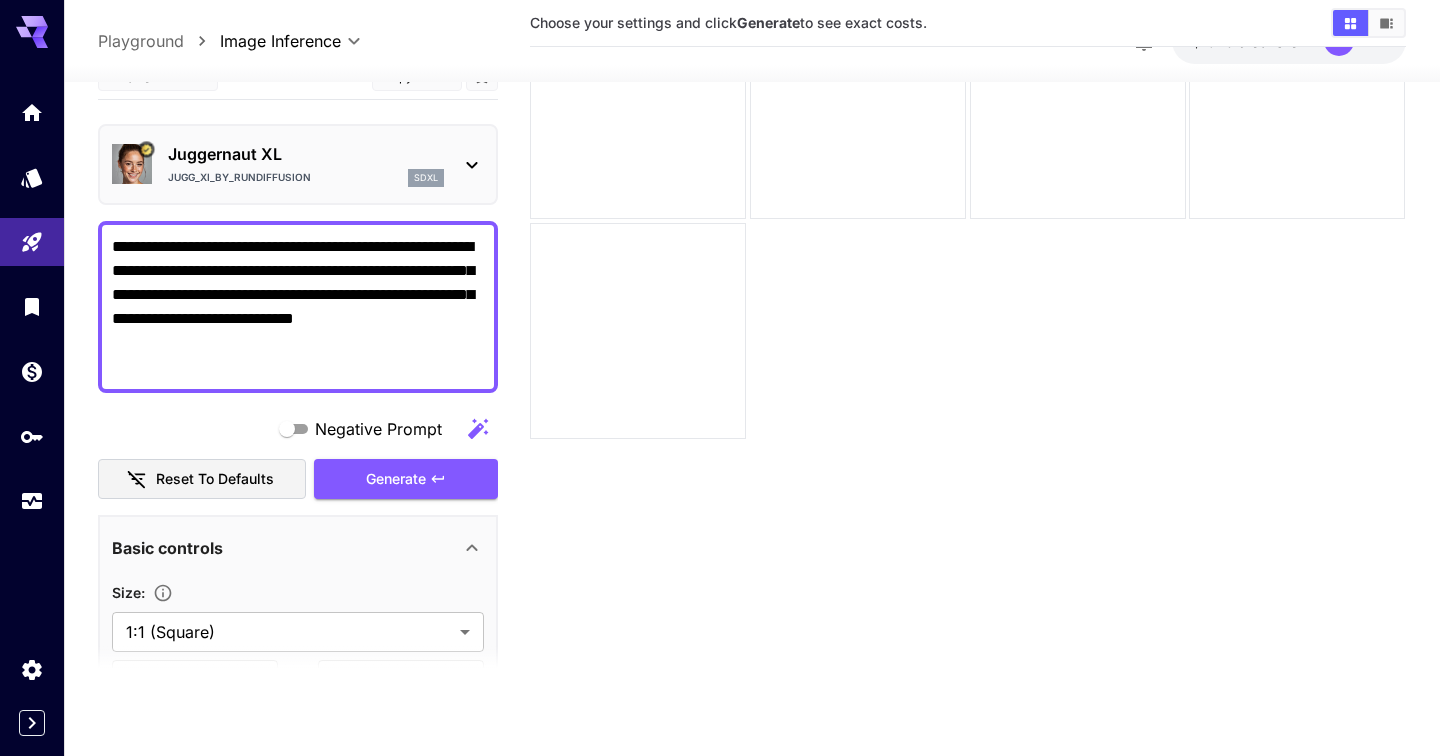 click on "**********" at bounding box center (298, 307) 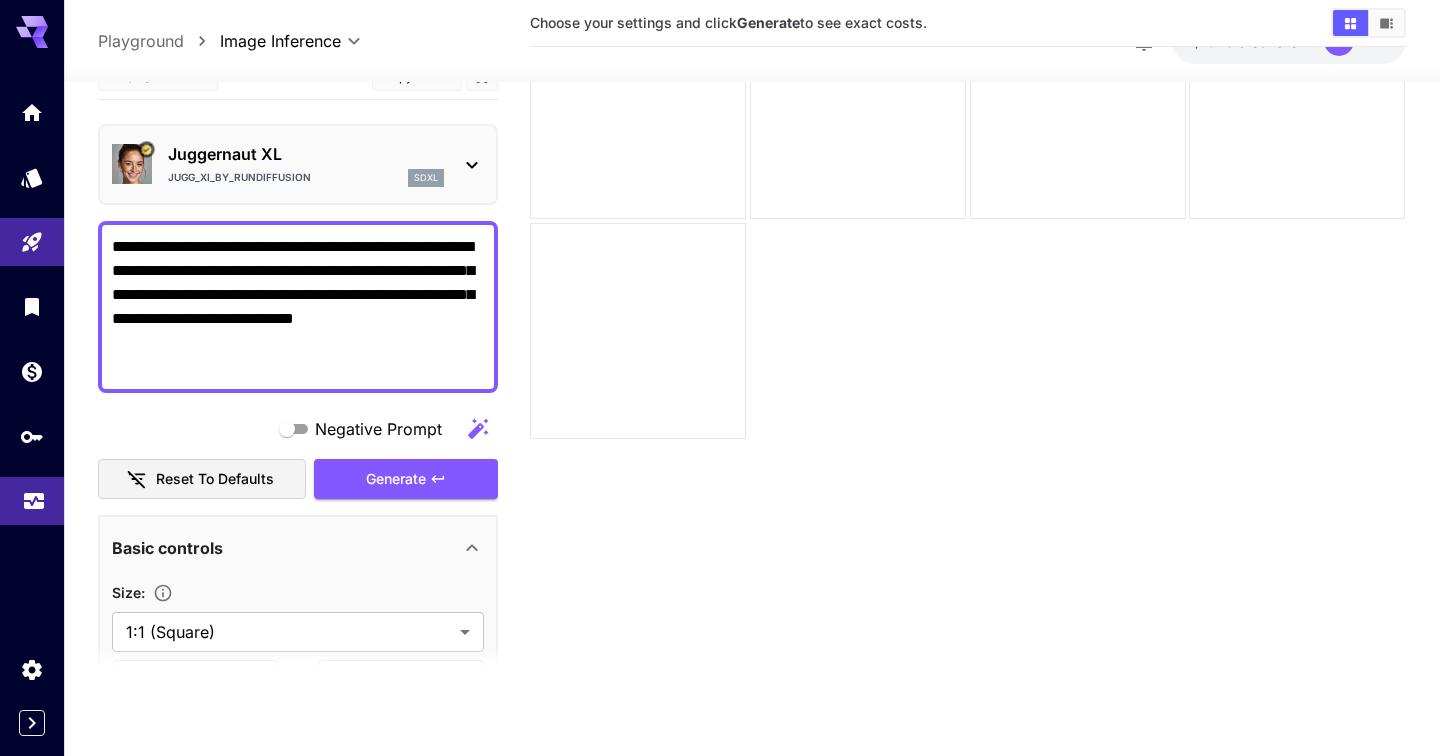 click 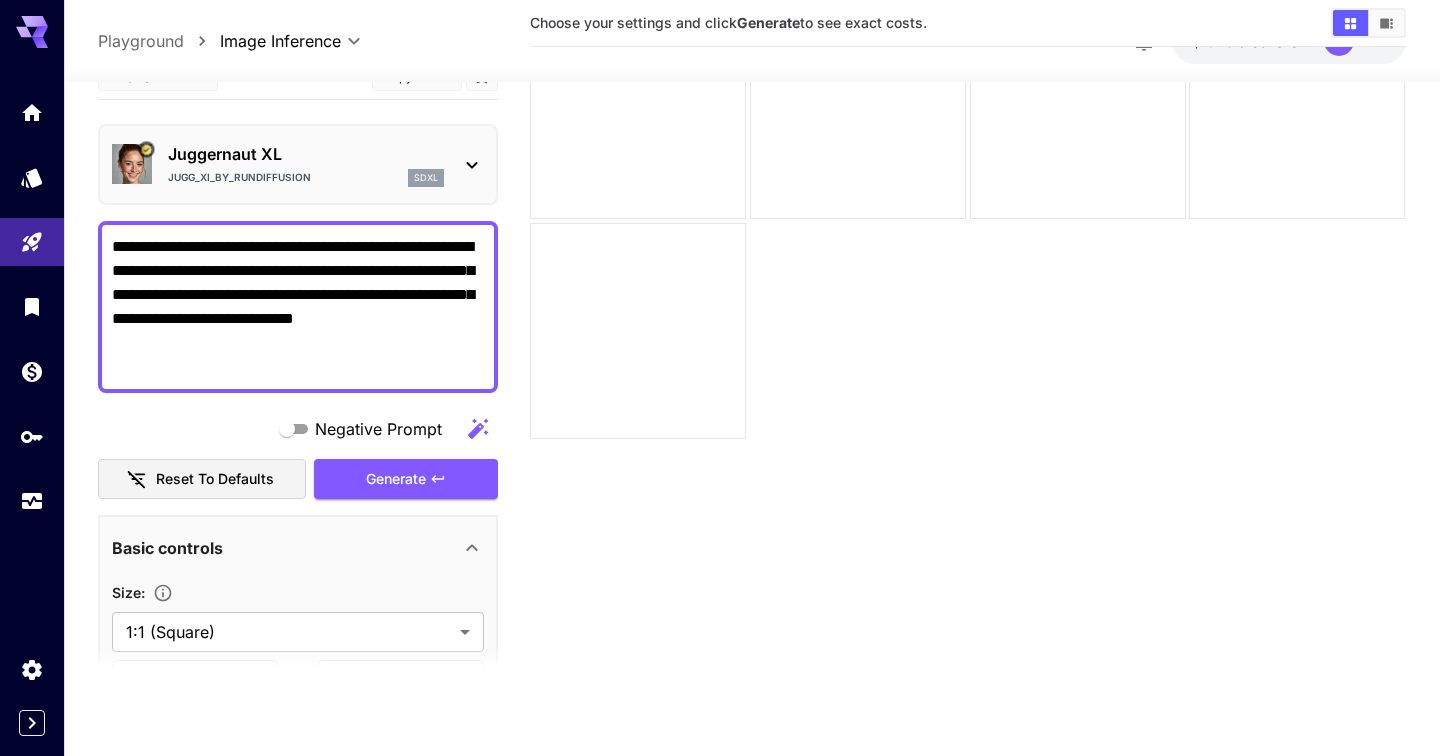 click on "**********" at bounding box center [298, 307] 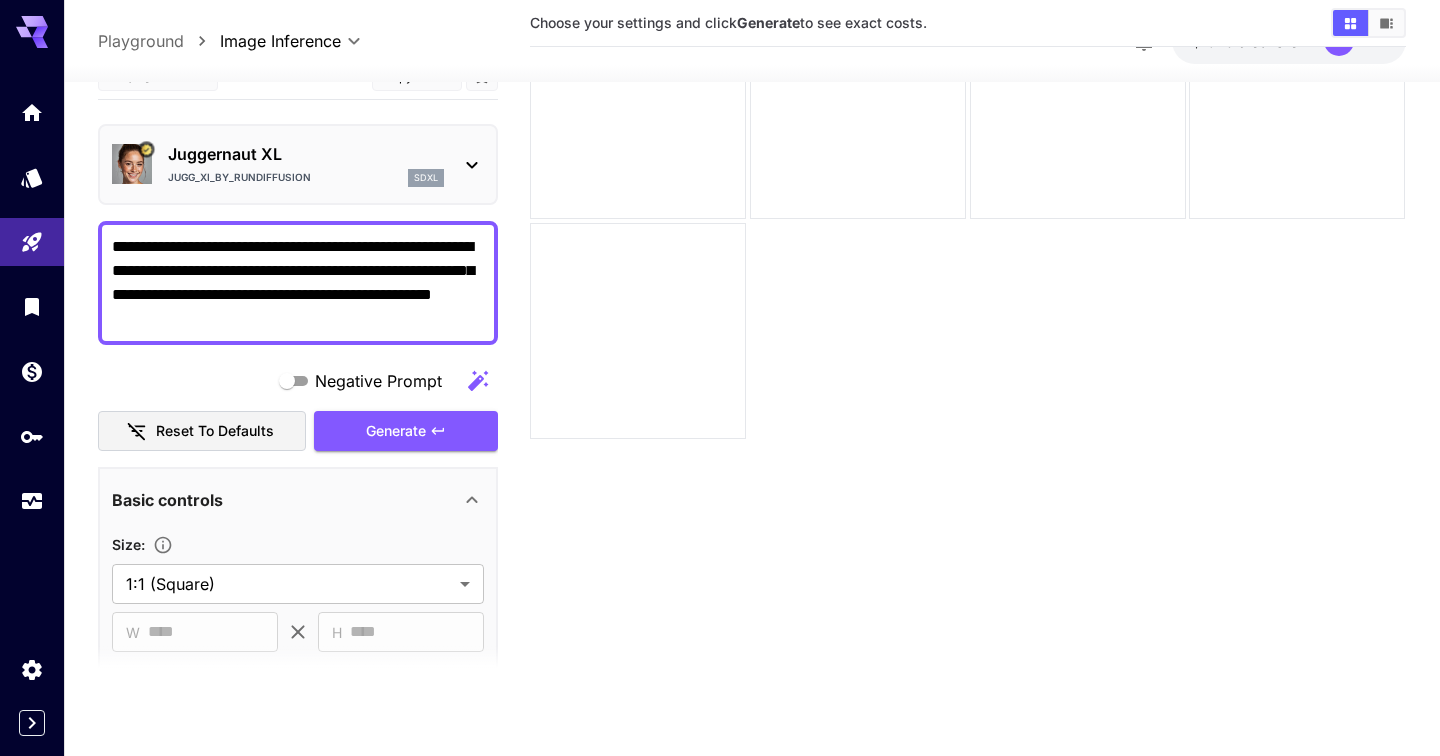 drag, startPoint x: 175, startPoint y: 250, endPoint x: 357, endPoint y: 337, distance: 201.72507 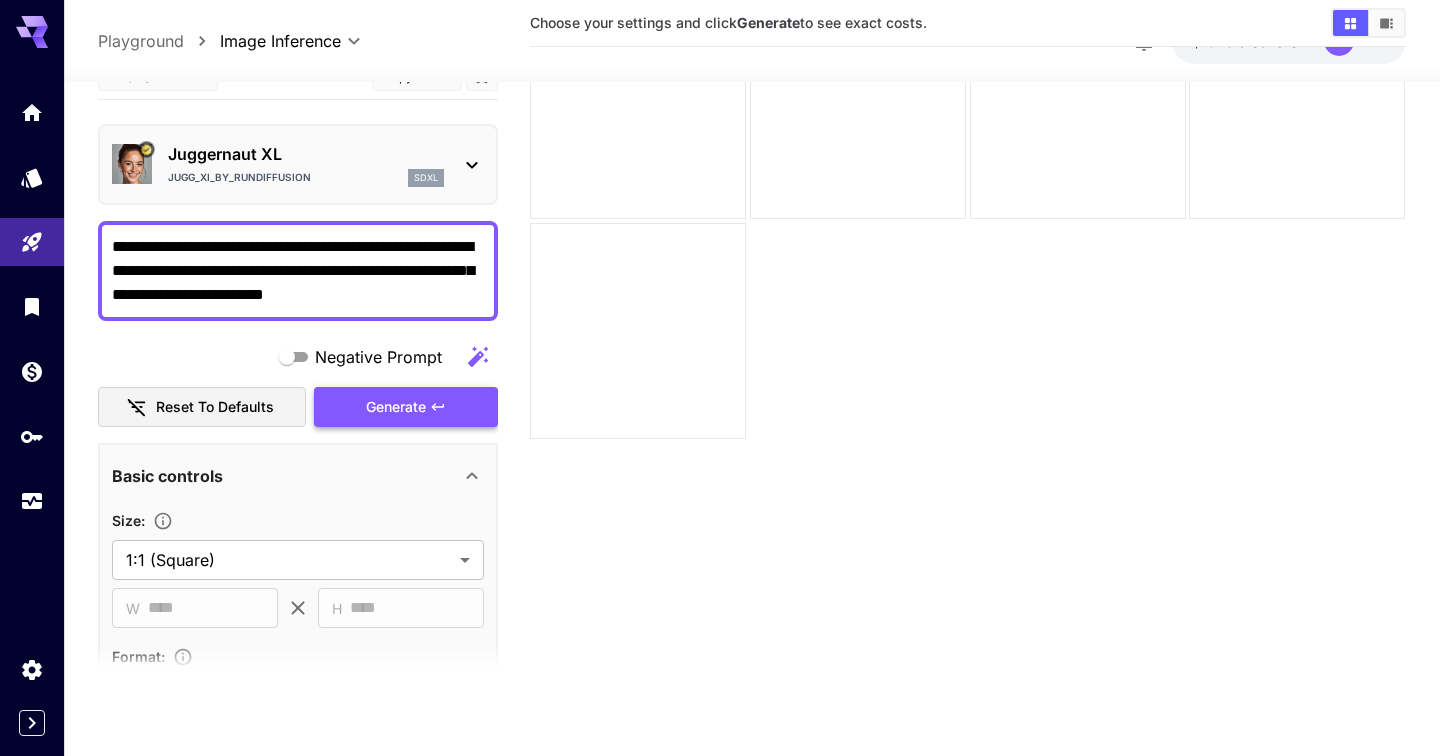 type on "**********" 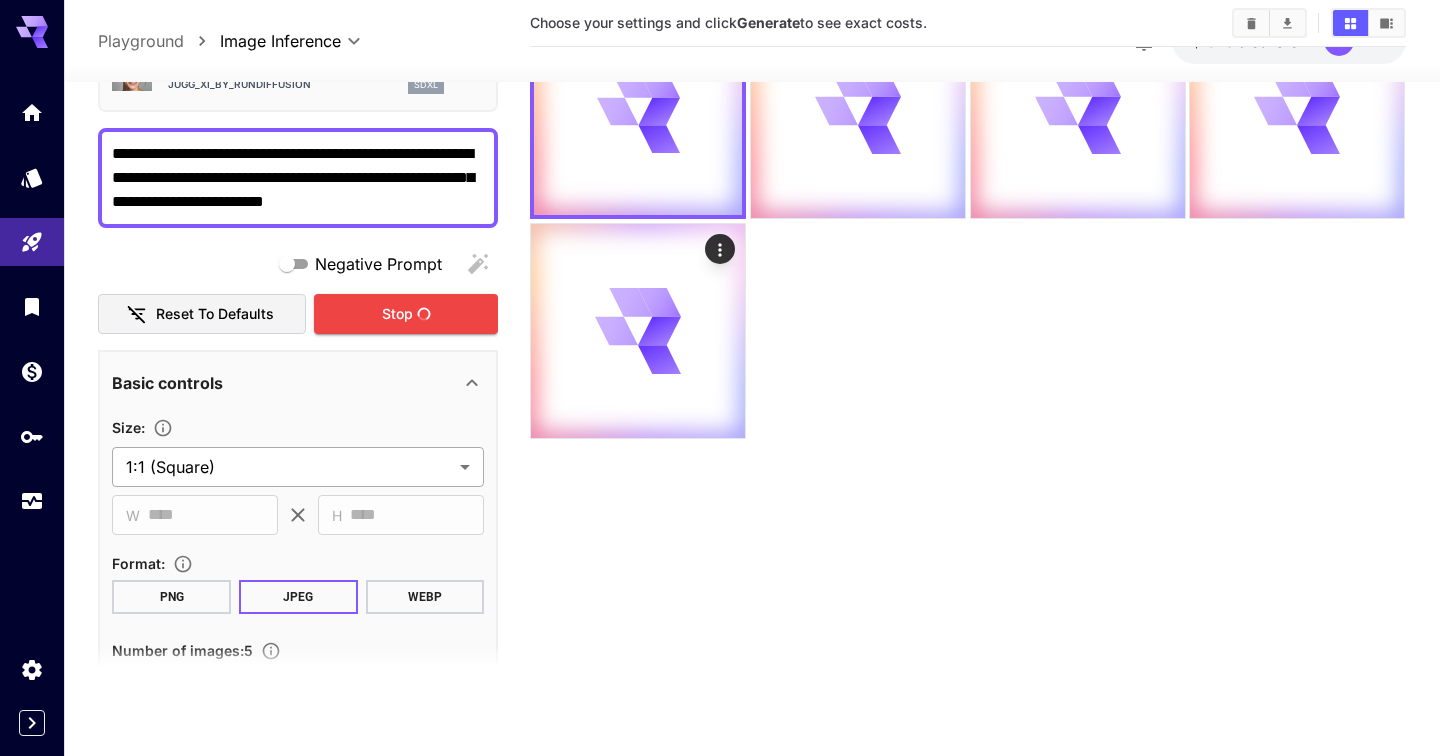 scroll, scrollTop: 104, scrollLeft: 0, axis: vertical 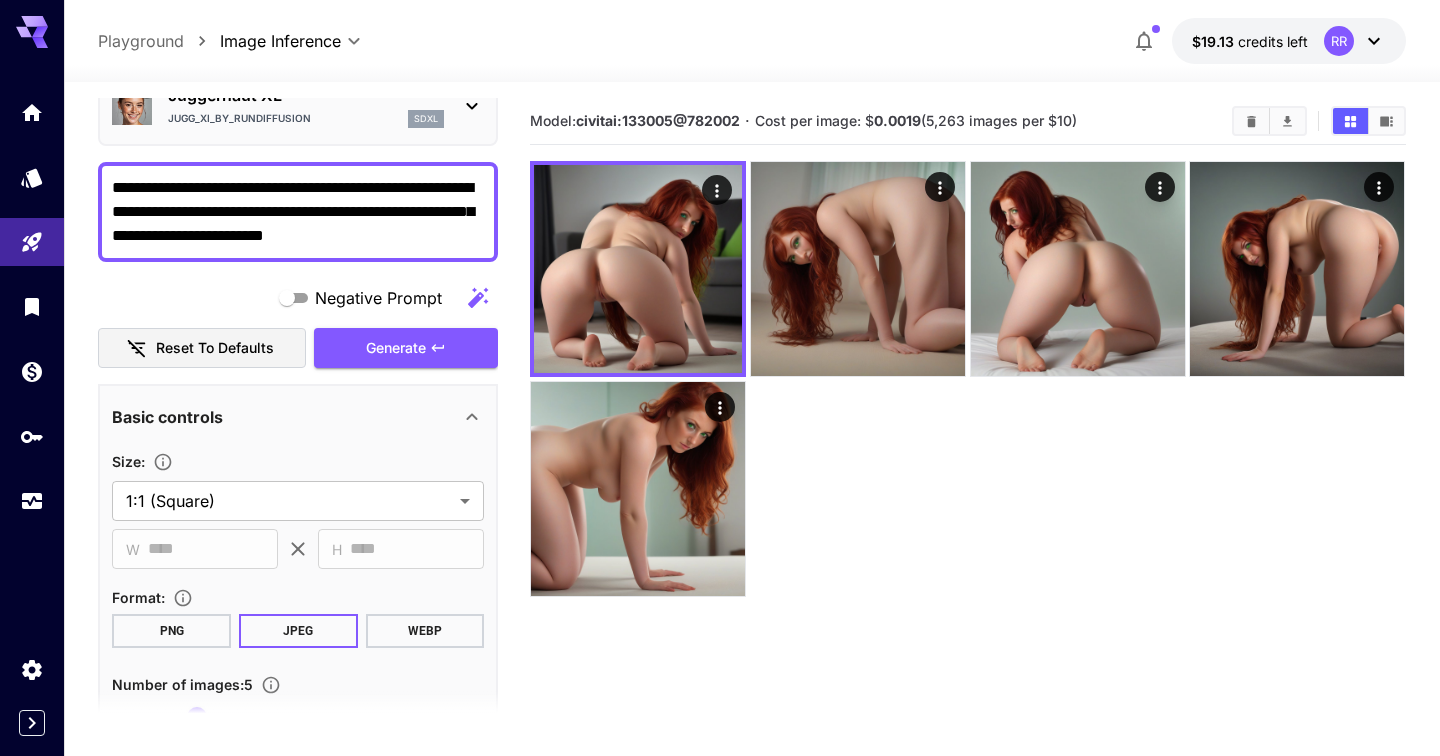 click on "**********" at bounding box center (298, 212) 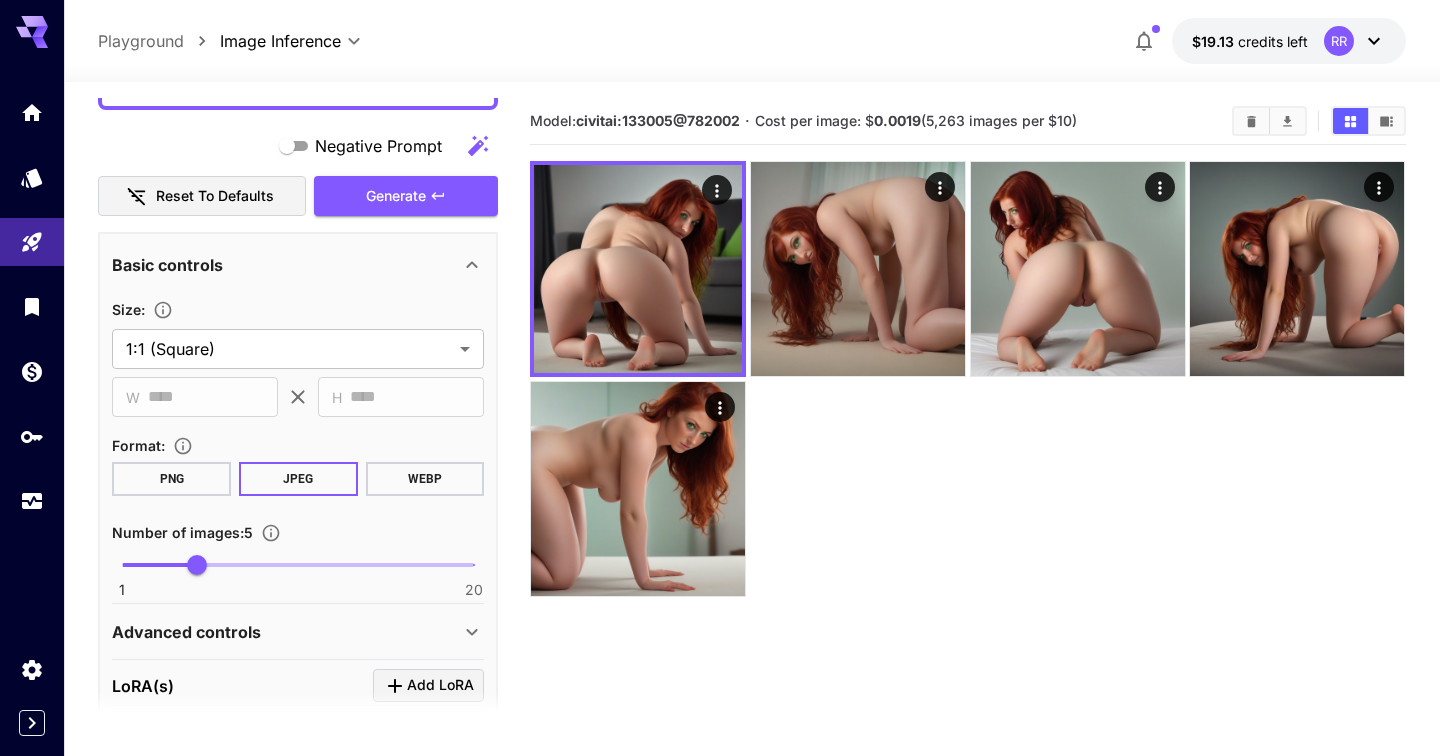scroll, scrollTop: 308, scrollLeft: 0, axis: vertical 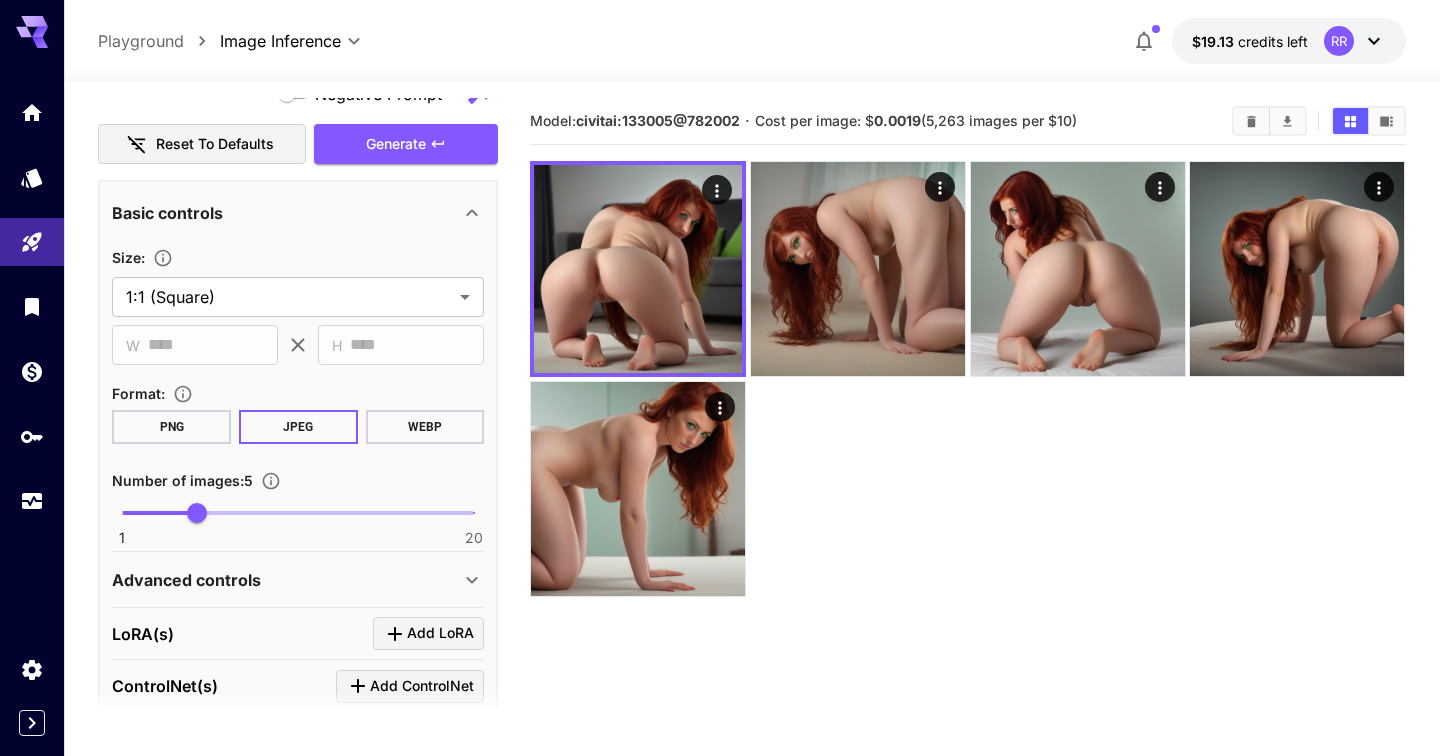 click on "Basic controls" at bounding box center [286, 213] 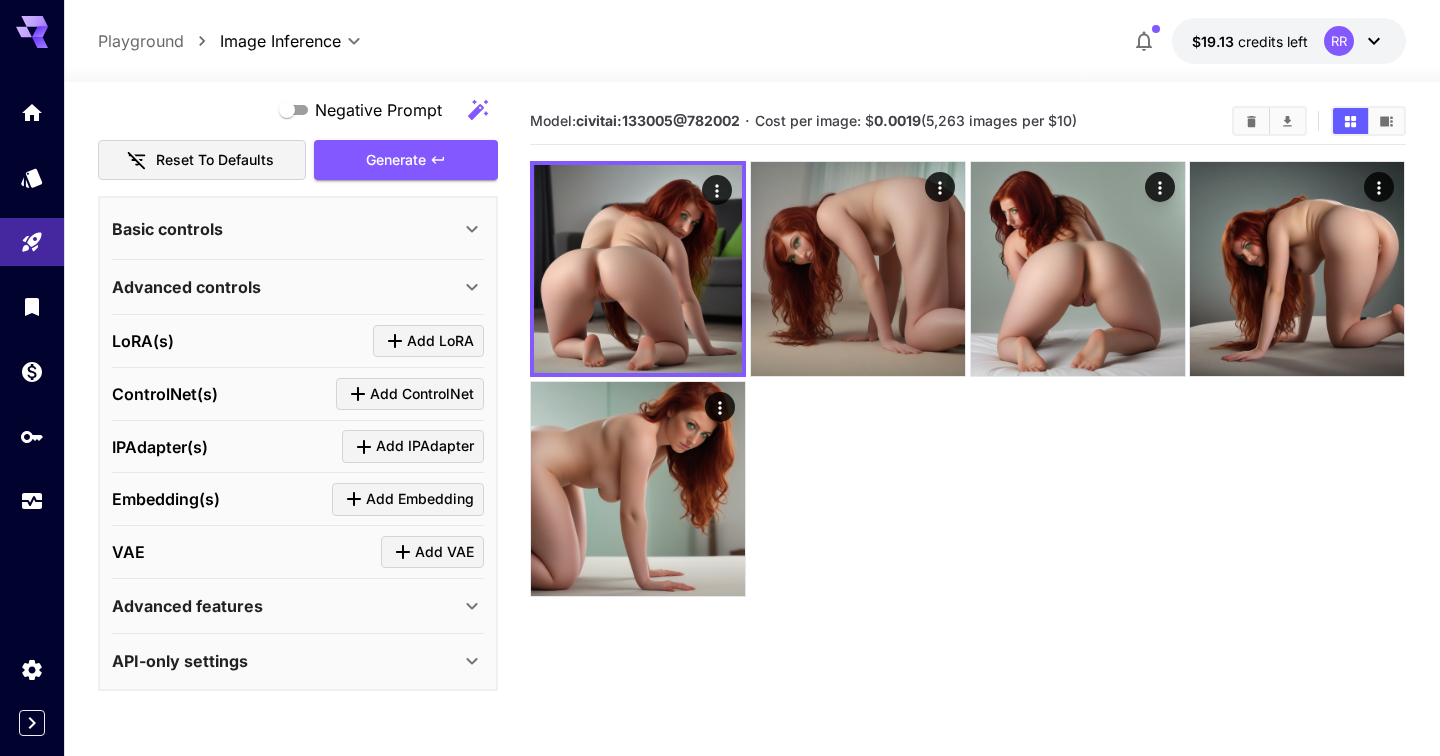 scroll, scrollTop: 292, scrollLeft: 0, axis: vertical 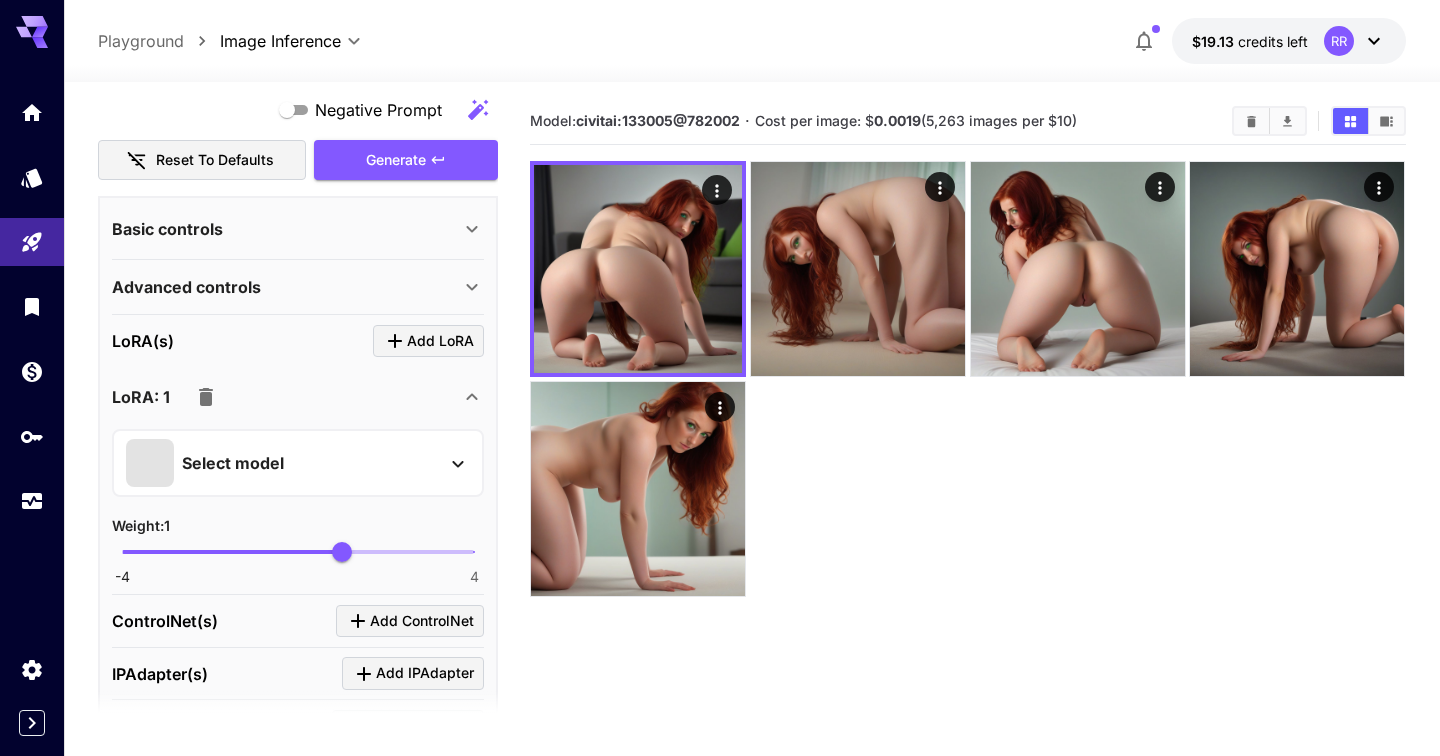 click on "Select model" at bounding box center (282, 463) 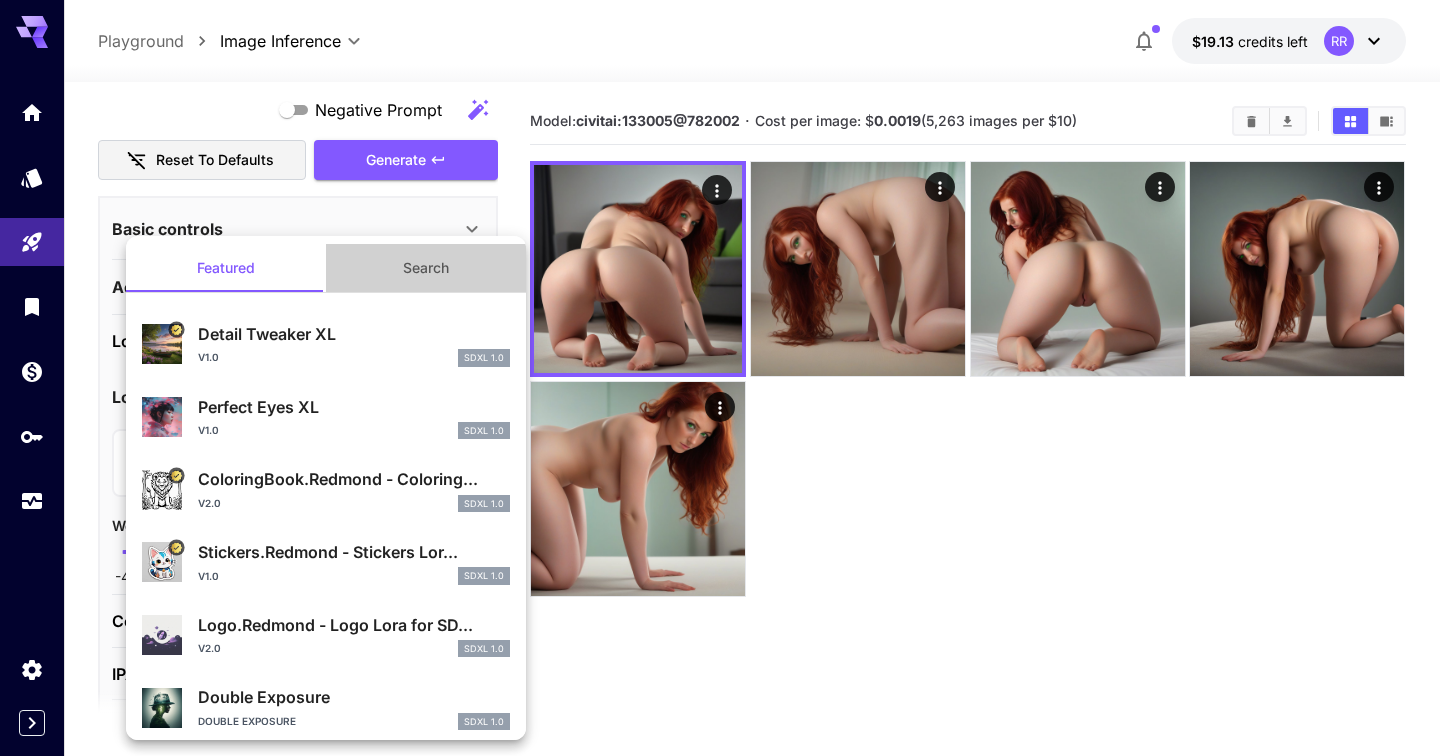 click on "Search" at bounding box center (426, 268) 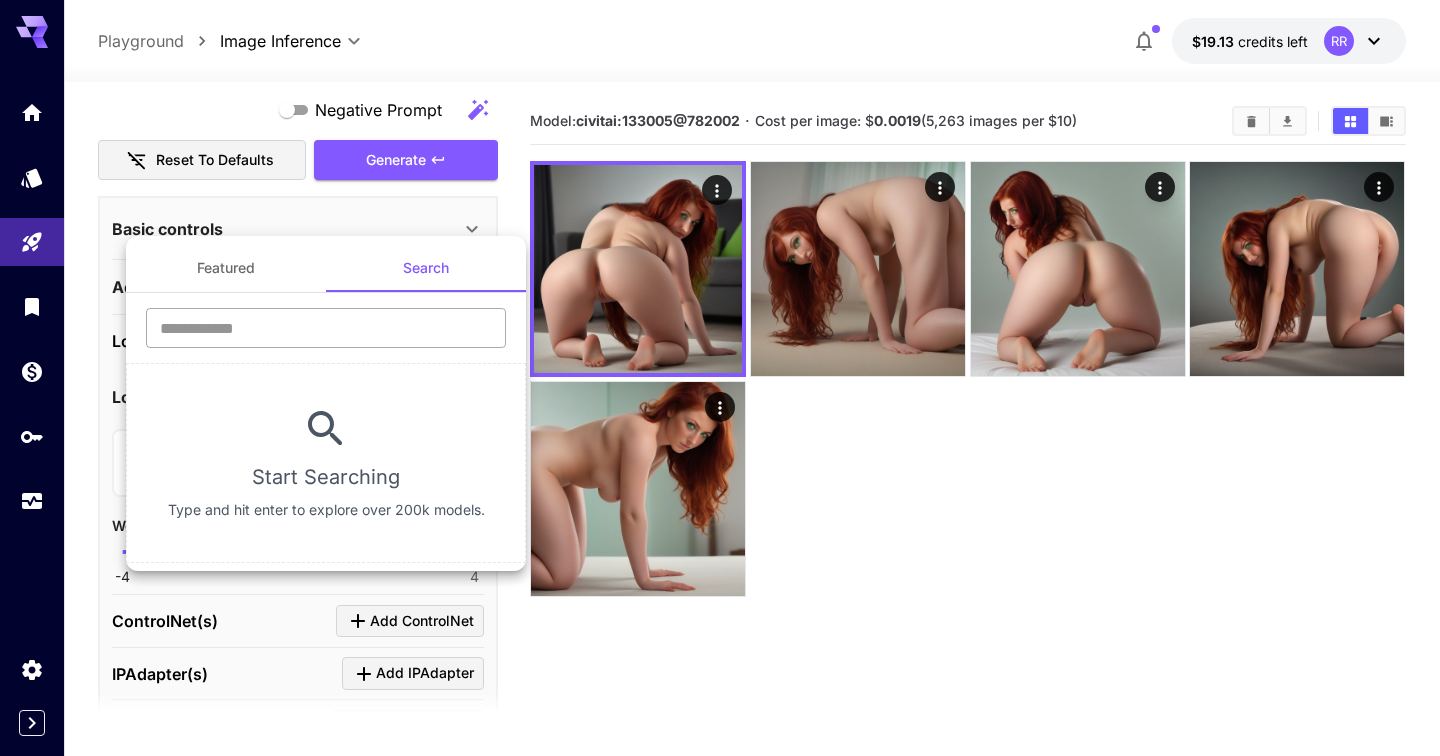 click at bounding box center (326, 328) 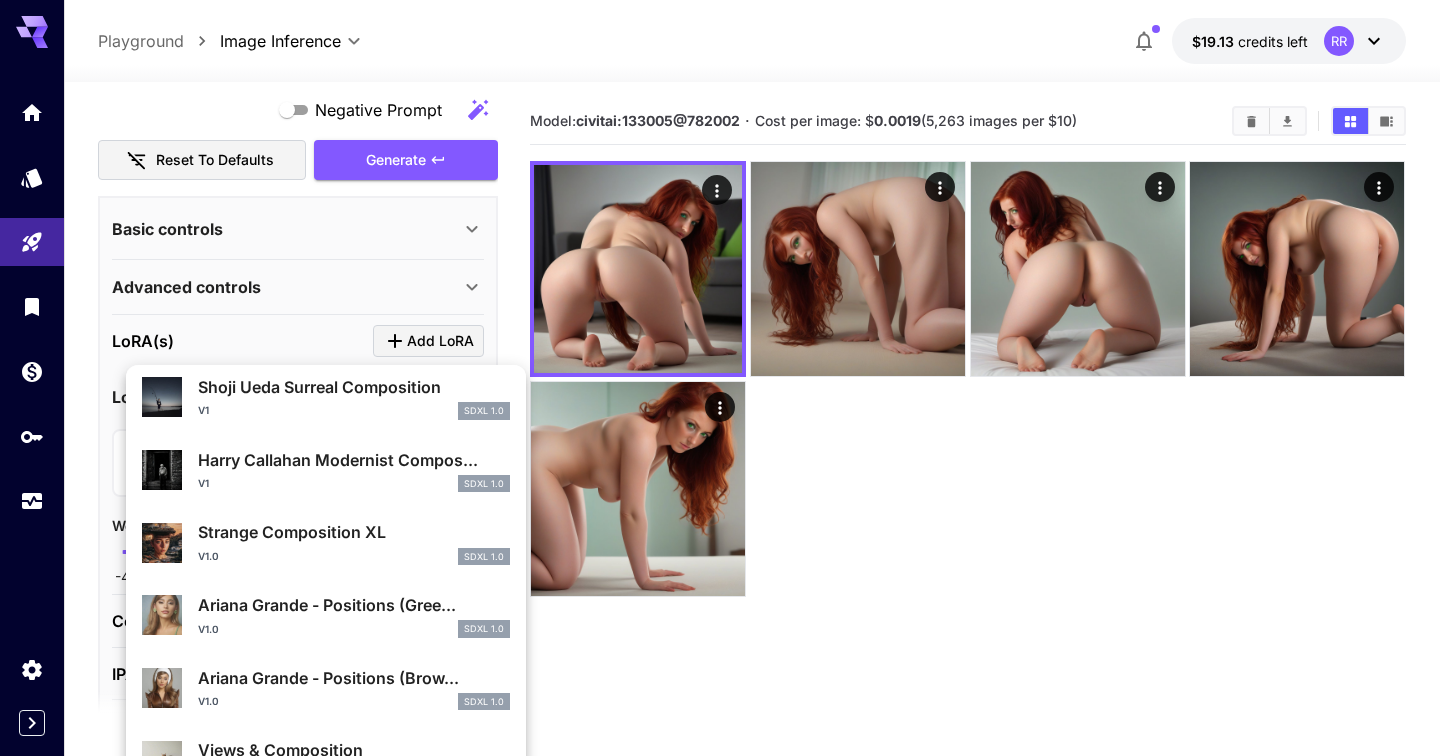 scroll, scrollTop: 140, scrollLeft: 0, axis: vertical 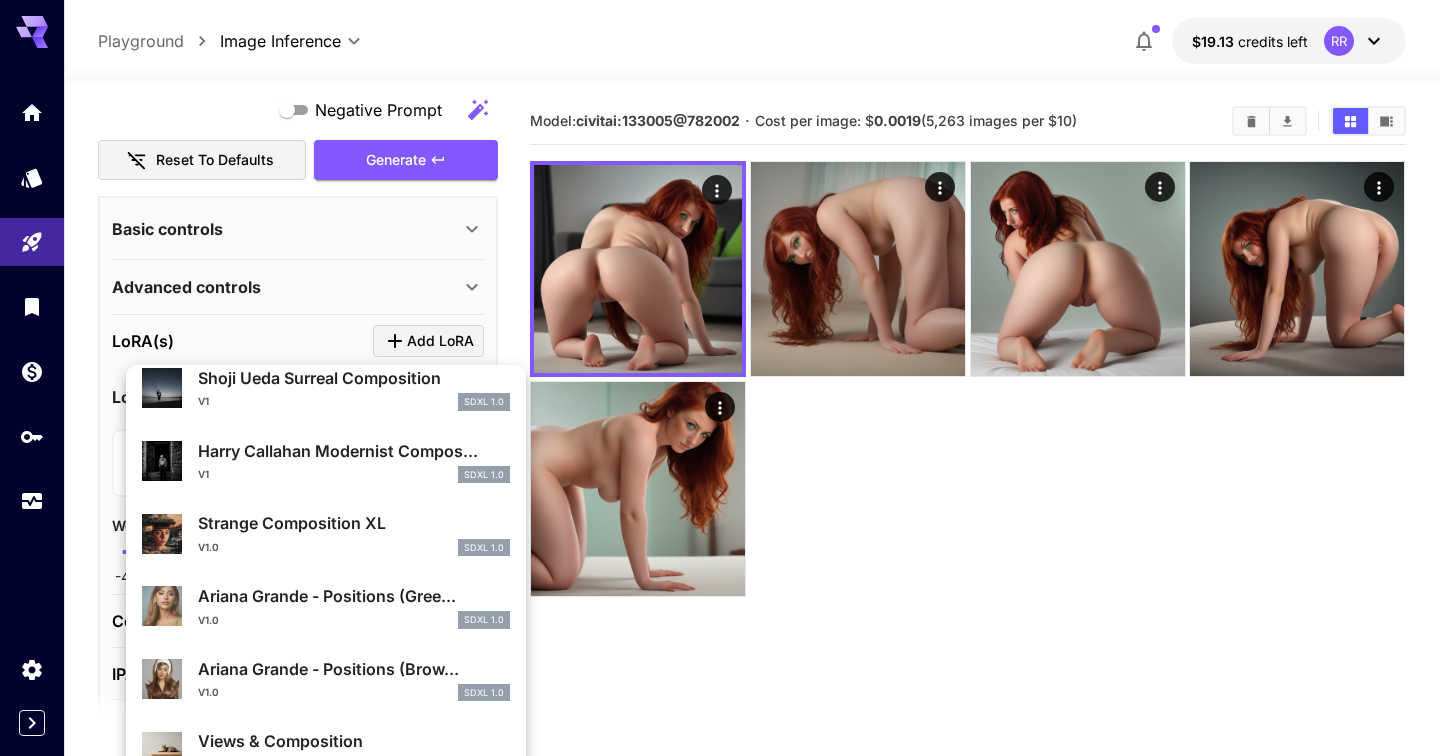 type on "********" 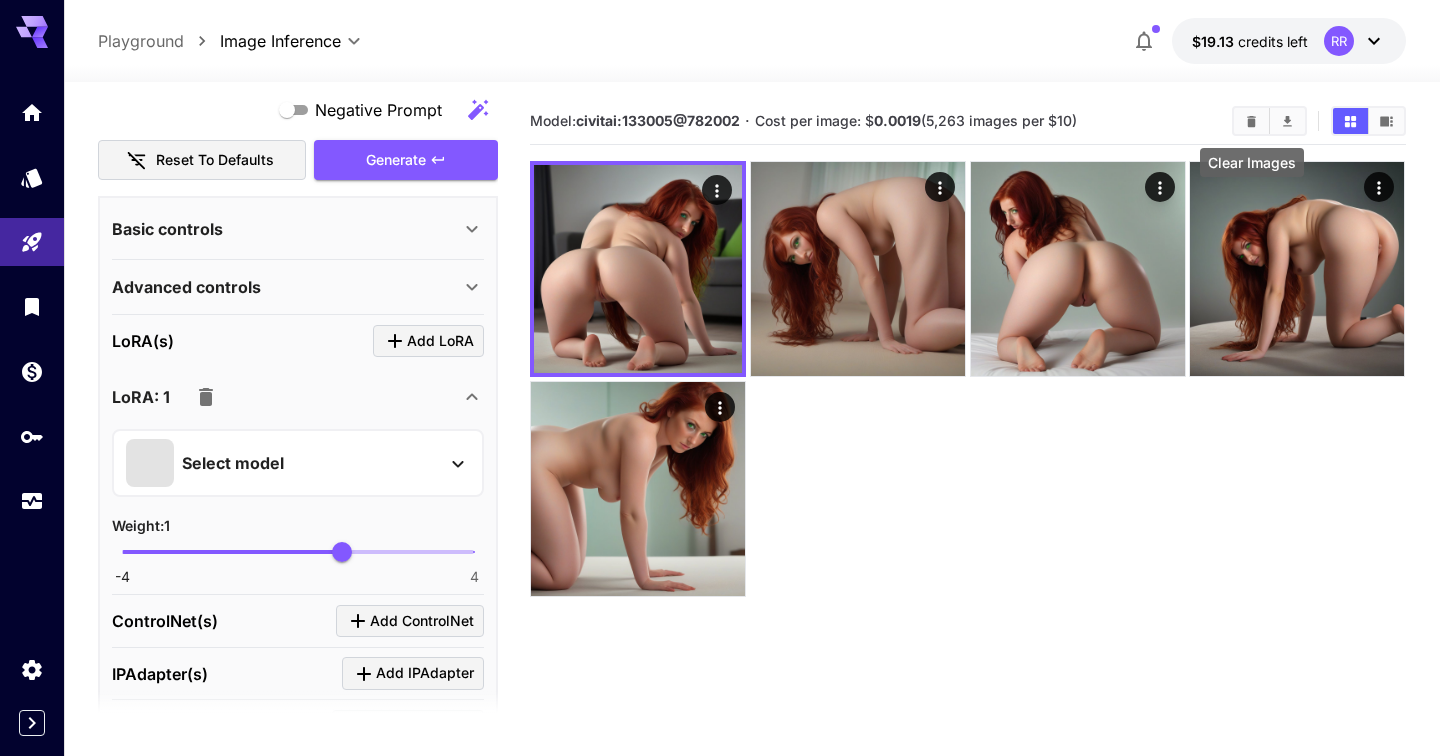 click 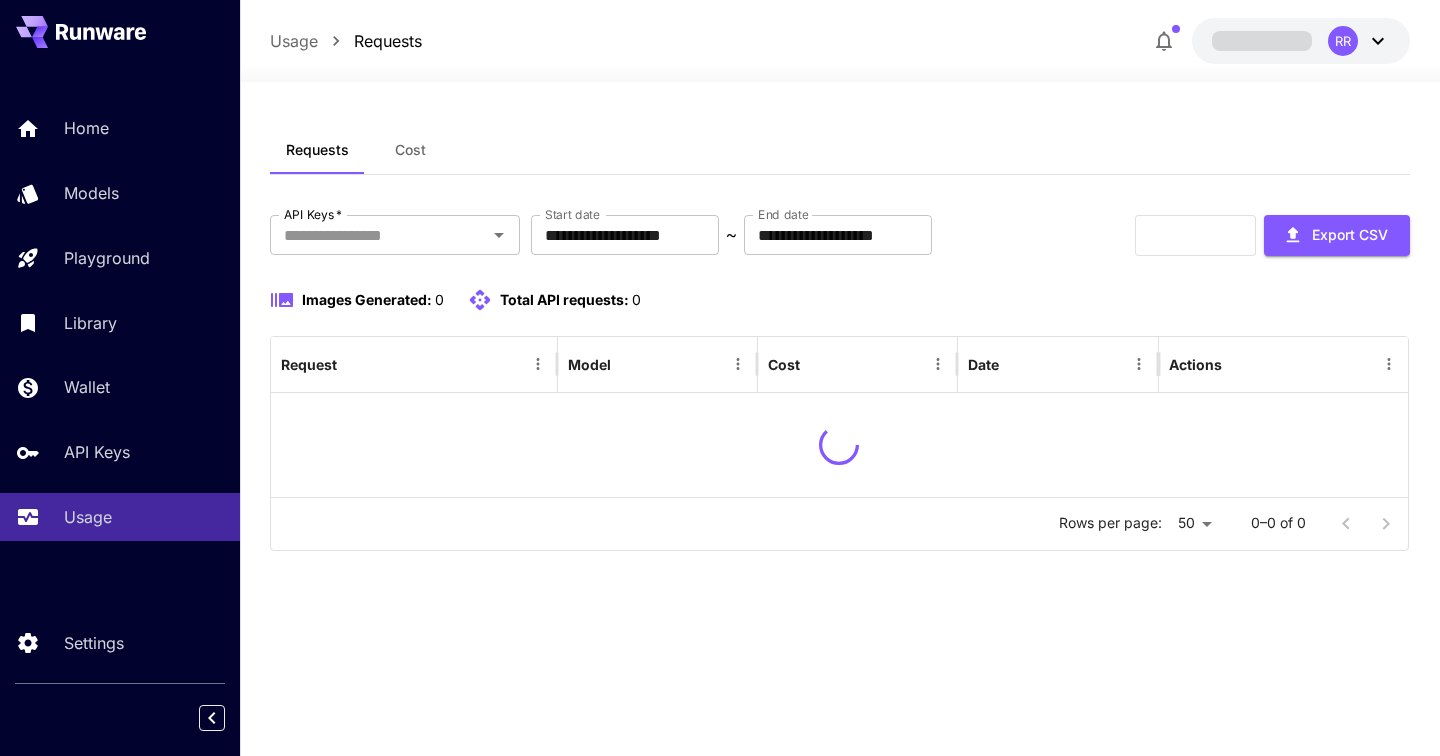 scroll, scrollTop: 0, scrollLeft: 0, axis: both 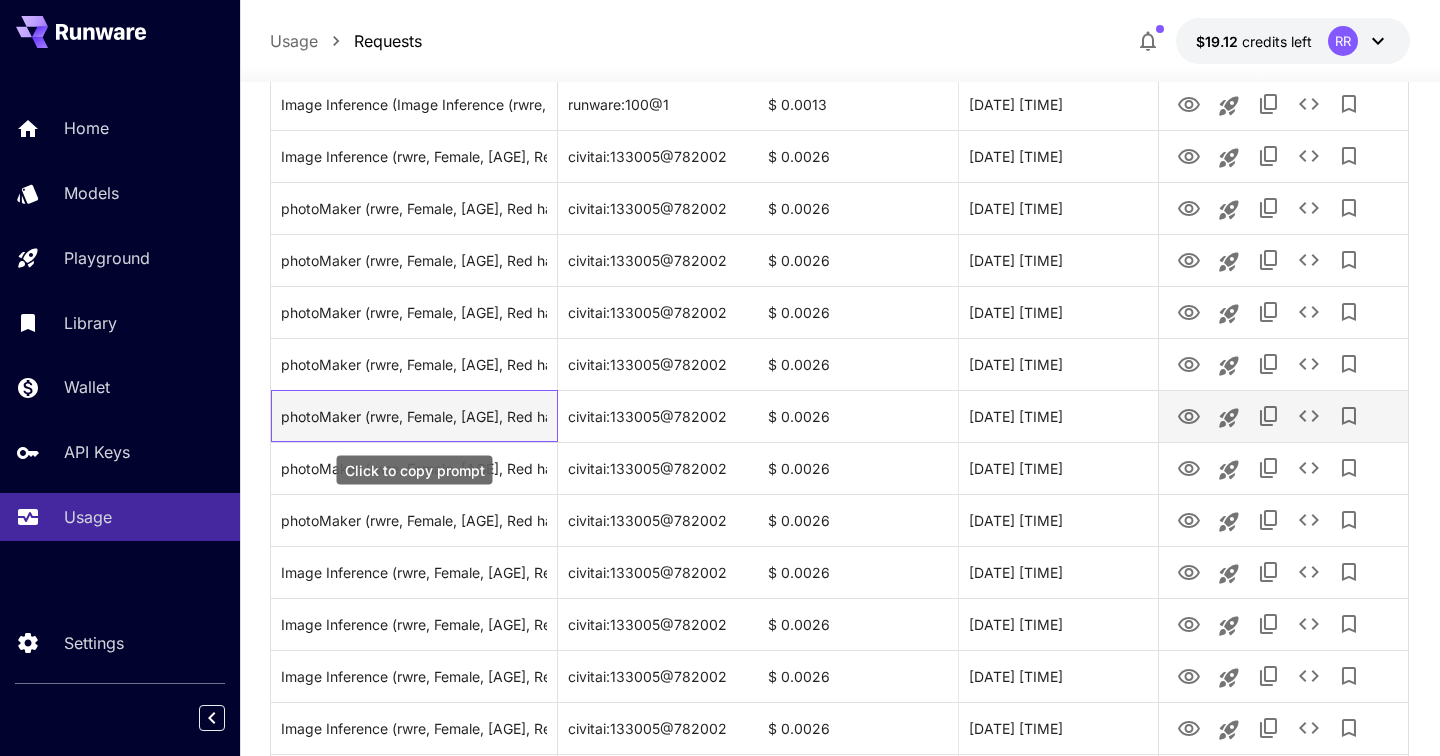 click on "photoMaker (rwre, Female, [AGE] years old, Red hair, Green eyes, Curvy body type, [FIRST] [LAST], [AGE], red hair, green eyes, curvy, bending over, revealing, intimate setting, highly detailed, professional photography, 4K resolution)" at bounding box center (414, 416) 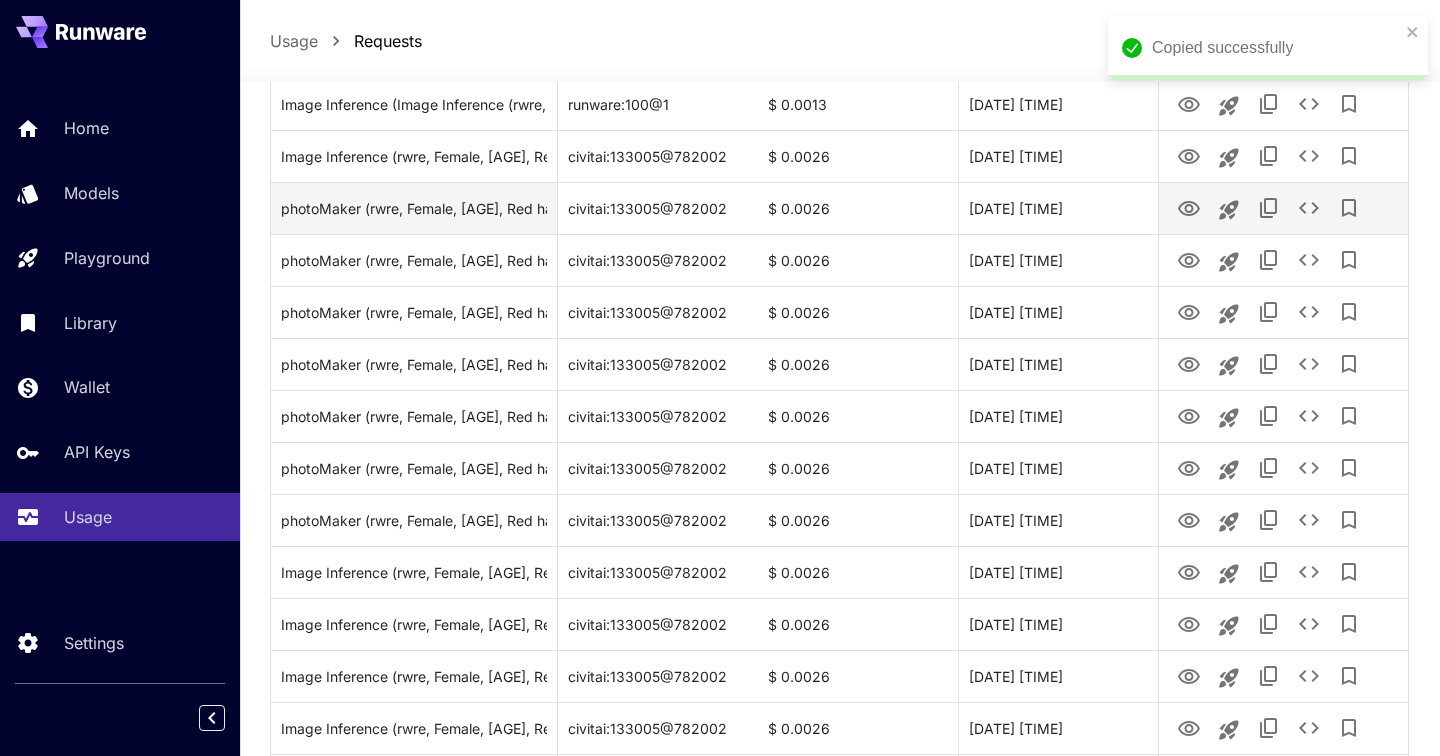 scroll, scrollTop: 0, scrollLeft: 0, axis: both 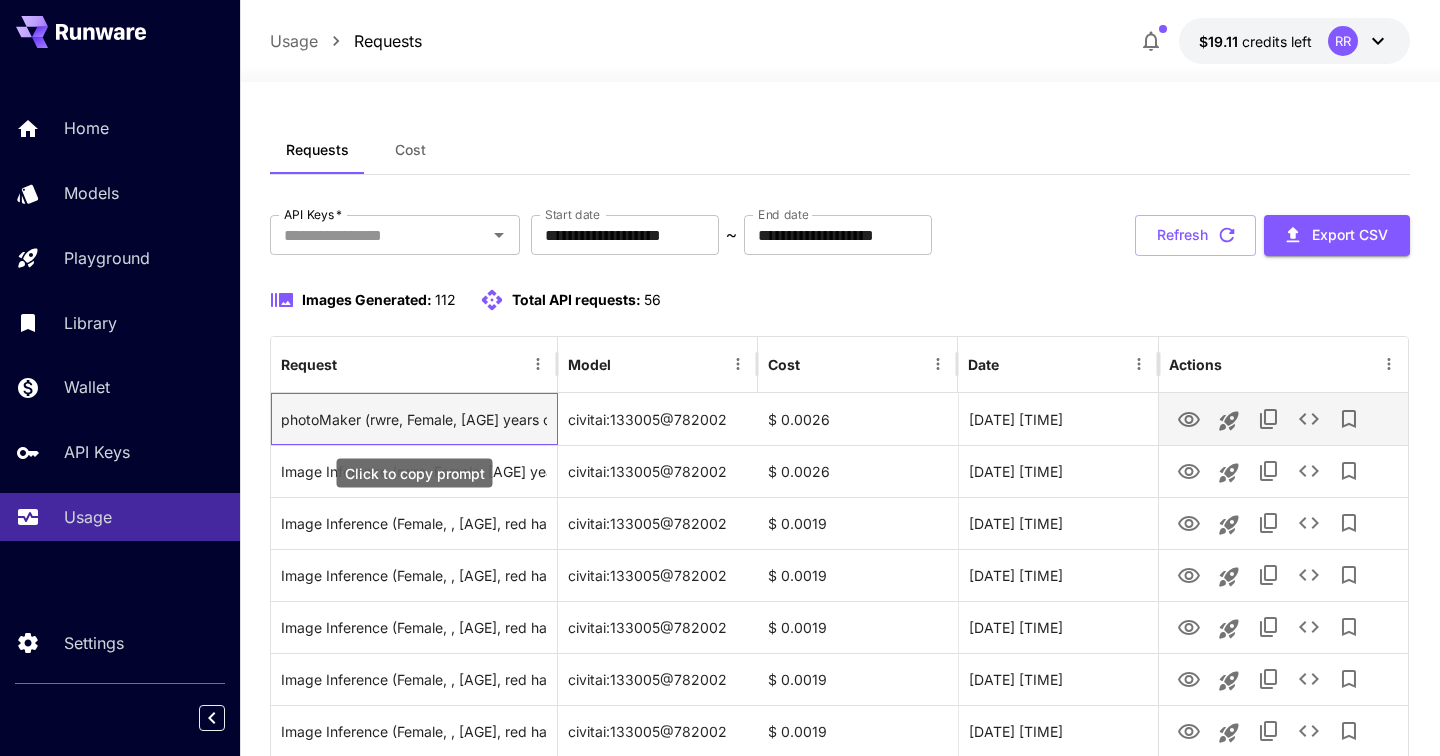 click on "photoMaker (rwre, Female, [AGE] years old, Red hair, Green eyes, Curvy body type, [FIRST] [LAST], [AGE], red hair, green eyes, curvy, close-up with cum dripping out, intense gaze, highly detailed, professional photography, 4K resolution)" at bounding box center (414, 419) 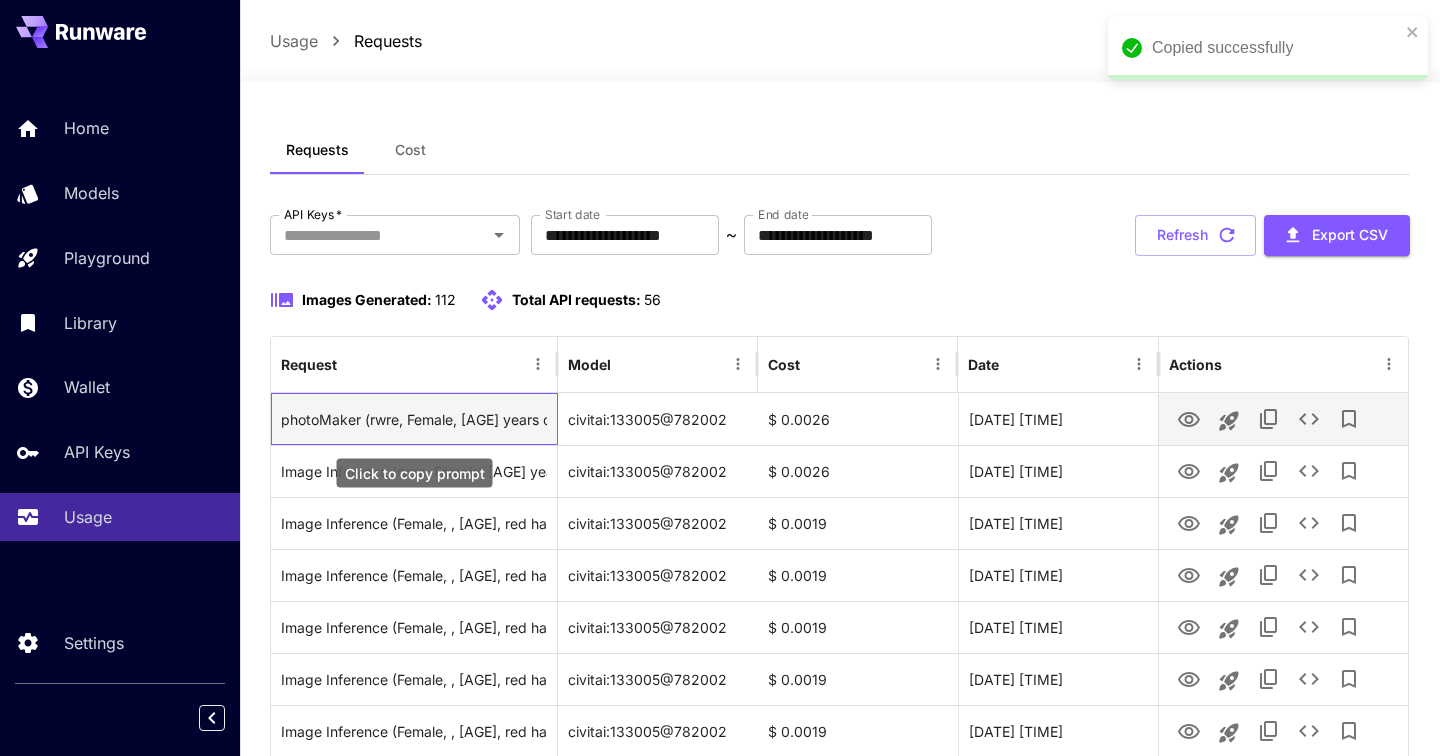 click on "photoMaker (rwre, Female, [AGE] years old, Red hair, Green eyes, Curvy body type, [FIRST] [LAST], [AGE], red hair, green eyes, curvy, close-up with cum dripping out, intense gaze, highly detailed, professional photography, 4K resolution)" at bounding box center (414, 419) 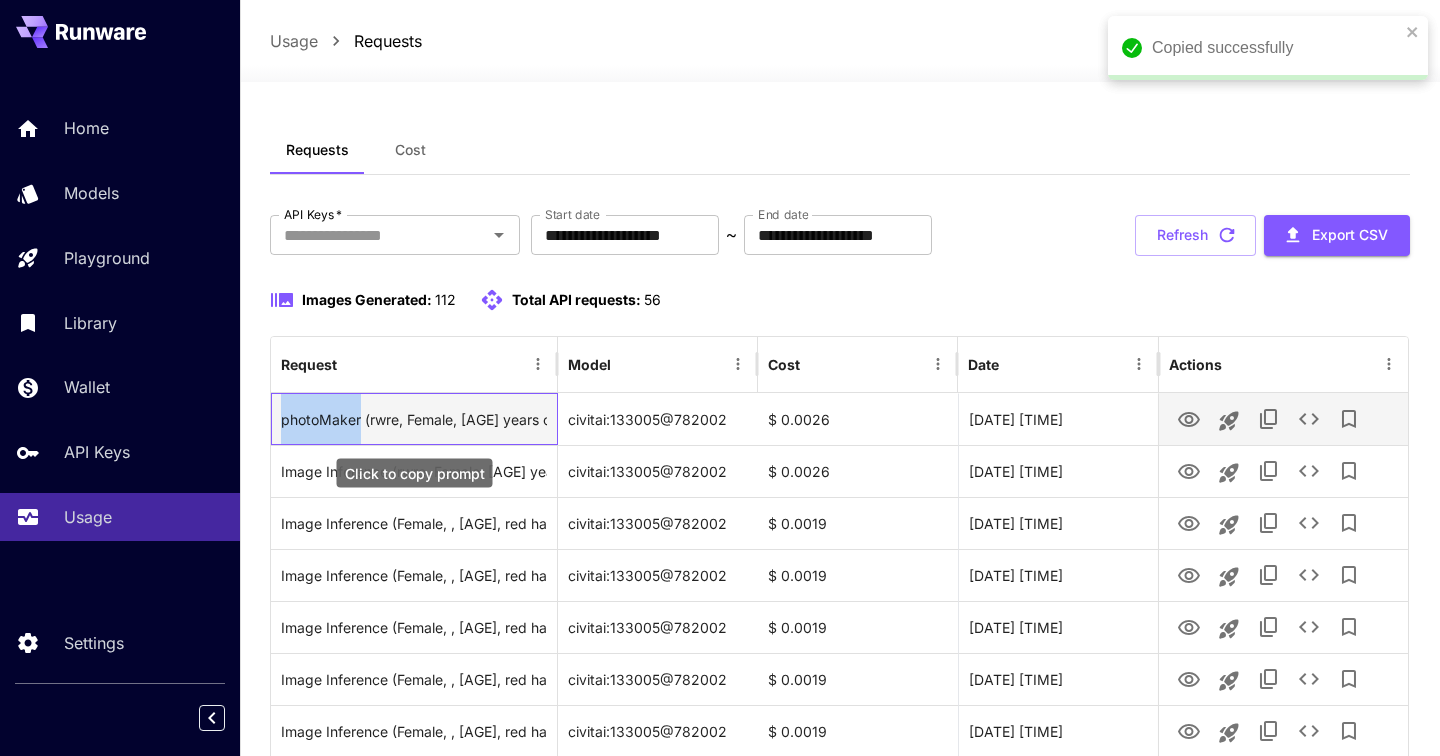 click on "photoMaker (rwre, Female, [AGE] years old, Red hair, Green eyes, Curvy body type, [FIRST] [LAST], [AGE], red hair, green eyes, curvy, close-up with cum dripping out, intense gaze, highly detailed, professional photography, 4K resolution)" at bounding box center [414, 419] 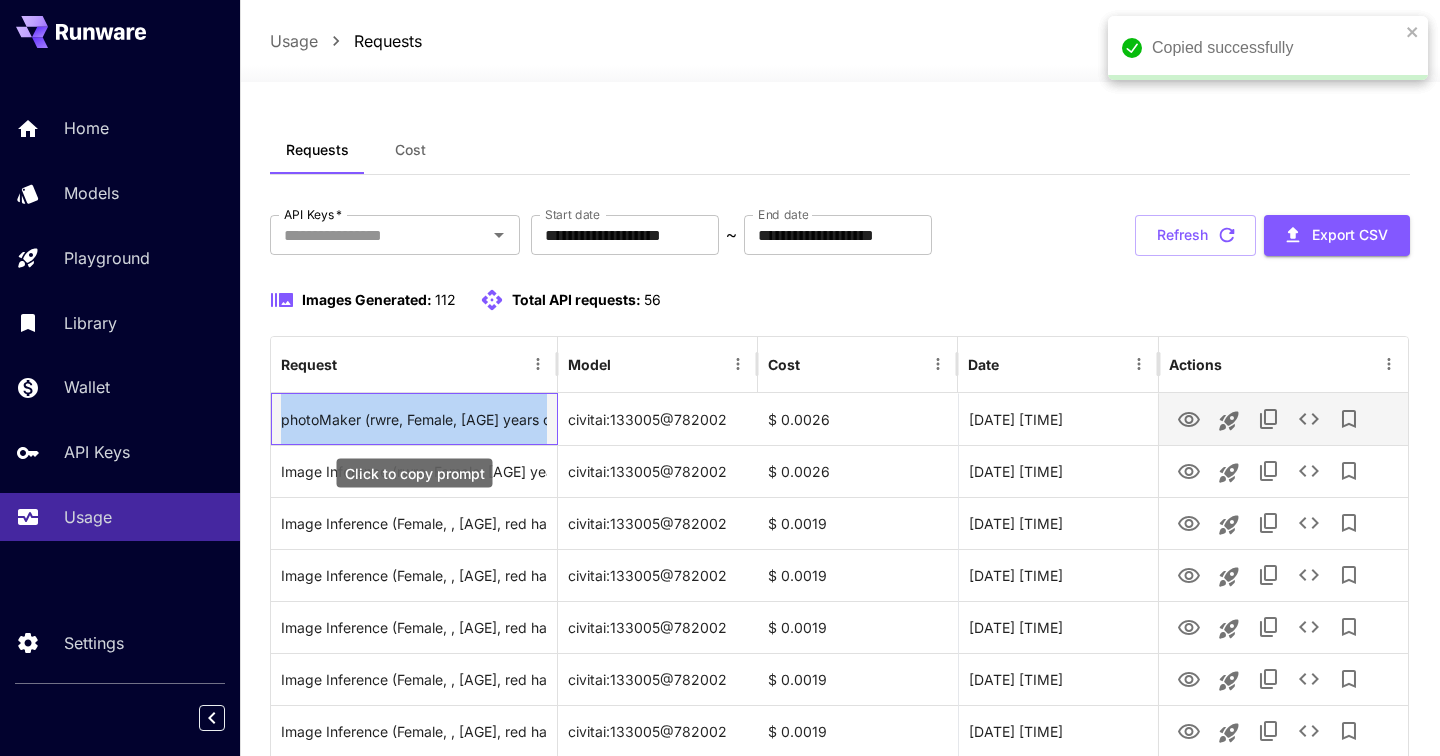 click on "photoMaker (rwre, Female, [AGE] years old, Red hair, Green eyes, Curvy body type, [FIRST] [LAST], [AGE], red hair, green eyes, curvy, close-up with cum dripping out, intense gaze, highly detailed, professional photography, 4K resolution)" at bounding box center [414, 419] 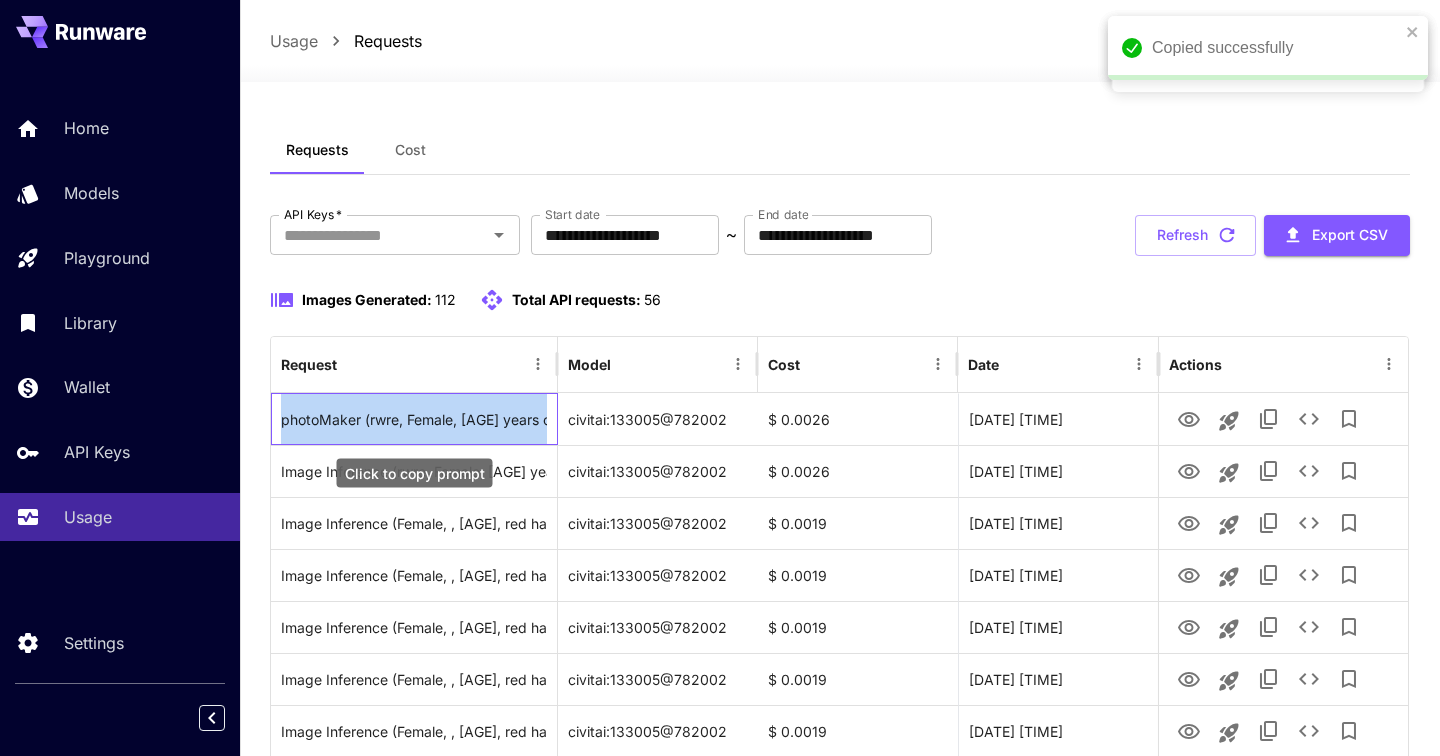 copy on "photoMaker (rwre, Female, [AGE] years old, Red hair, Green eyes, Curvy body type, [FIRST] [LAST], [AGE], red hair, green eyes, curvy, close-up with cum dripping out, intense gaze, highly detailed, professional photography, 4K resolution)" 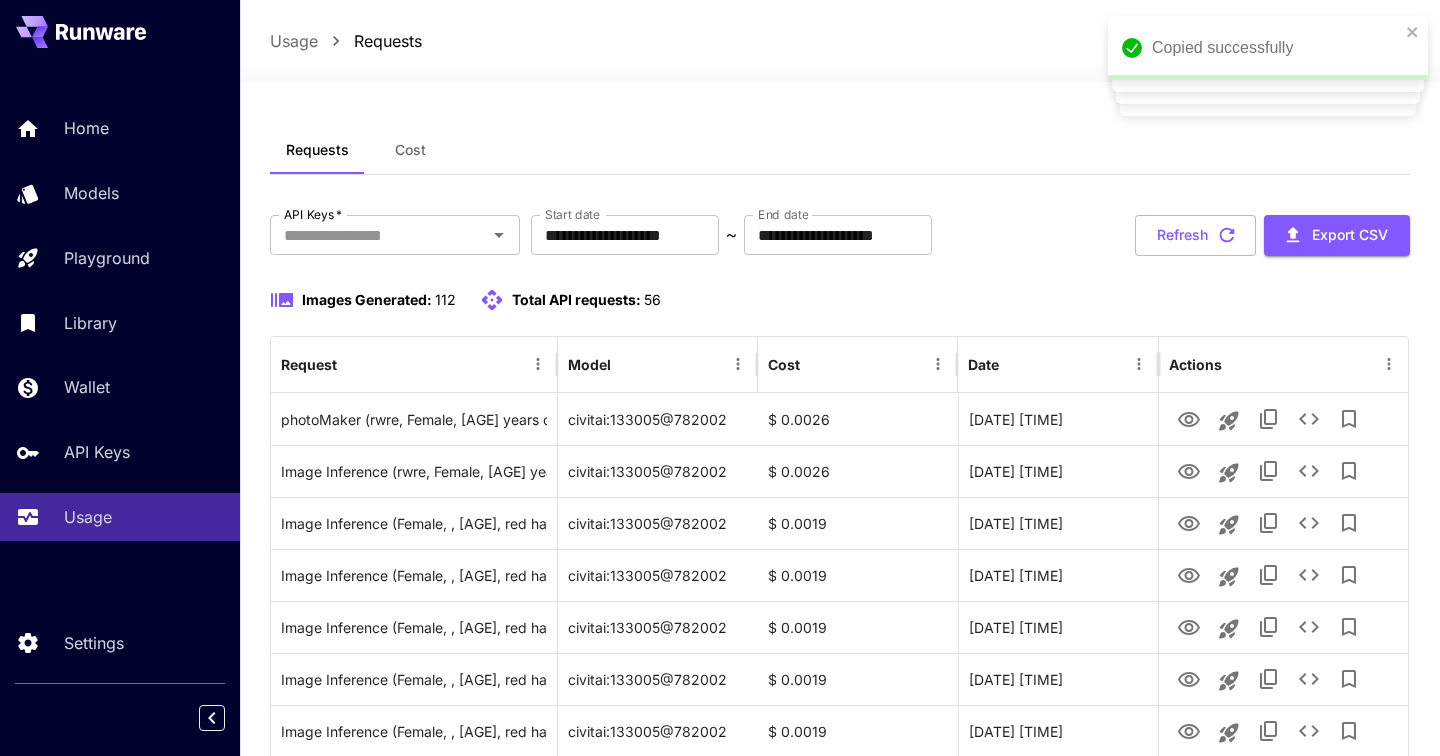 click on "Requests Cost" at bounding box center [840, 150] 